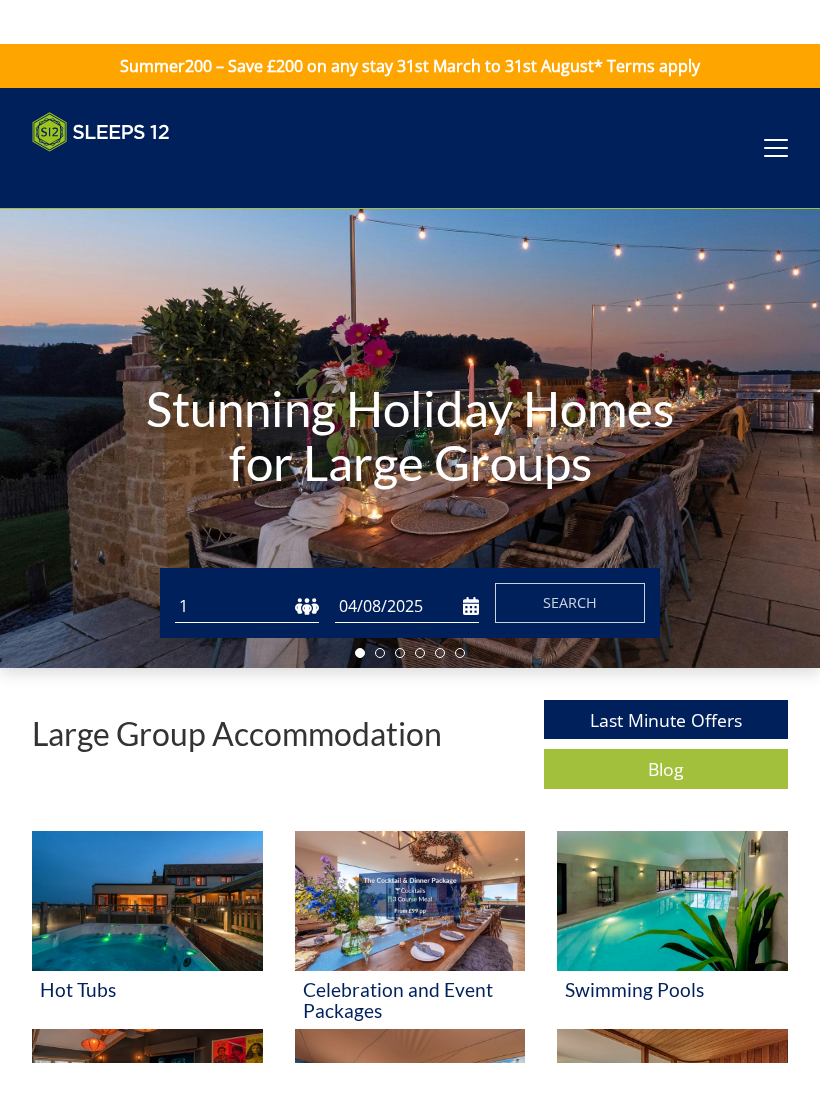 scroll, scrollTop: 0, scrollLeft: 0, axis: both 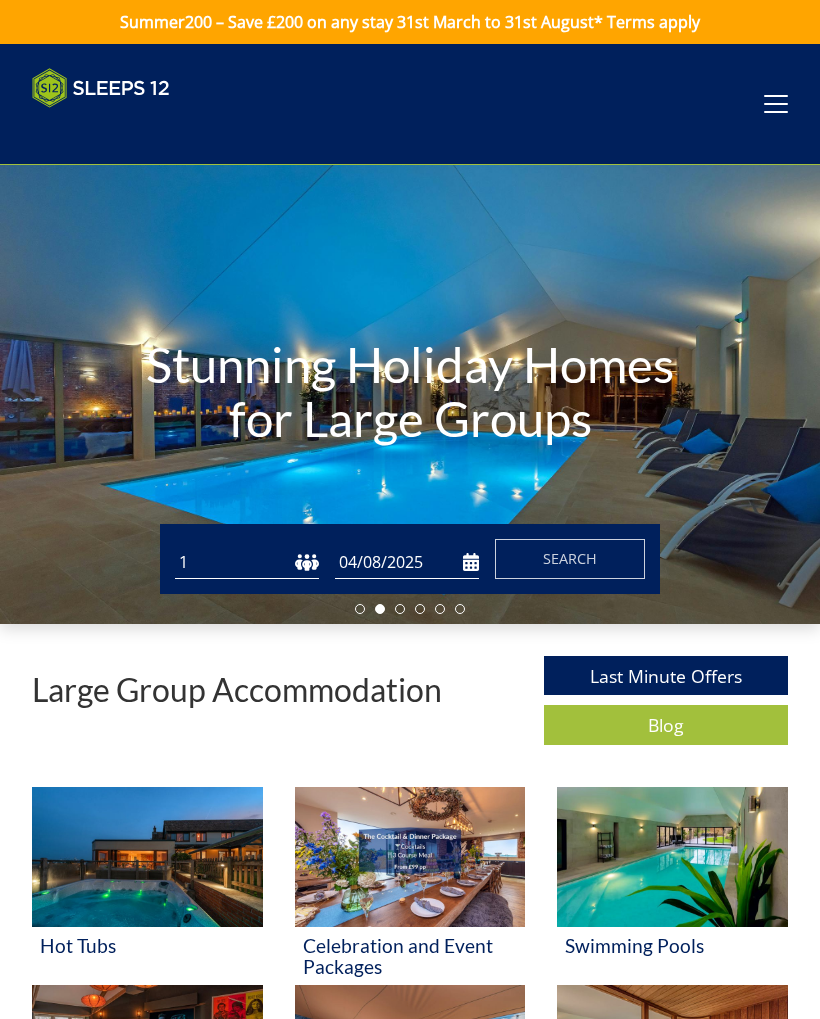 click on "1
2
3
4
5
6
7
8
9
10
11
12
13
14
15
16
17
18
19
20
21
22
23
24
25
26
27
28
29
30
31
32" at bounding box center (247, 562) 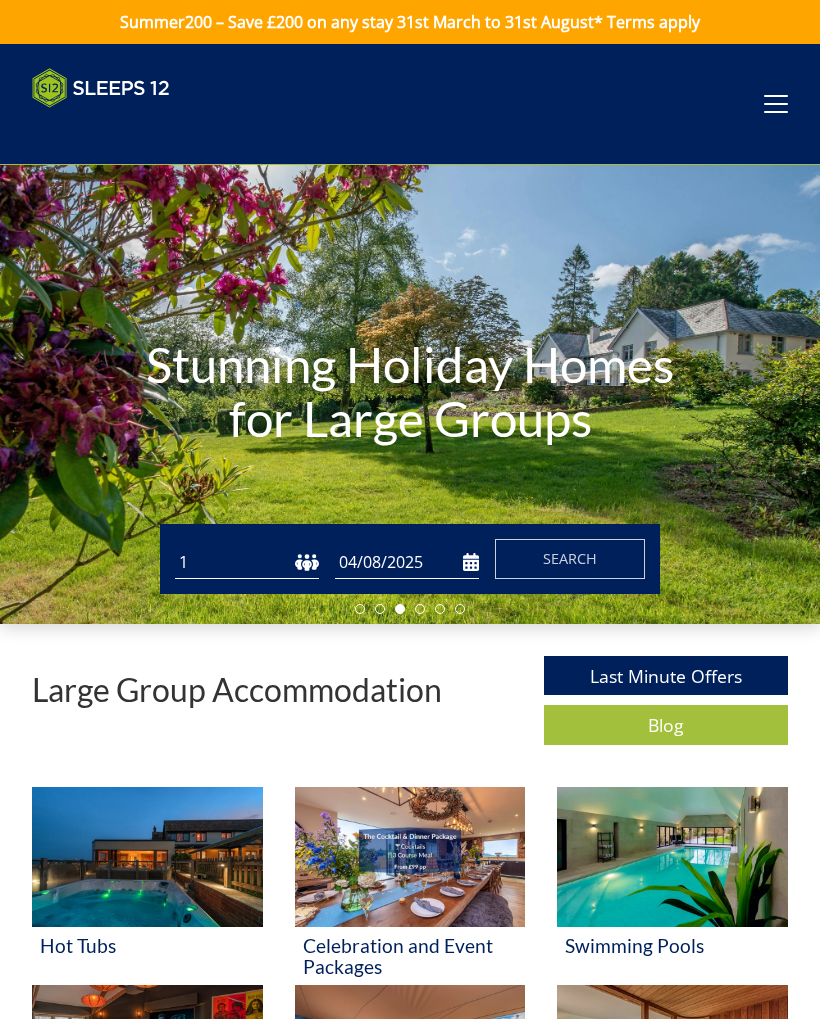select on "11" 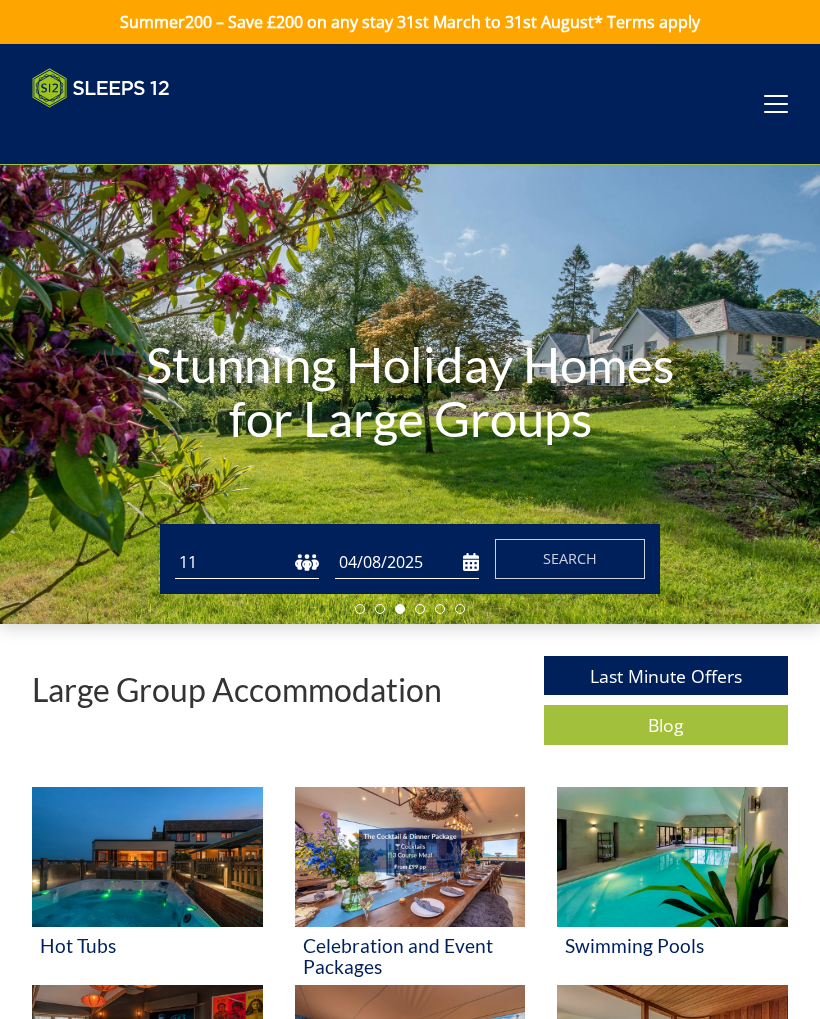click on "04/08/2025" at bounding box center [407, 562] 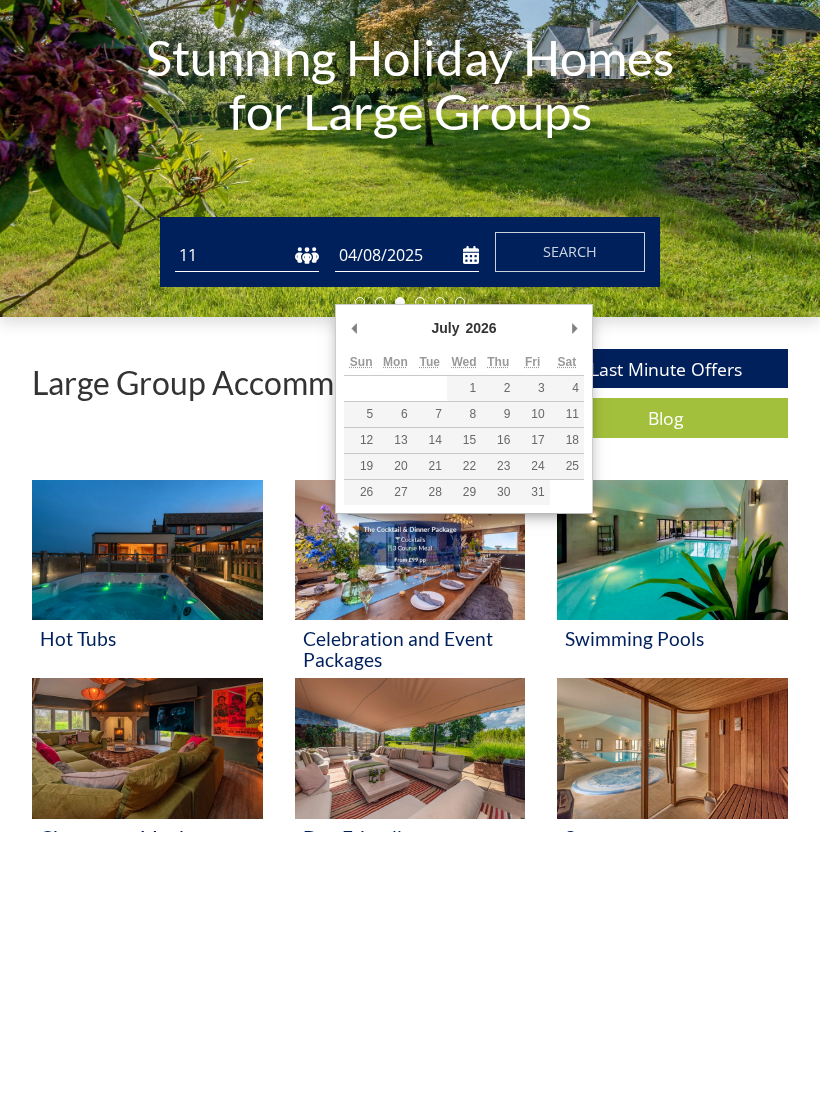type on "31/07/2026" 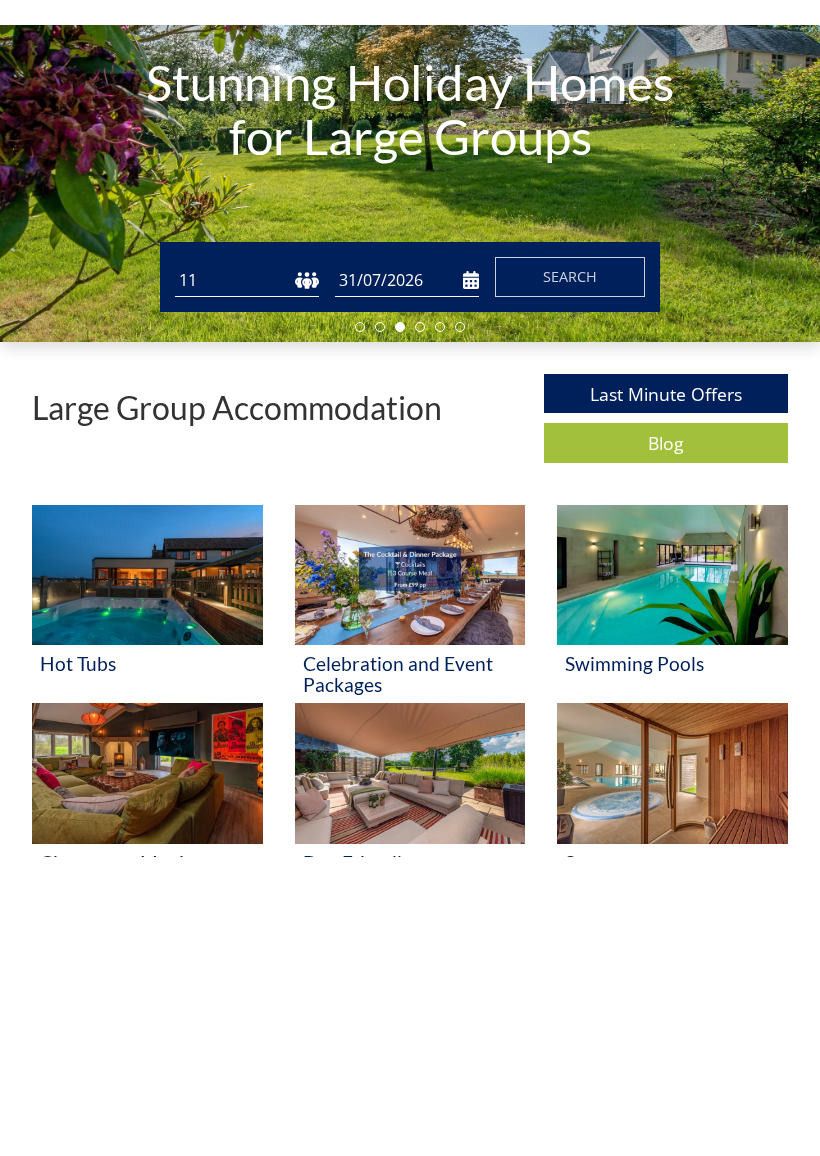 scroll, scrollTop: 275, scrollLeft: 0, axis: vertical 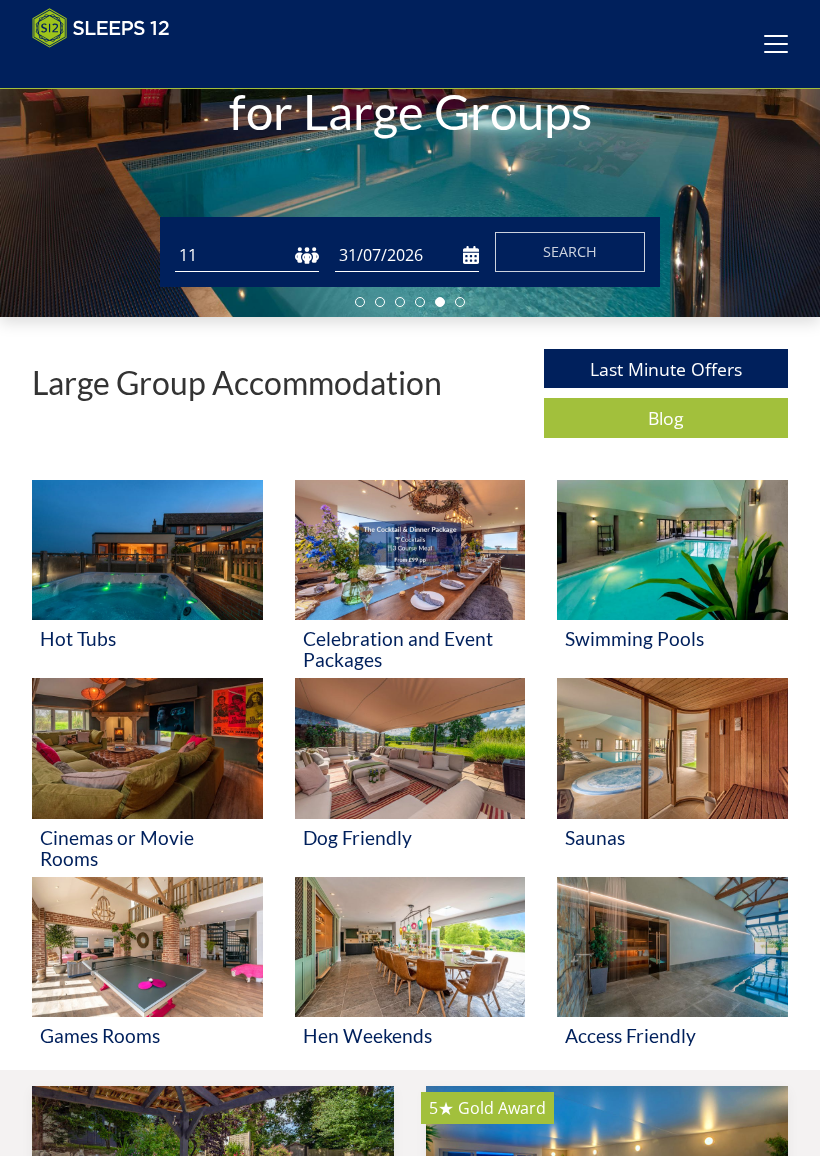 click on "Search" at bounding box center (570, 251) 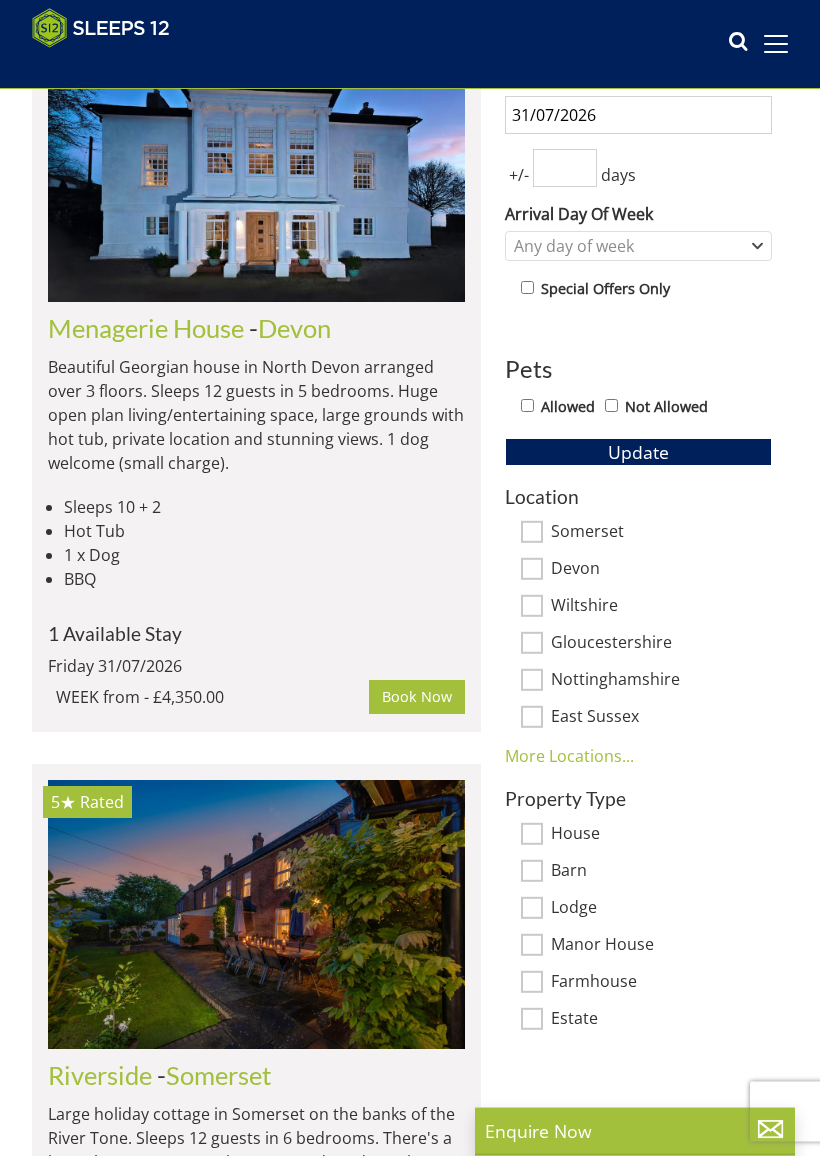 scroll, scrollTop: 676, scrollLeft: 0, axis: vertical 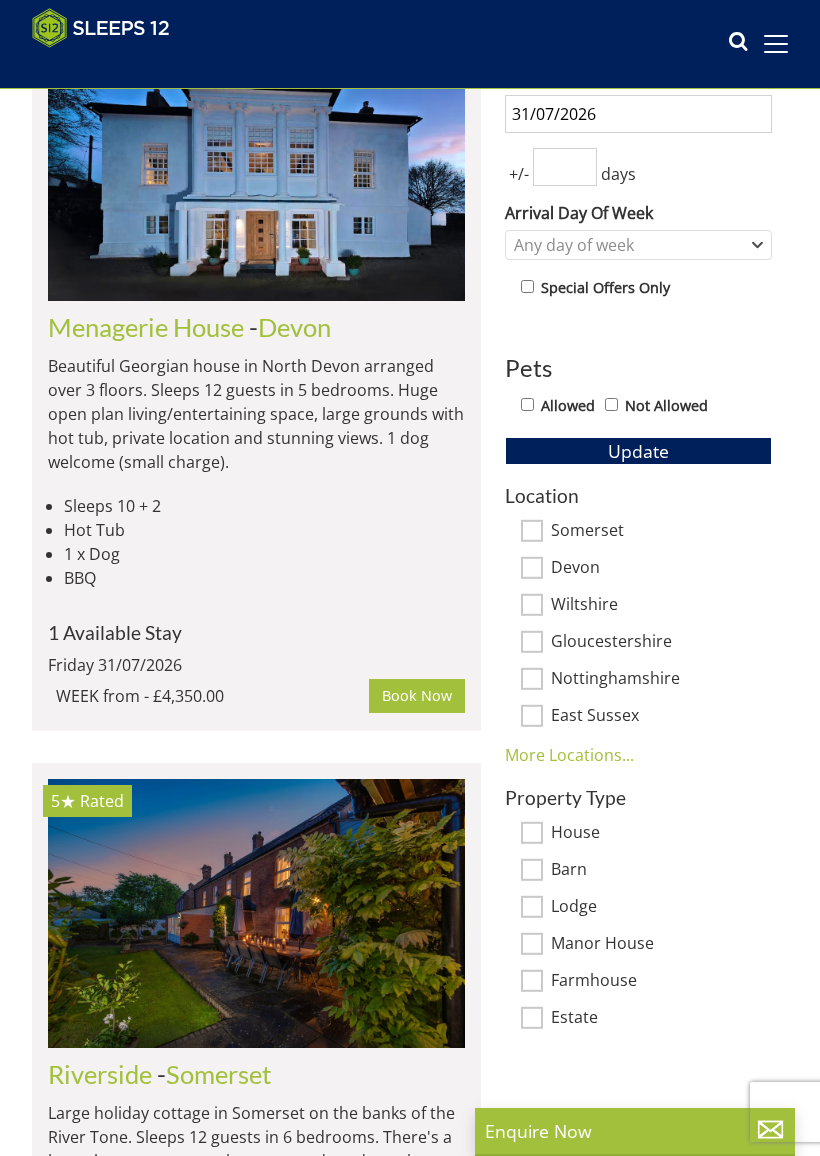 click on "More Locations..." at bounding box center (569, 755) 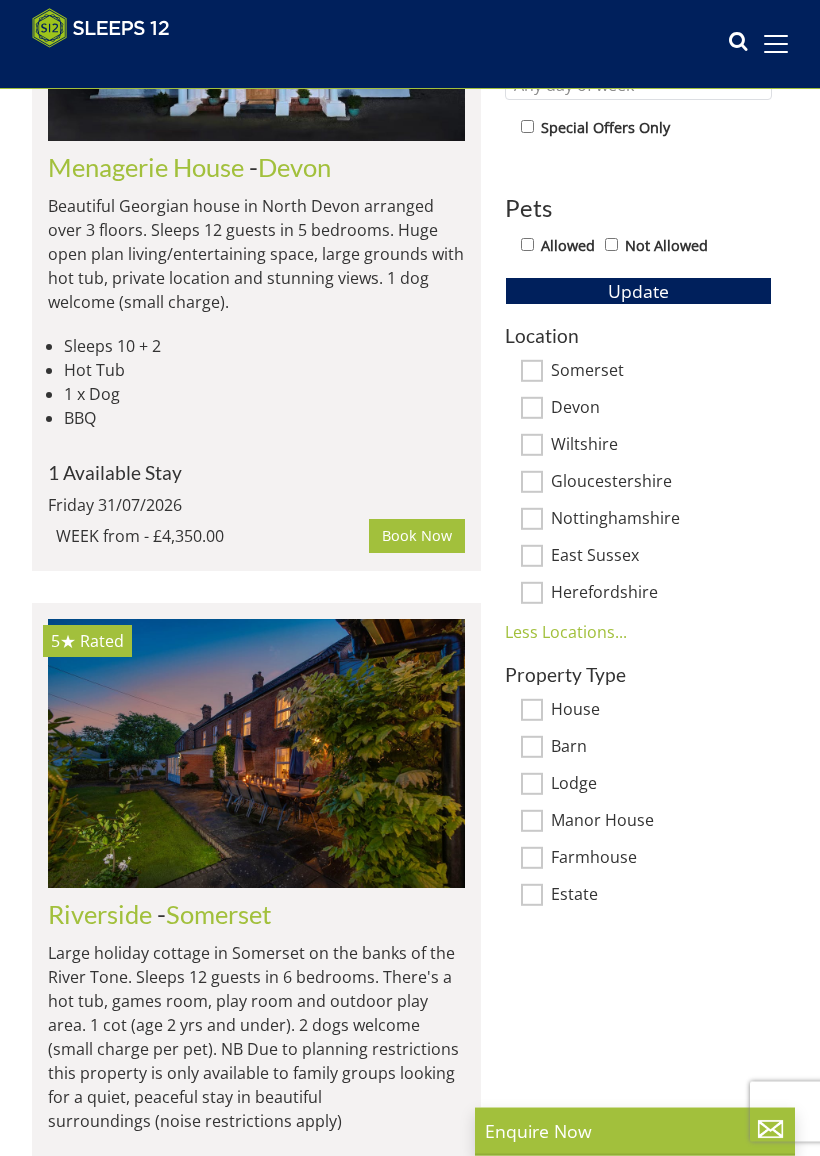 scroll, scrollTop: 837, scrollLeft: 0, axis: vertical 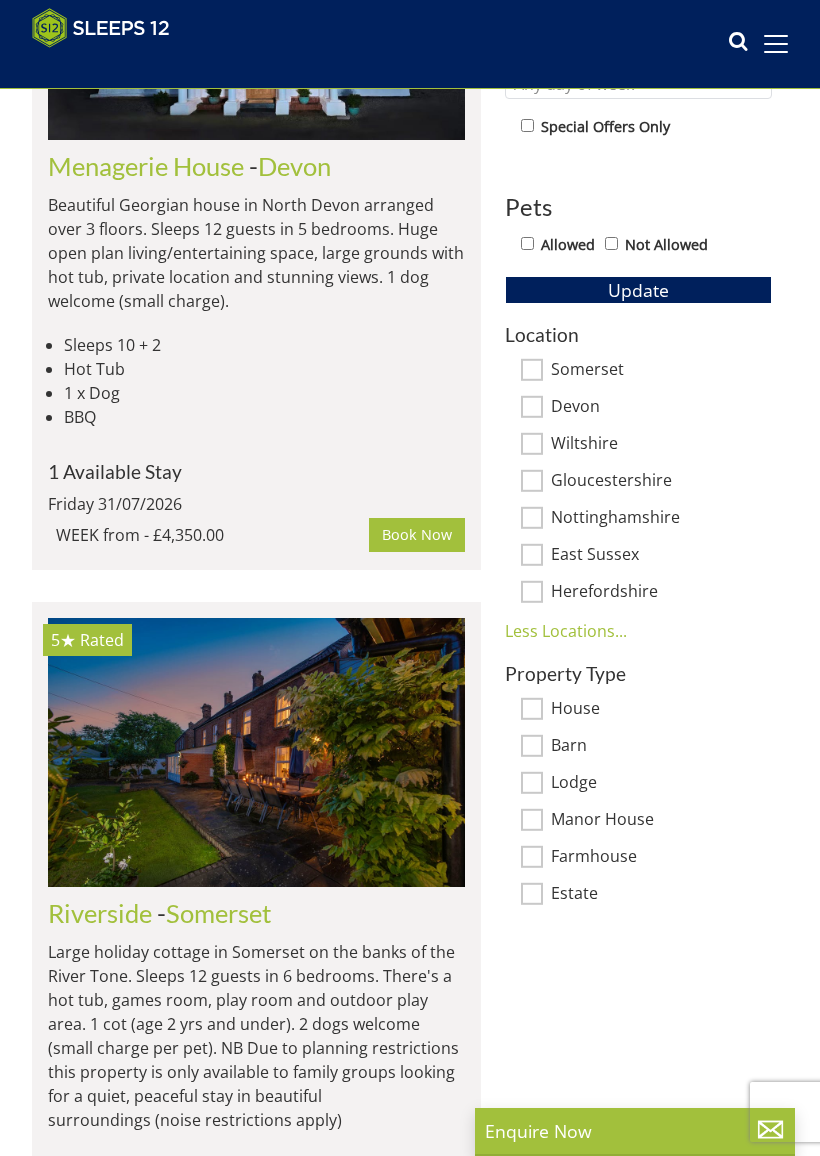 click on "Devon" at bounding box center [532, 407] 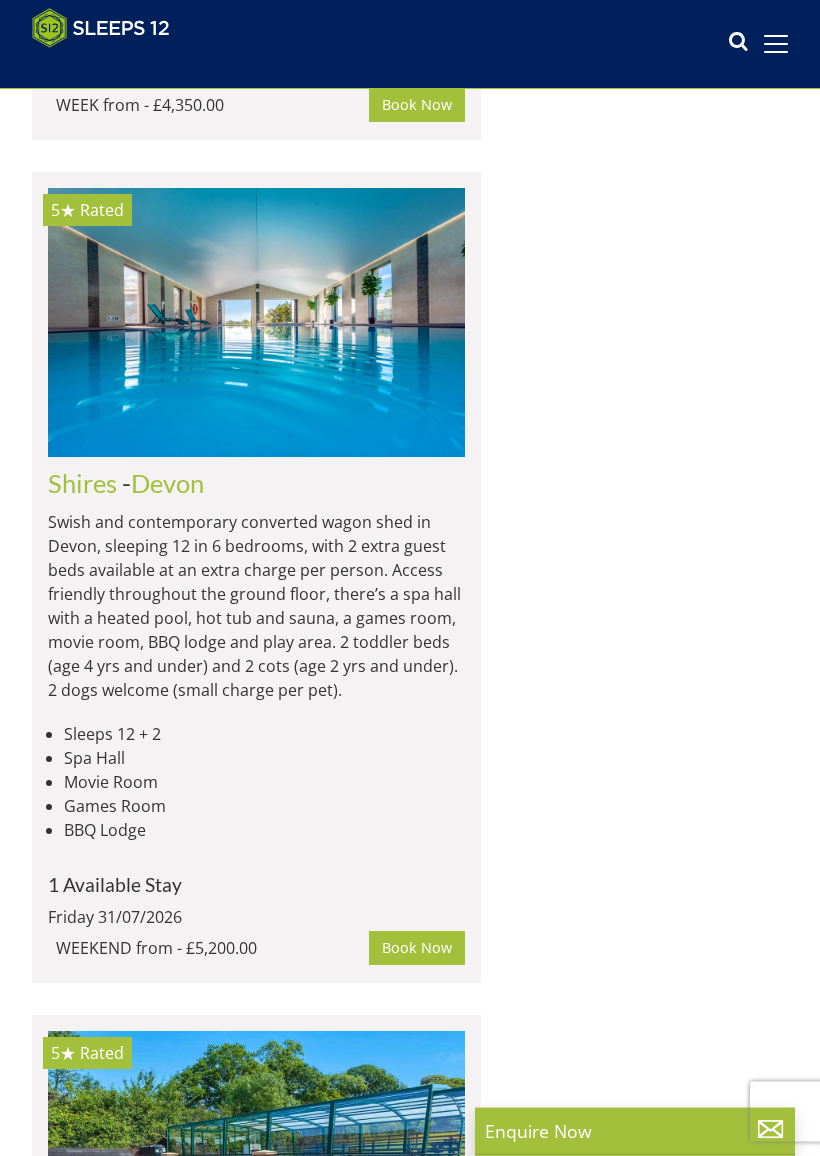 scroll, scrollTop: 2179, scrollLeft: 0, axis: vertical 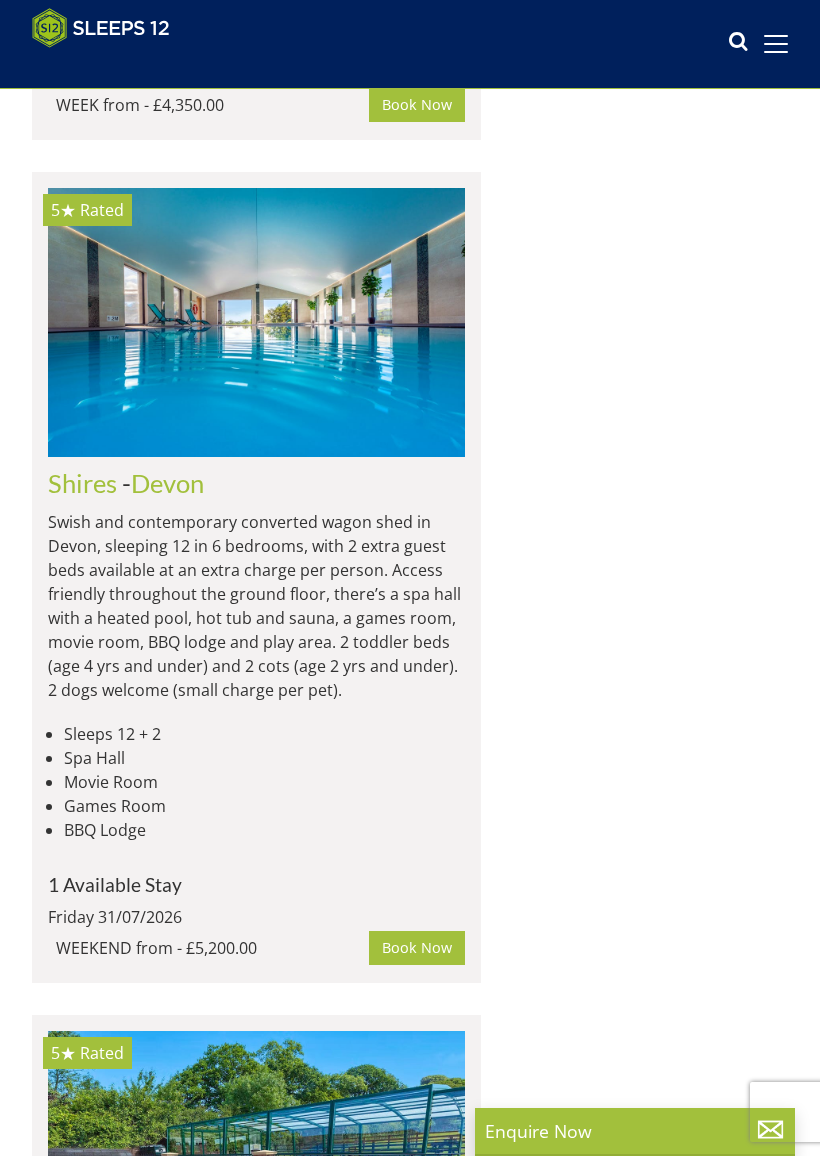 click on "Shires" at bounding box center [82, 483] 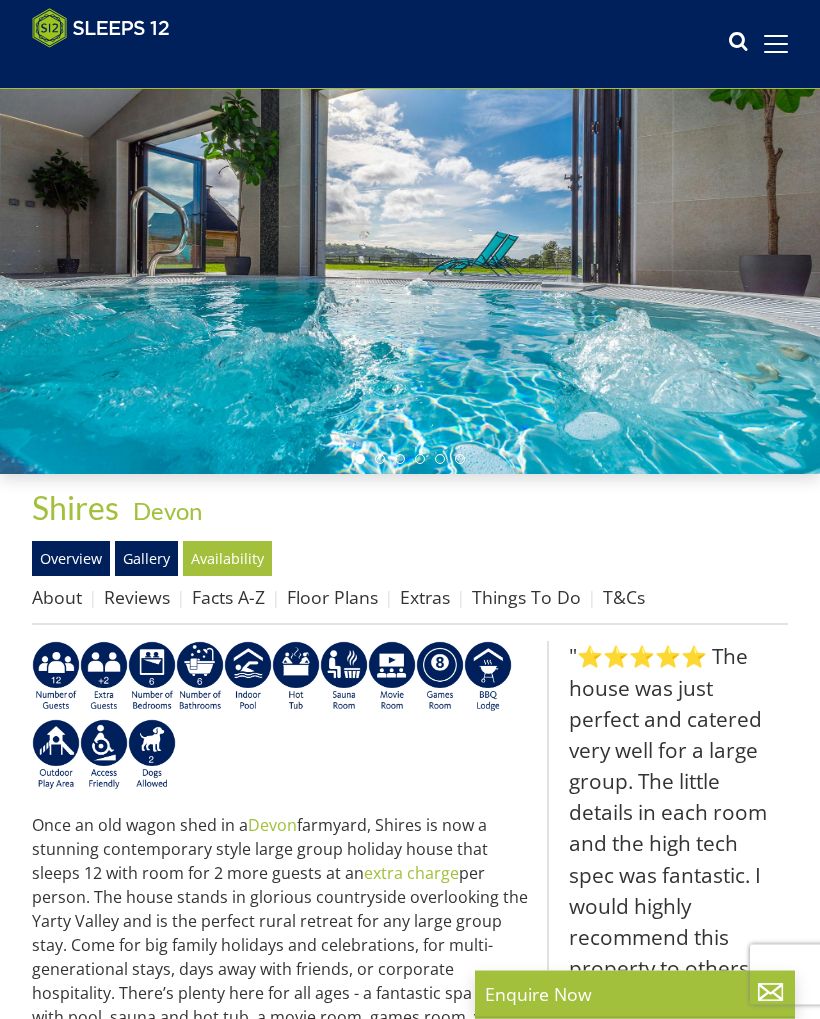 scroll, scrollTop: 105, scrollLeft: 0, axis: vertical 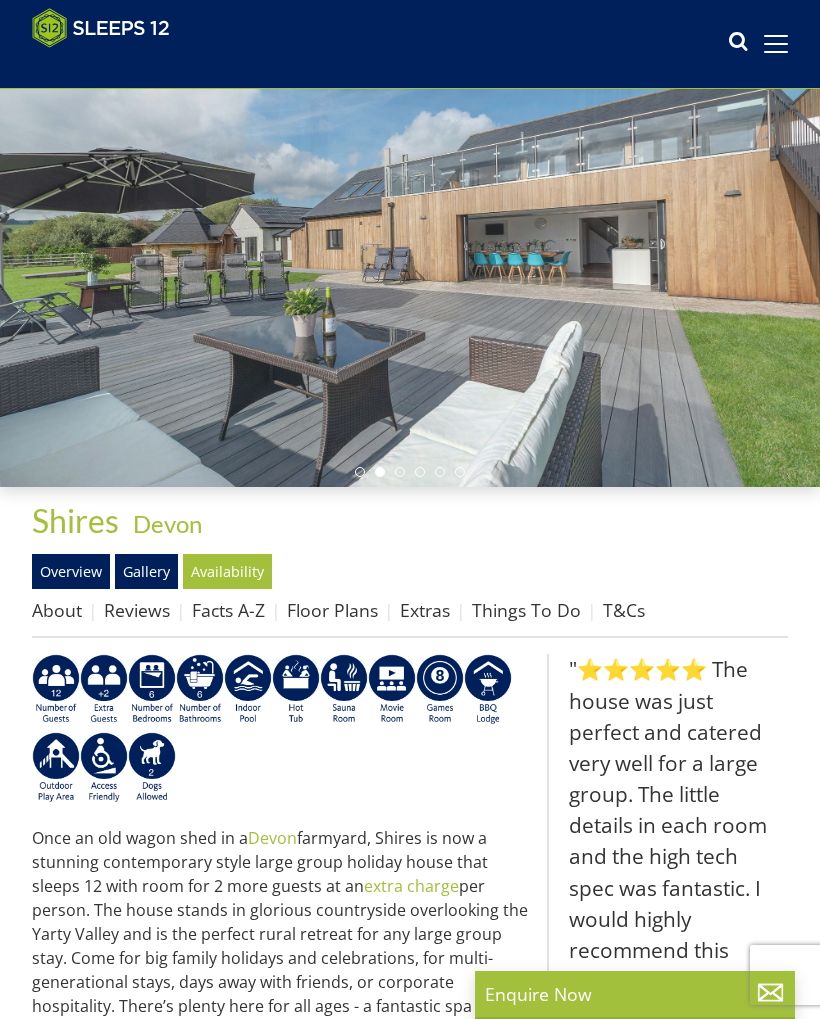 click on "Gallery" at bounding box center [146, 571] 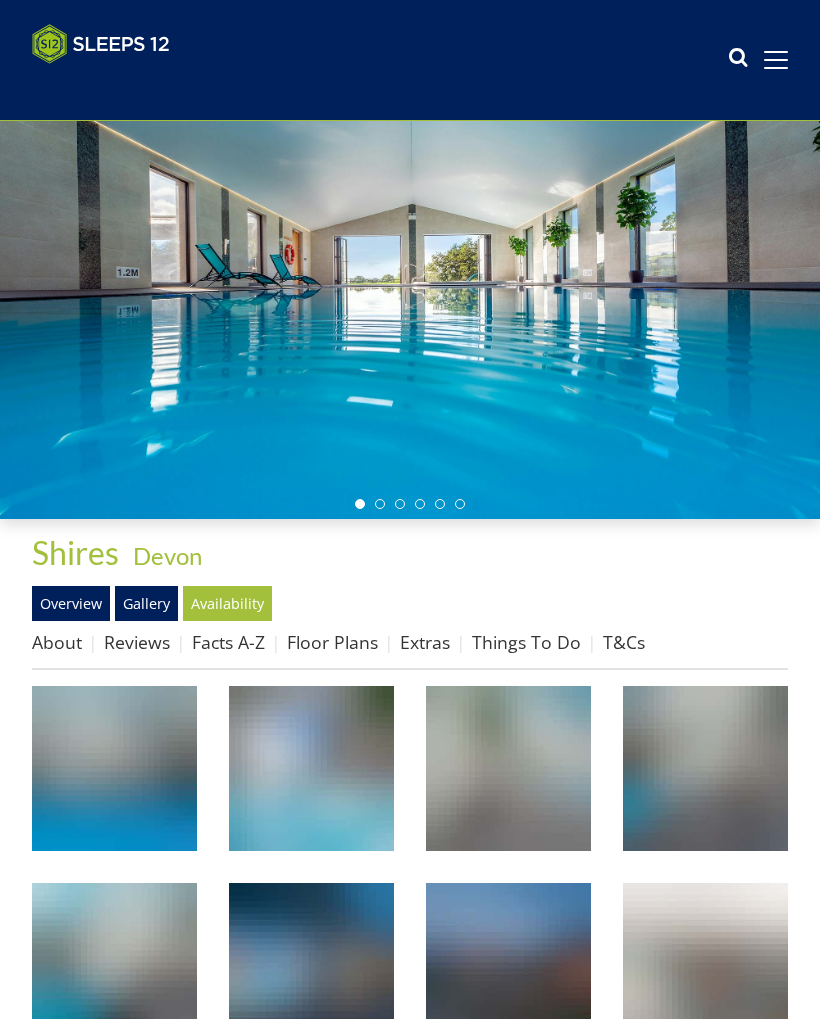 scroll, scrollTop: 0, scrollLeft: 0, axis: both 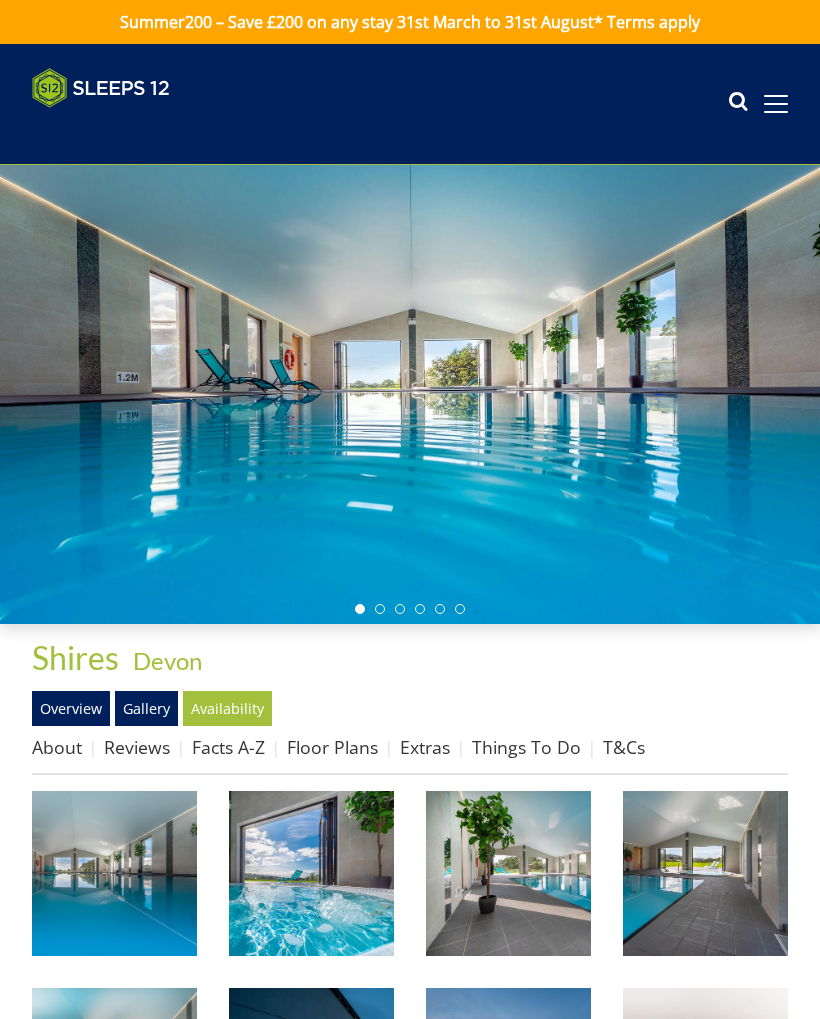 click at bounding box center (114, 873) 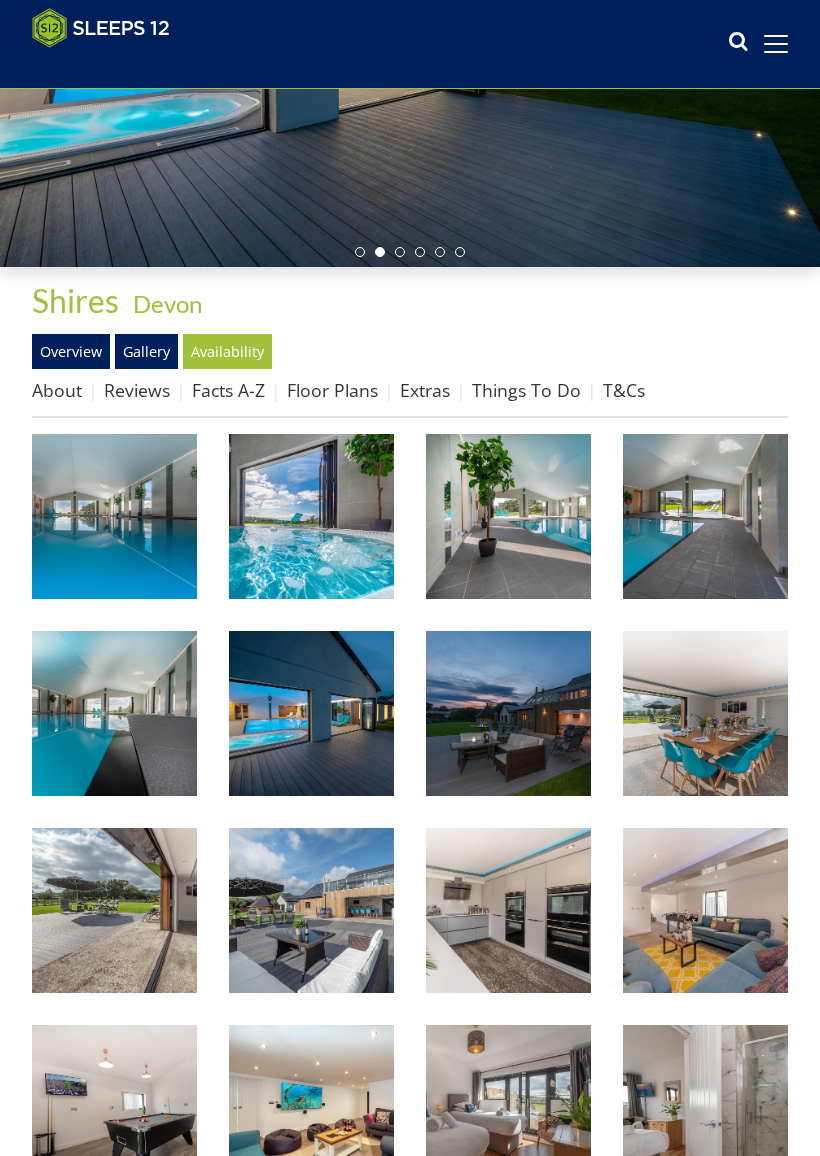 scroll, scrollTop: 325, scrollLeft: 0, axis: vertical 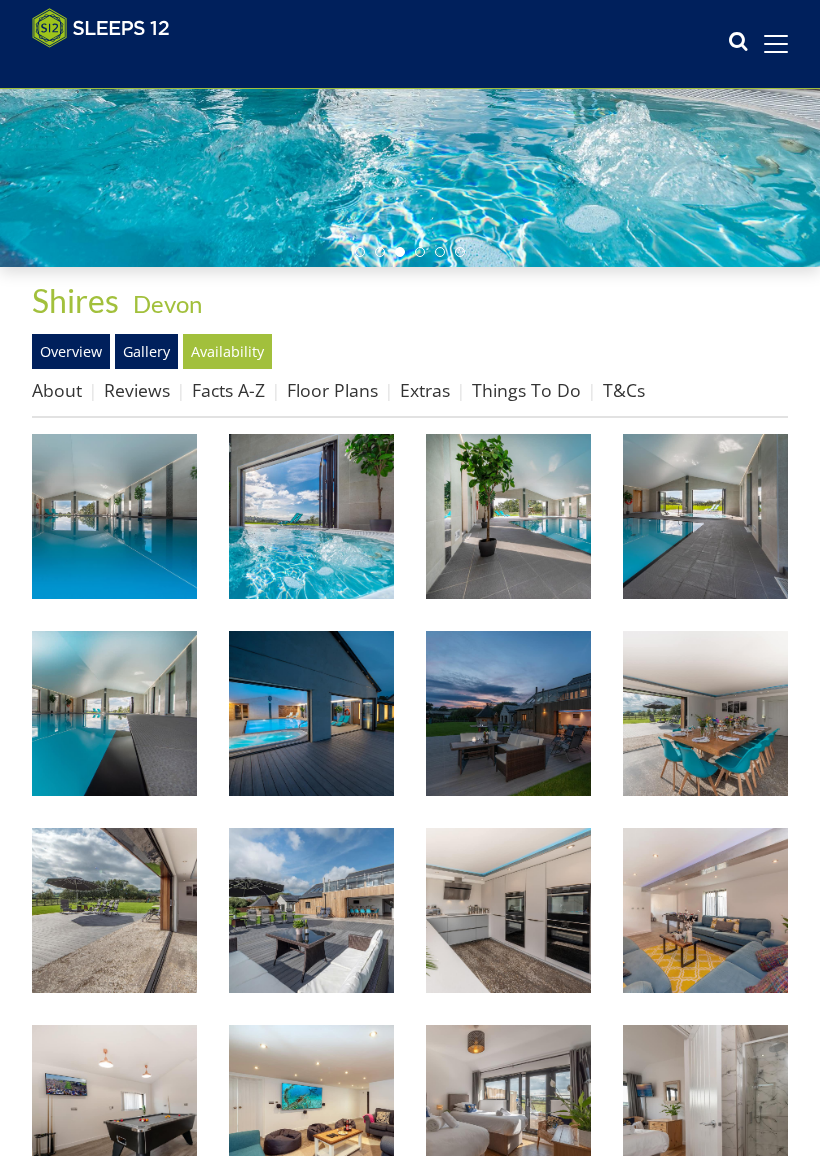 click on "Availability" at bounding box center [227, 351] 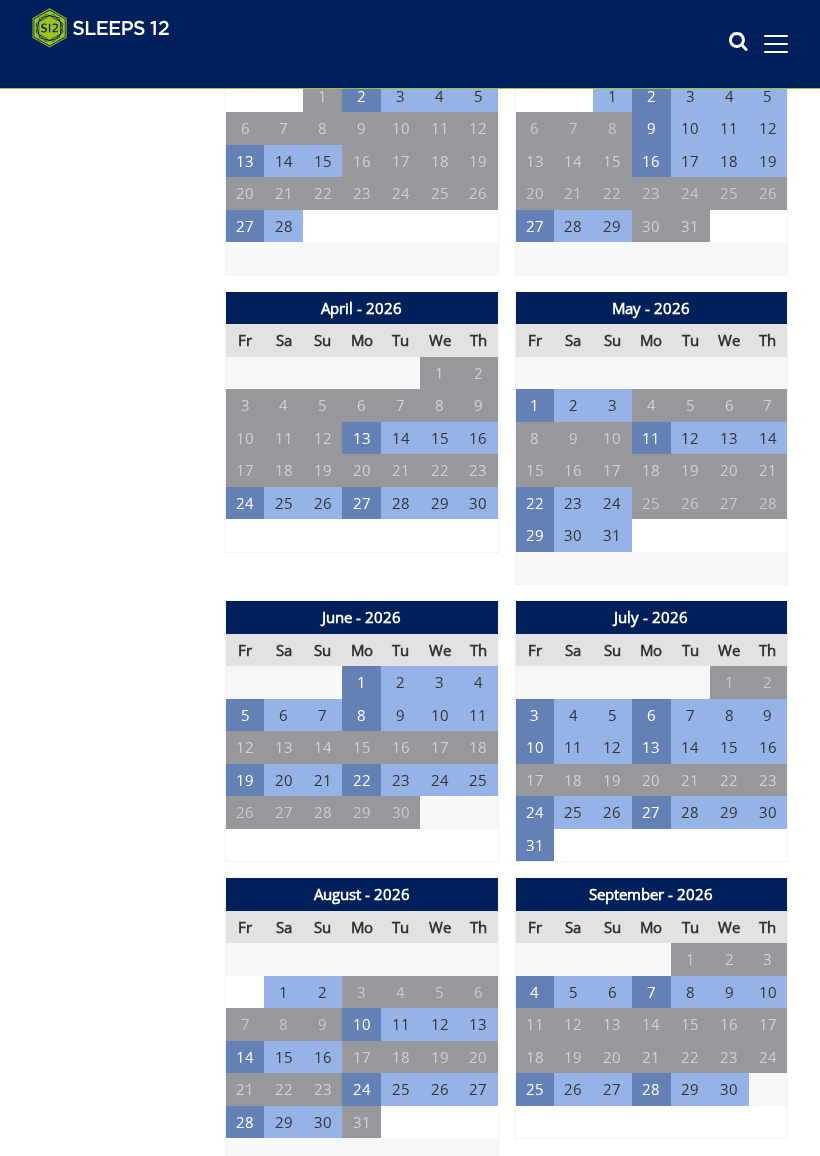 scroll, scrollTop: 1673, scrollLeft: 0, axis: vertical 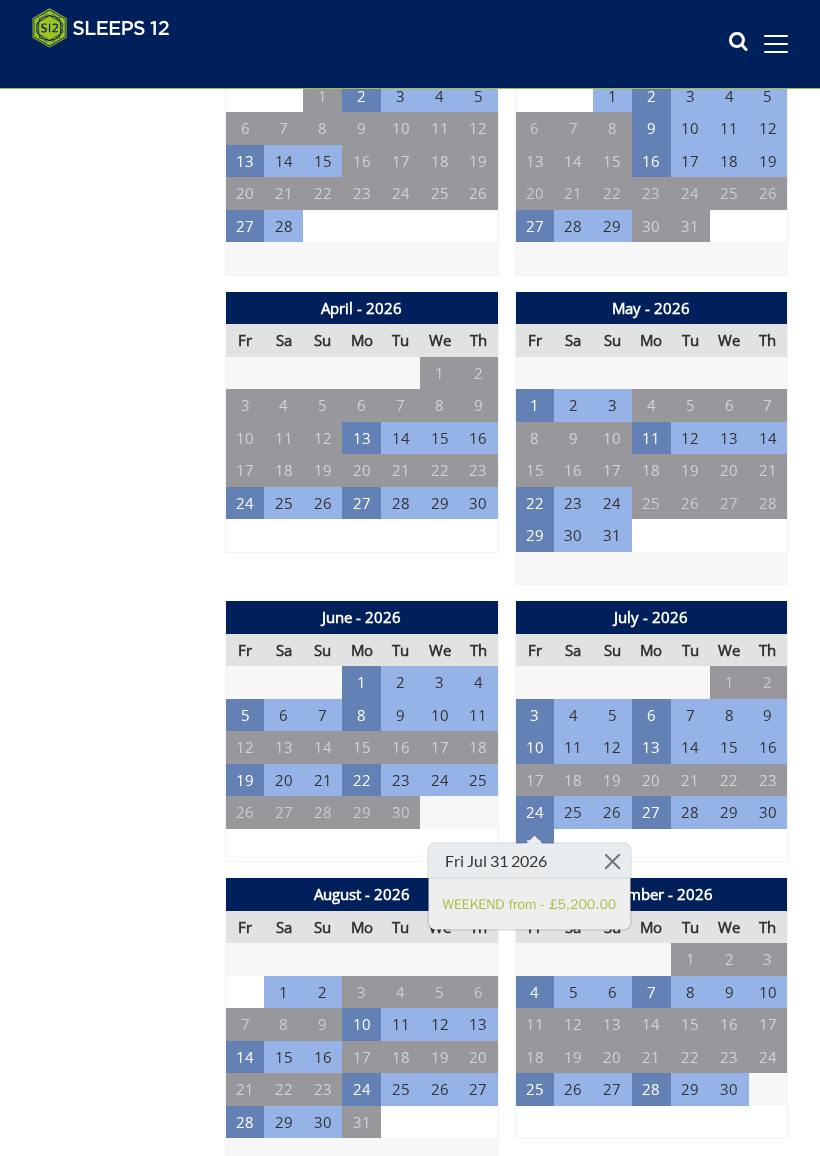 click at bounding box center (612, 861) 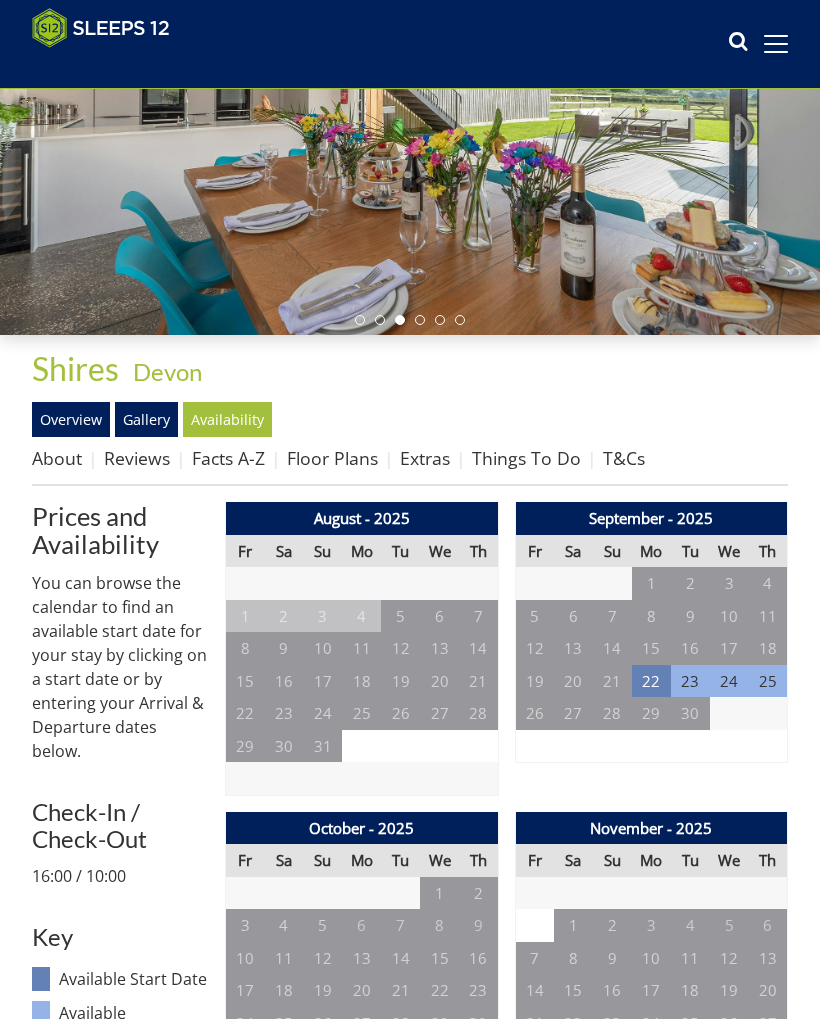 scroll, scrollTop: 256, scrollLeft: 0, axis: vertical 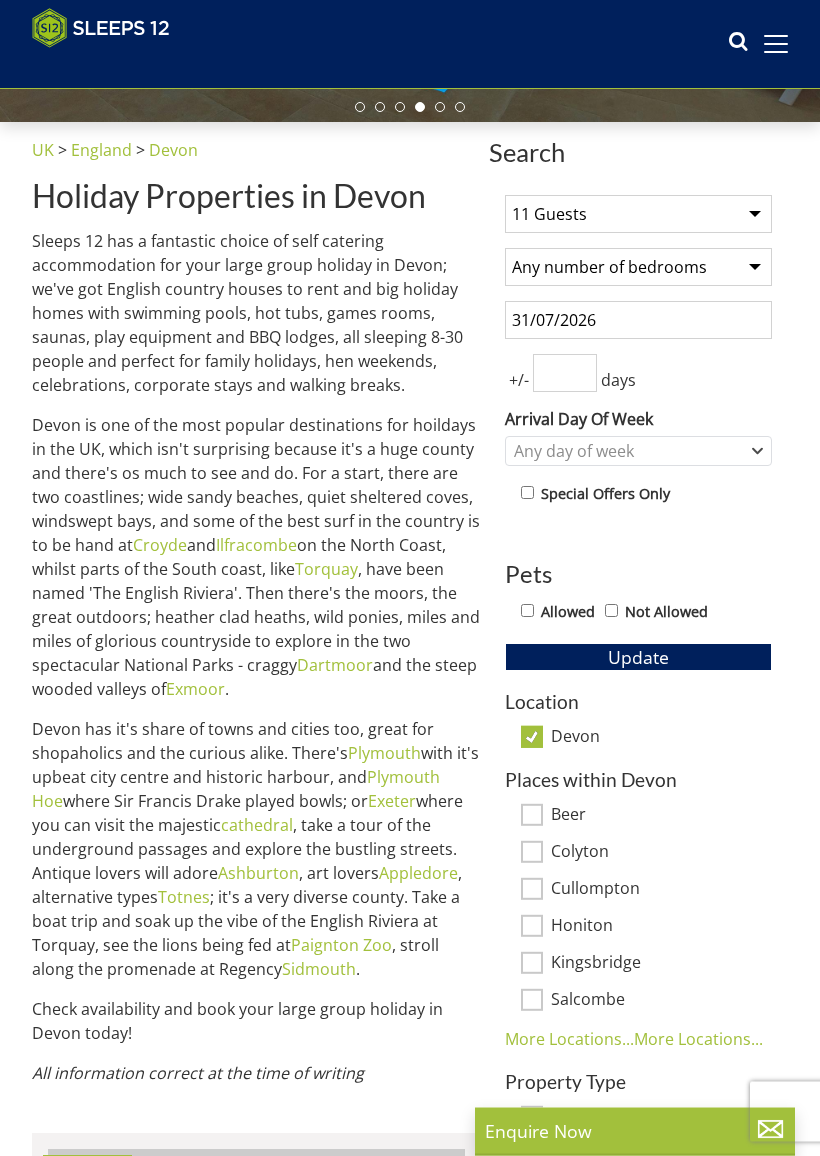 click on "Devon" at bounding box center [532, 738] 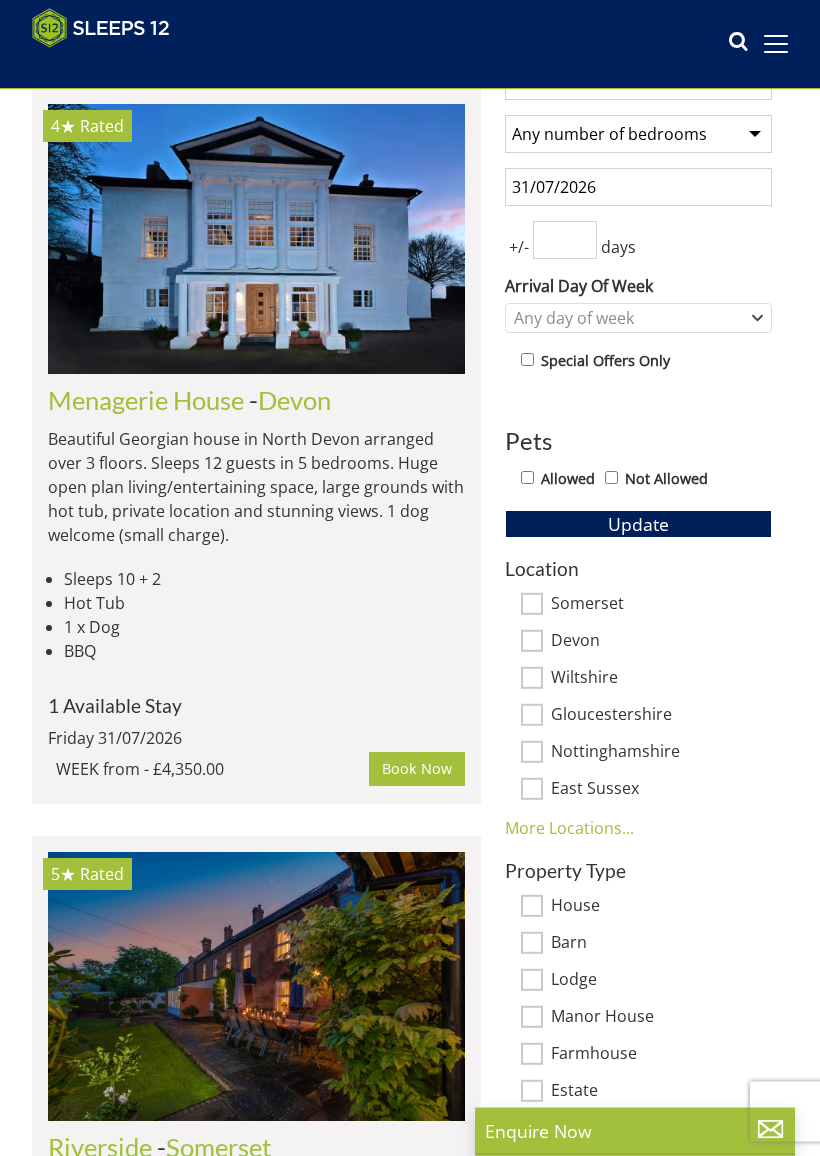 scroll, scrollTop: 618, scrollLeft: 0, axis: vertical 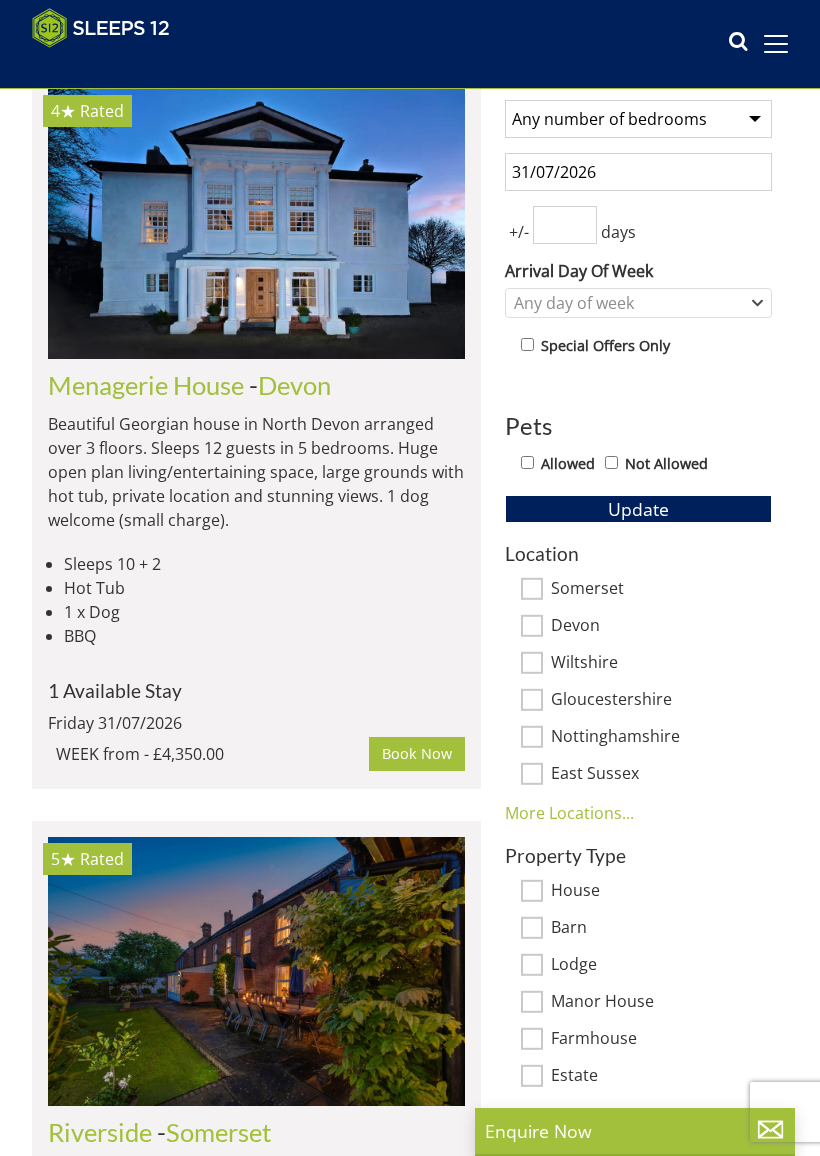 click on "Somerset" at bounding box center [532, 589] 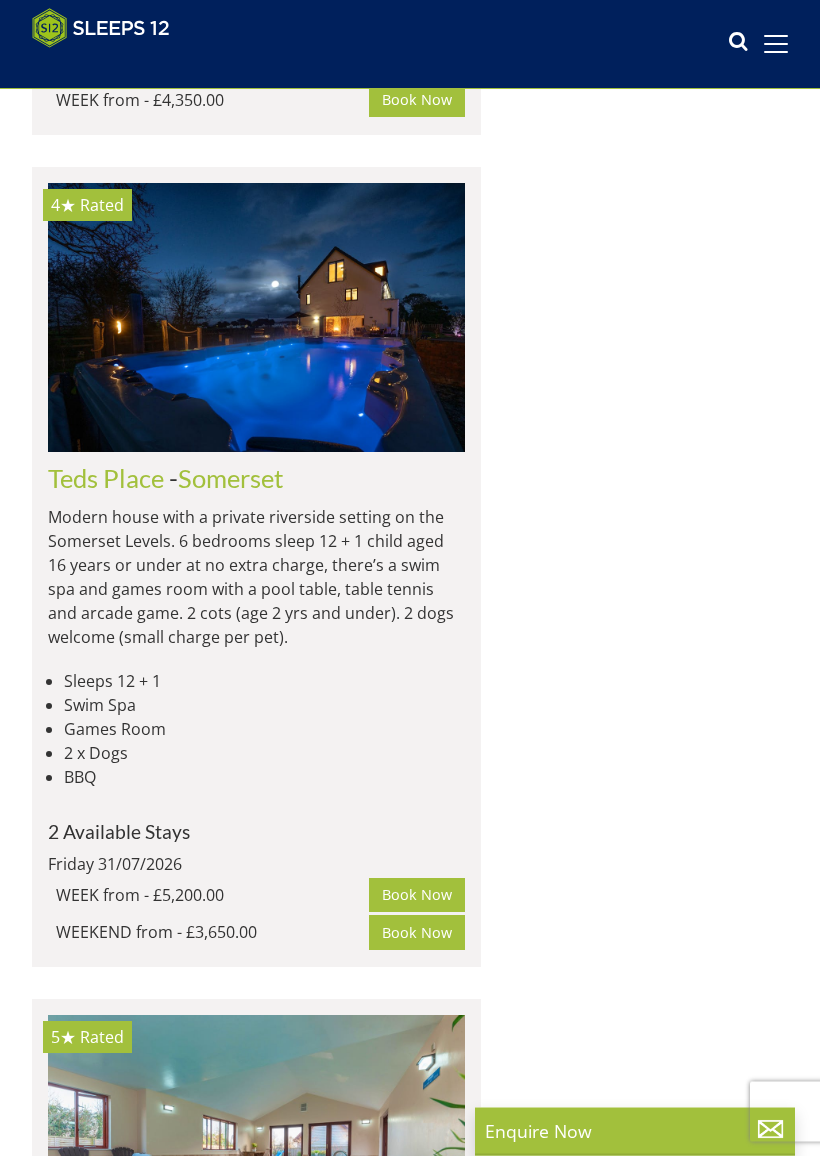 scroll, scrollTop: 2296, scrollLeft: 0, axis: vertical 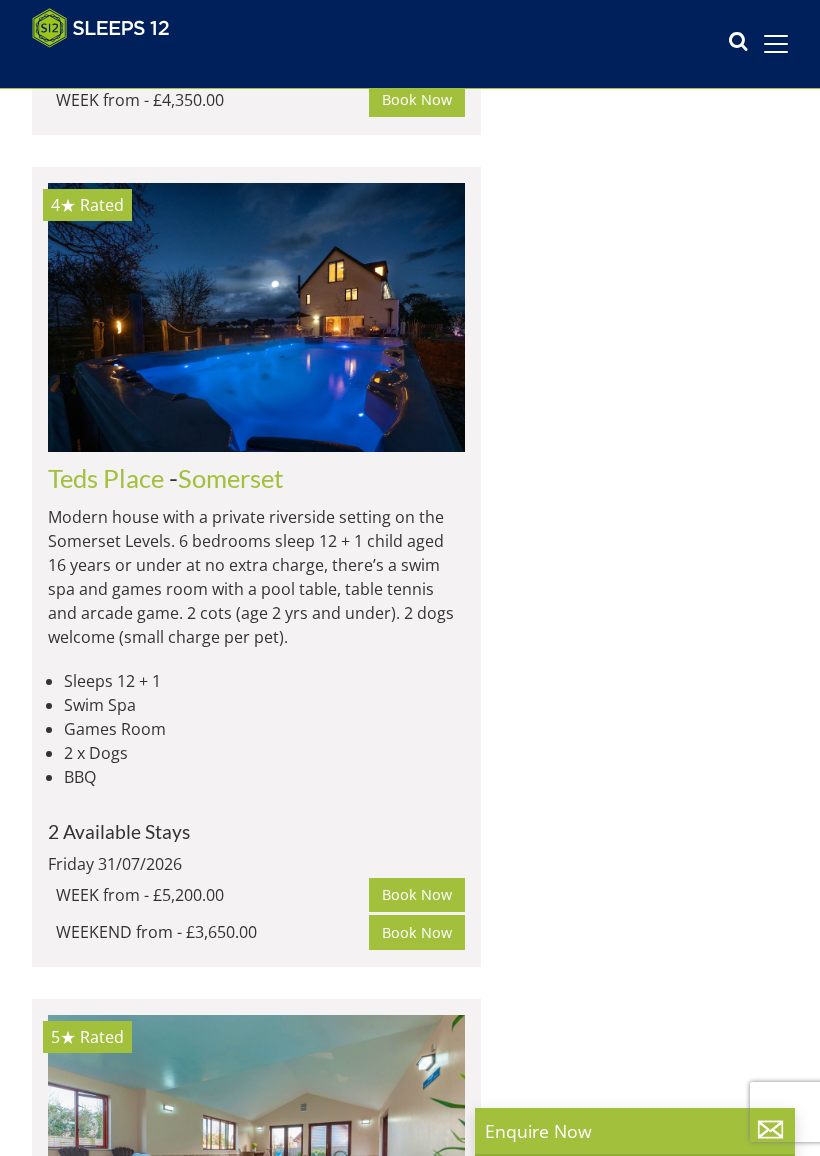 click on "Teds Place" at bounding box center [106, 478] 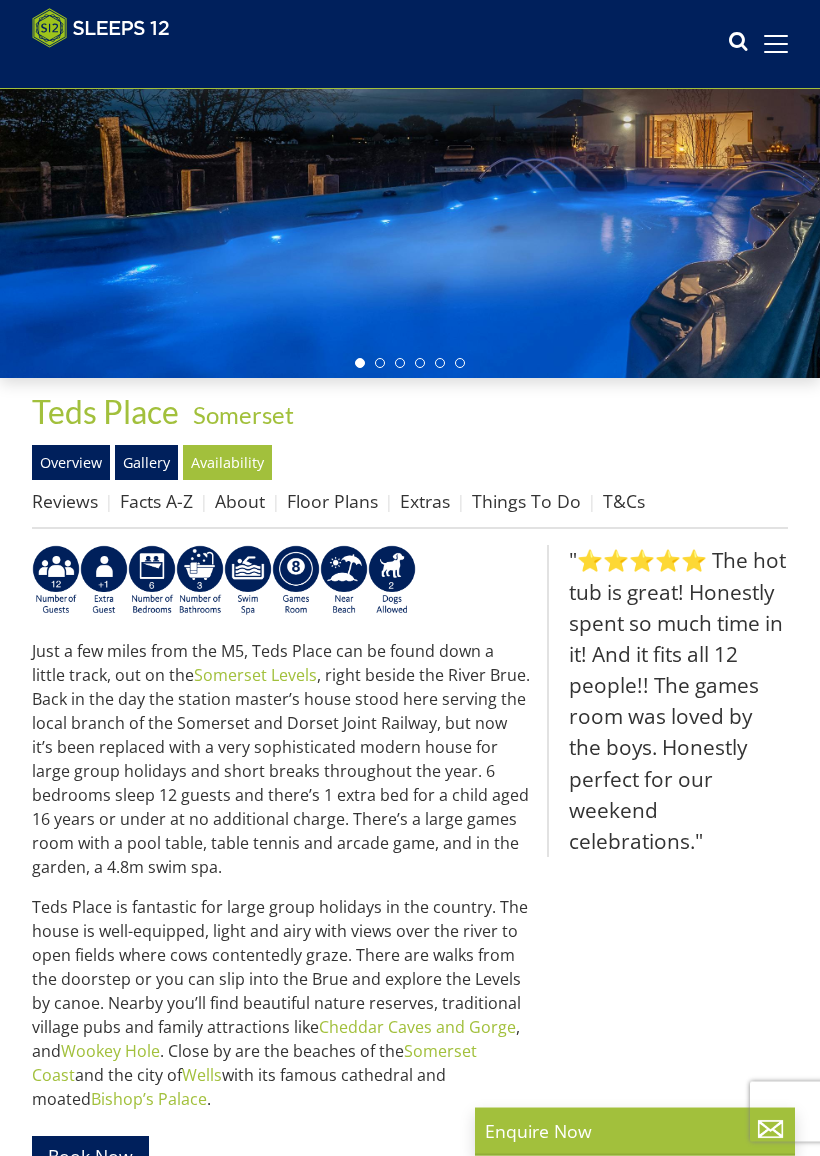 scroll, scrollTop: 214, scrollLeft: 0, axis: vertical 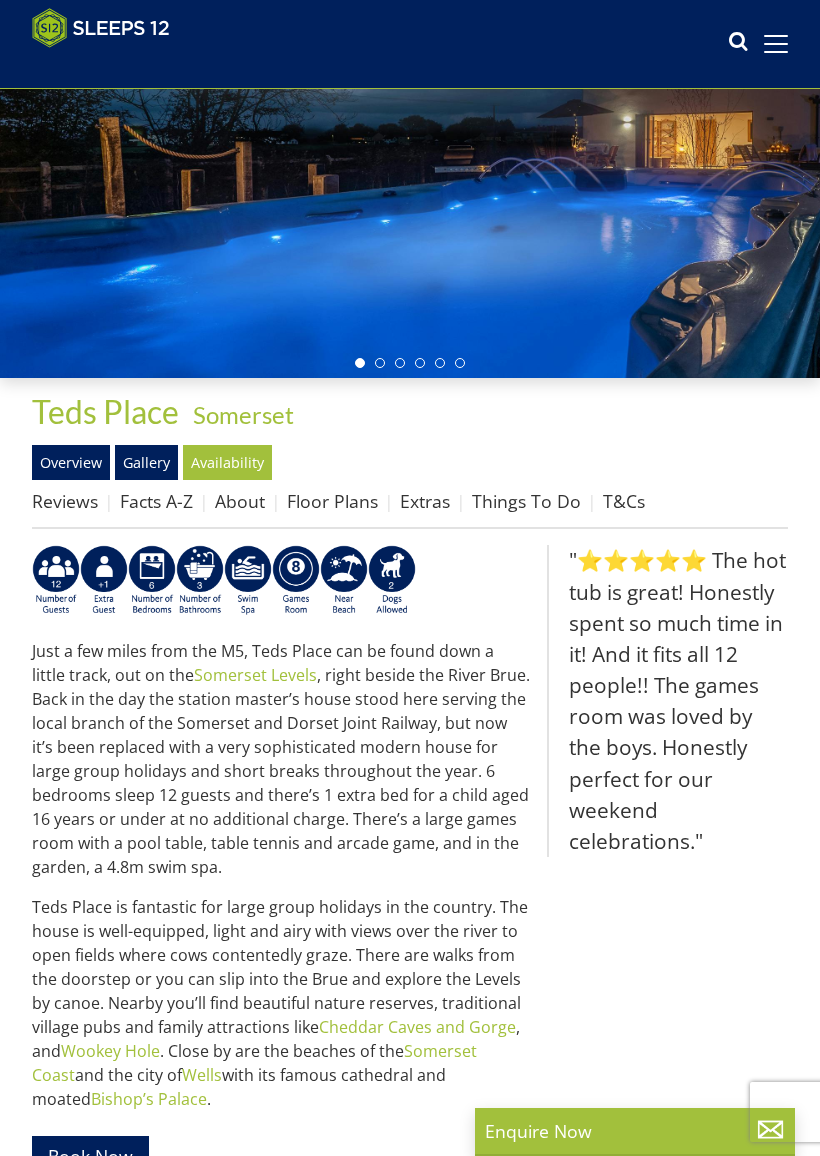 click on "Gallery" at bounding box center (146, 462) 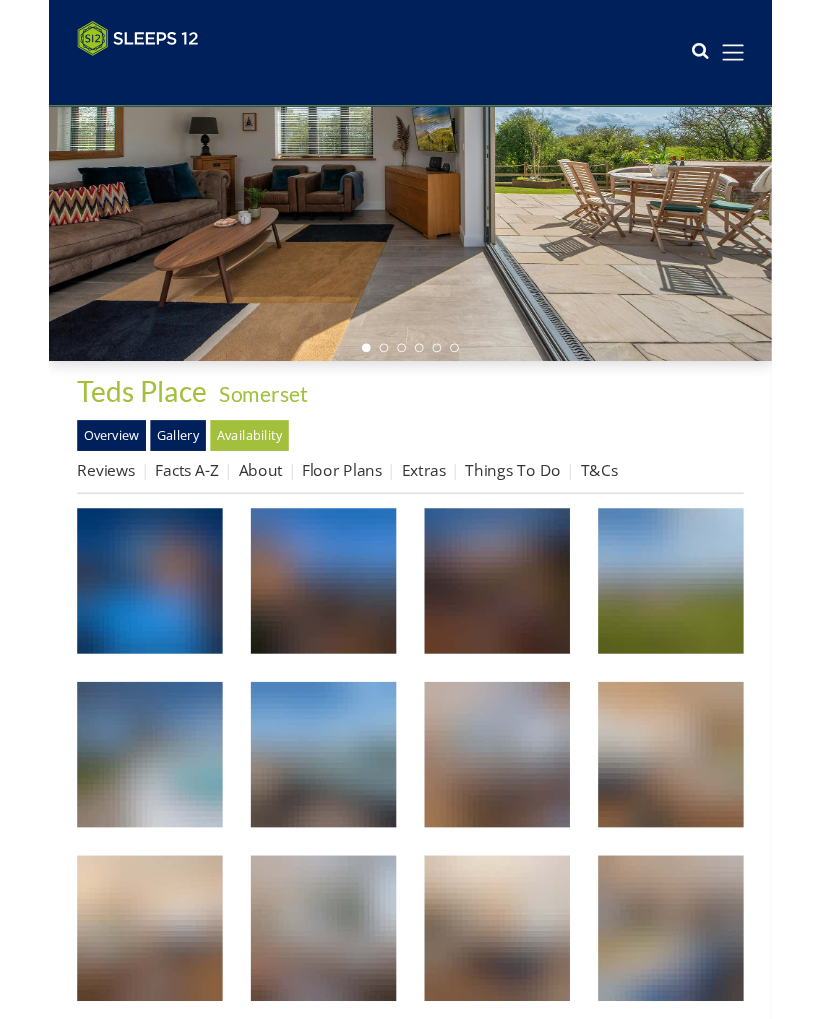 scroll, scrollTop: 0, scrollLeft: 0, axis: both 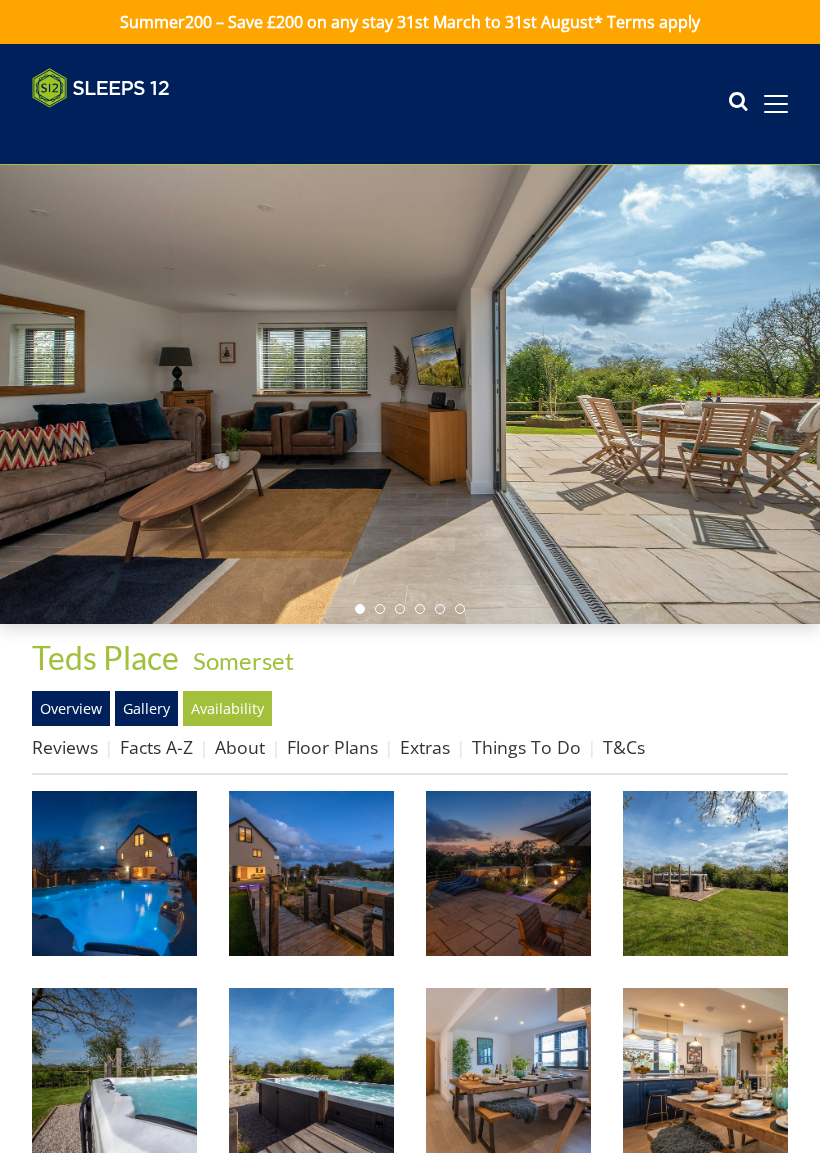 click at bounding box center (114, 873) 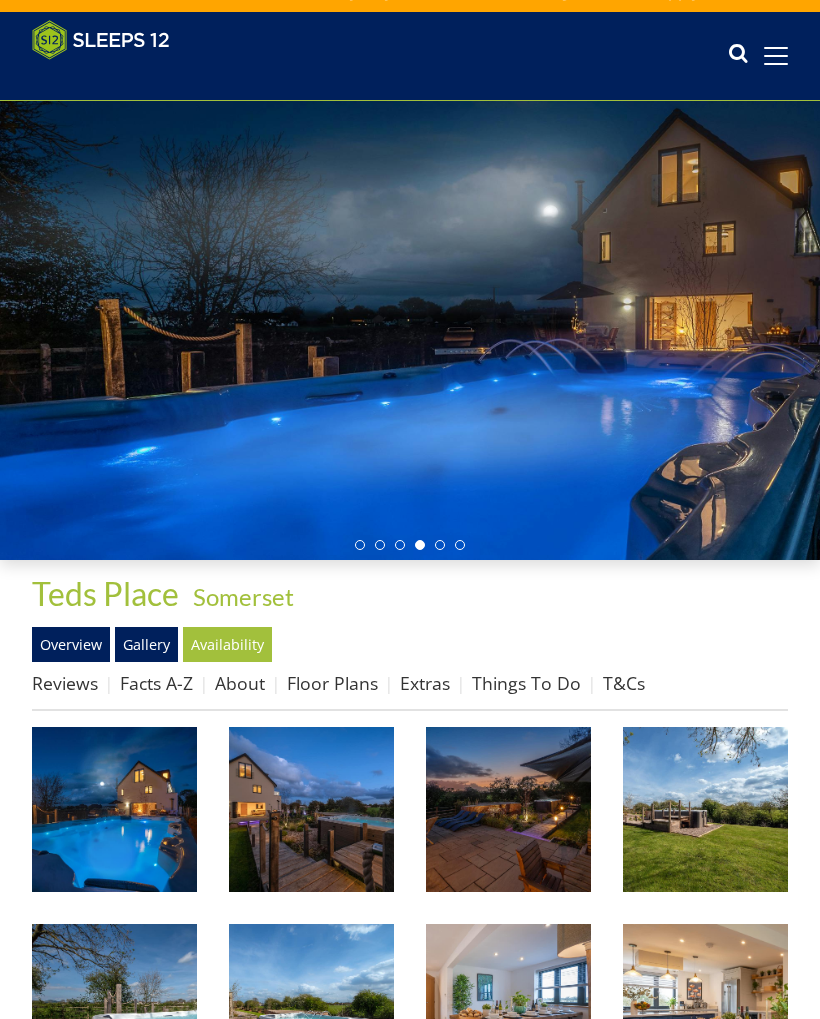 scroll, scrollTop: 30, scrollLeft: 0, axis: vertical 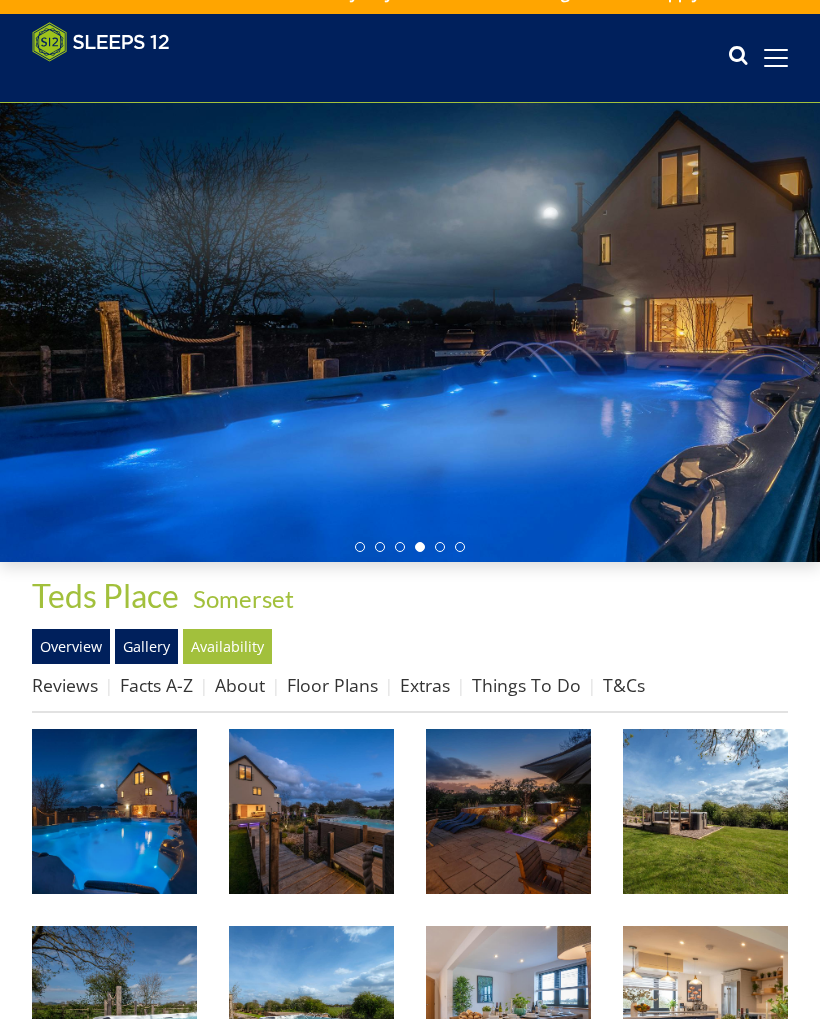 click on "Floor Plans" at bounding box center (332, 685) 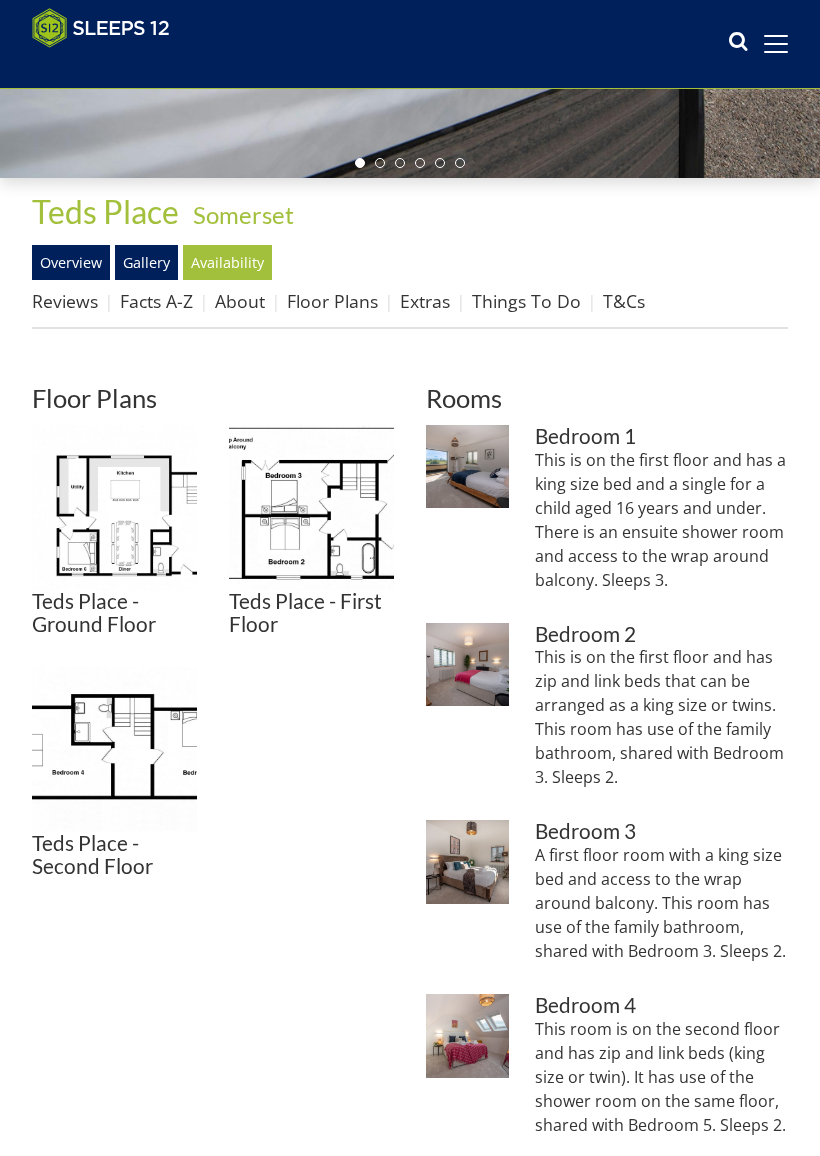 scroll, scrollTop: 414, scrollLeft: 0, axis: vertical 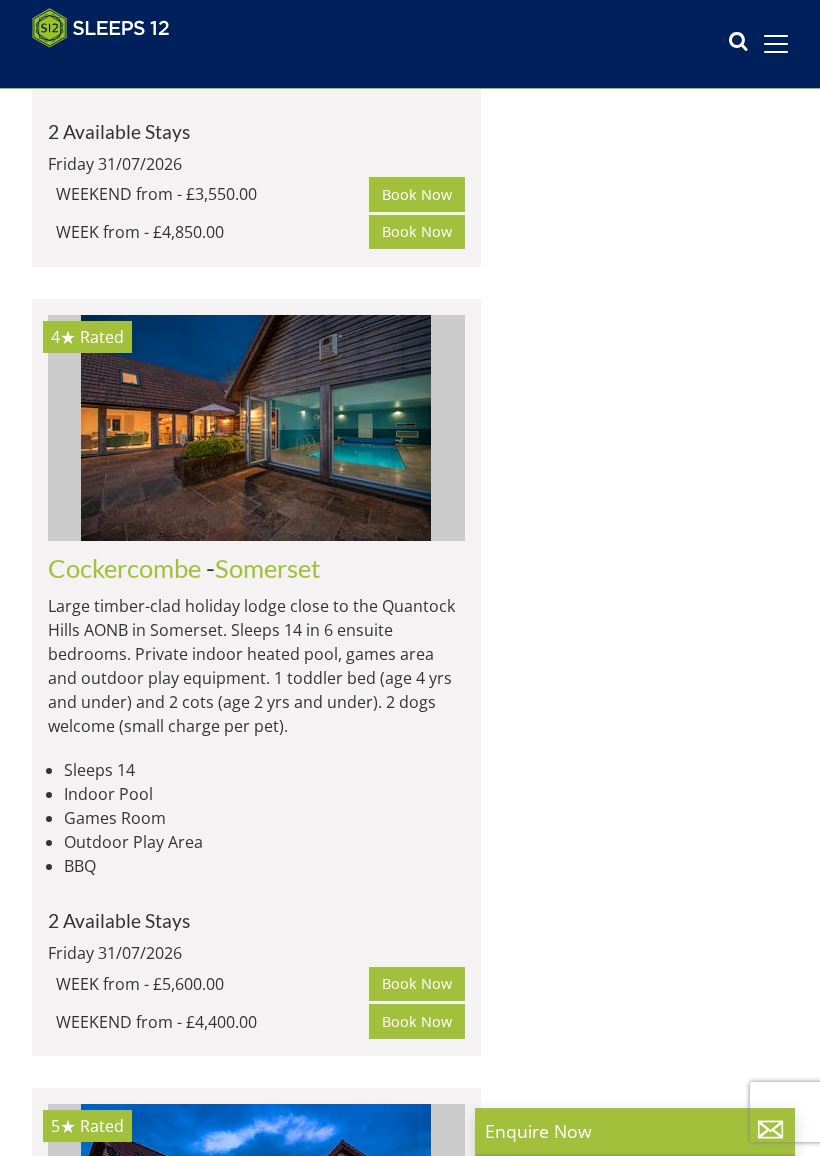 click on "Foxcombe" at bounding box center [104, -1421] 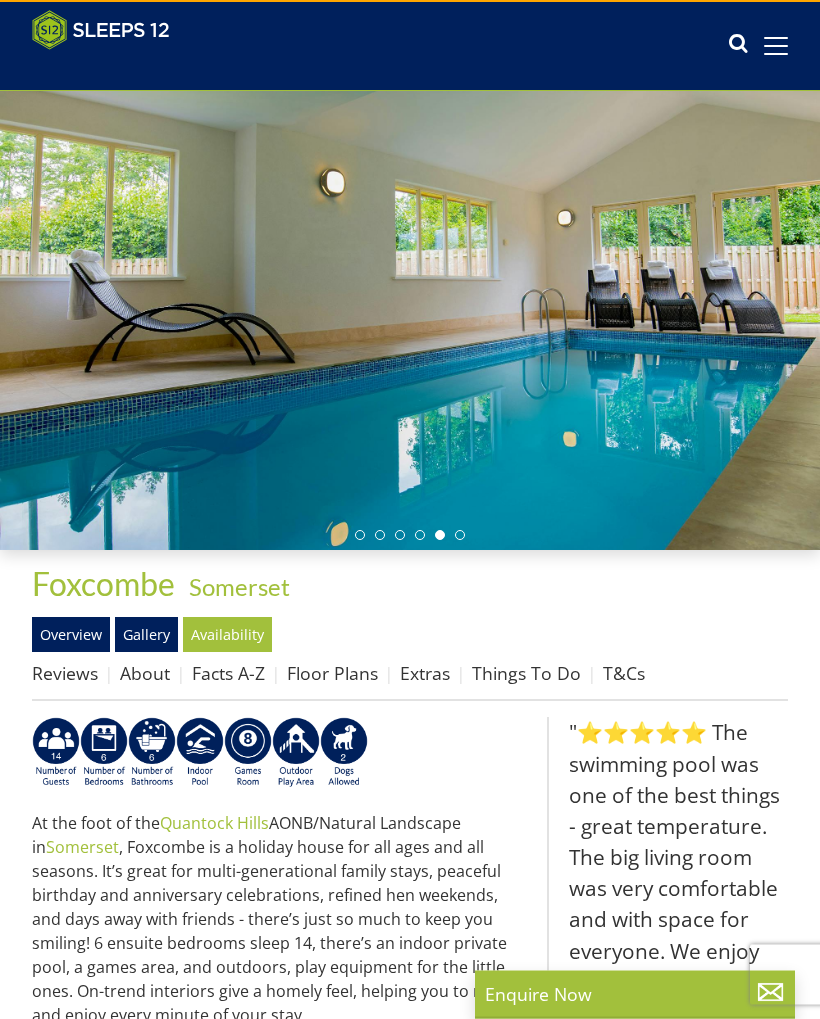 scroll, scrollTop: 42, scrollLeft: 0, axis: vertical 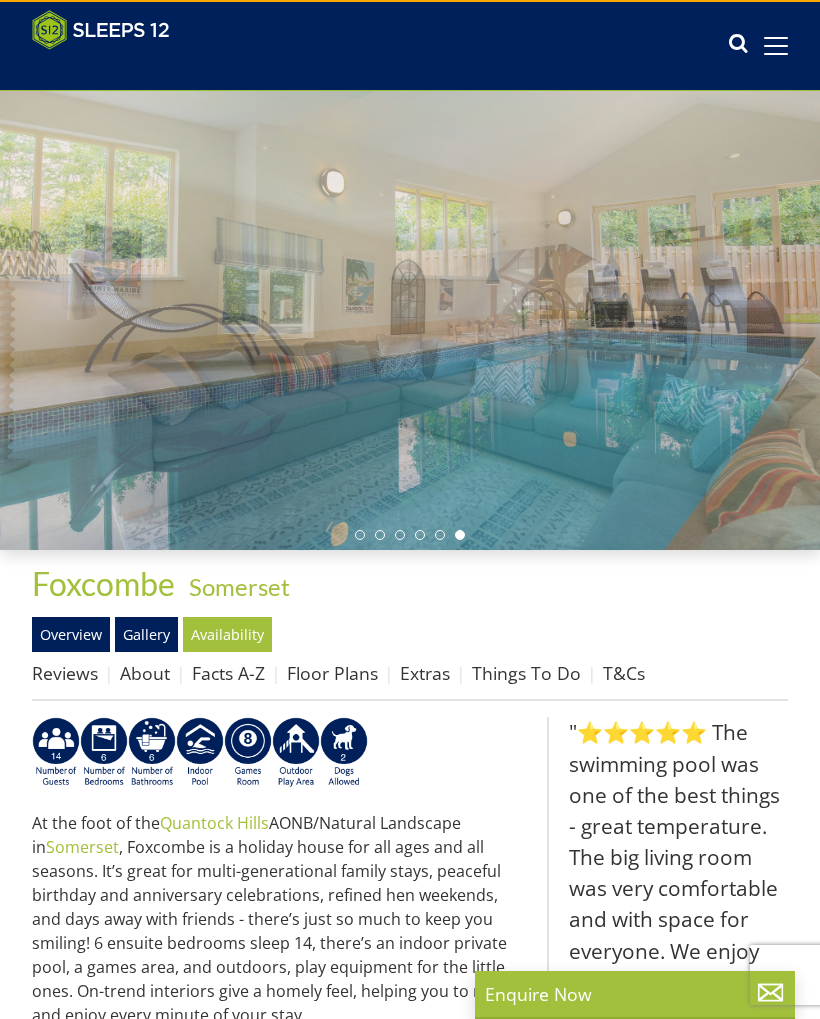 click on "Gallery" at bounding box center [146, 634] 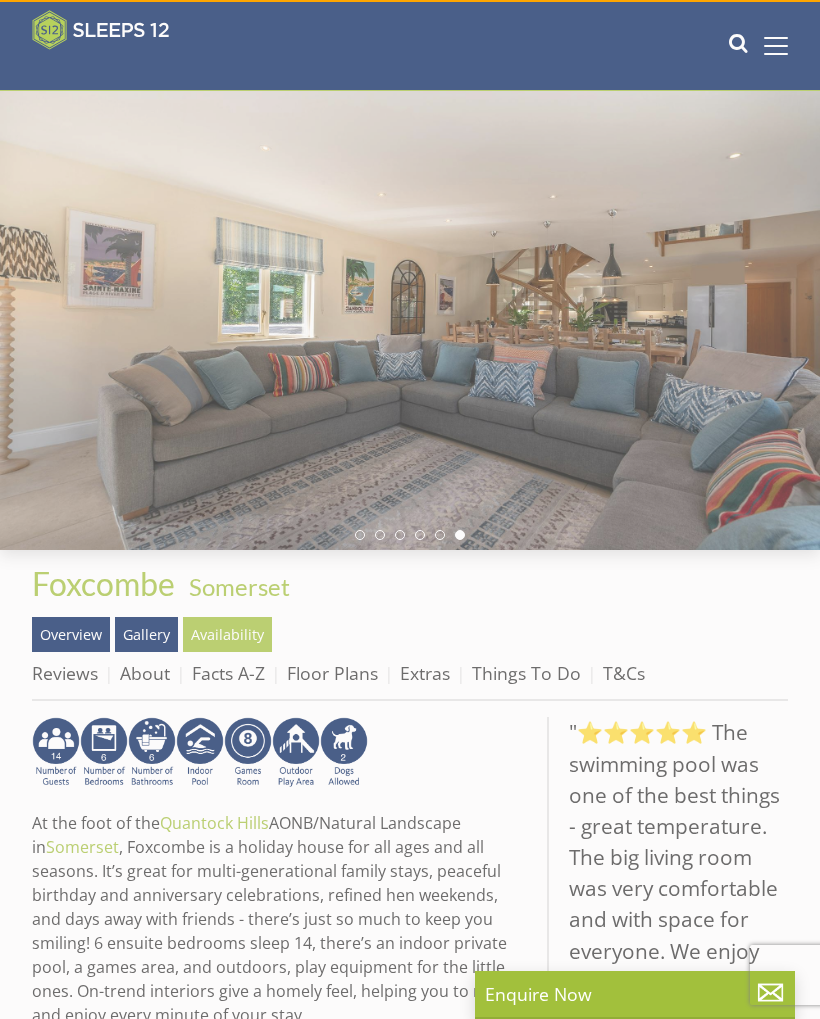 scroll, scrollTop: 0, scrollLeft: 0, axis: both 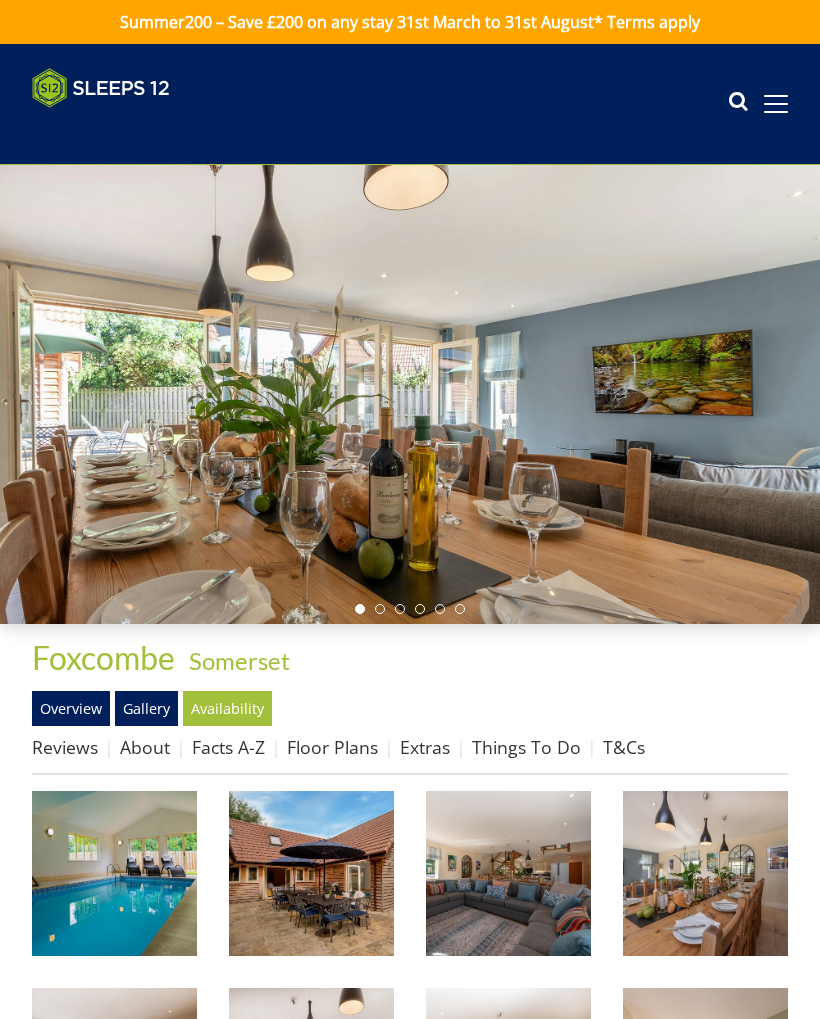 click at bounding box center (114, 873) 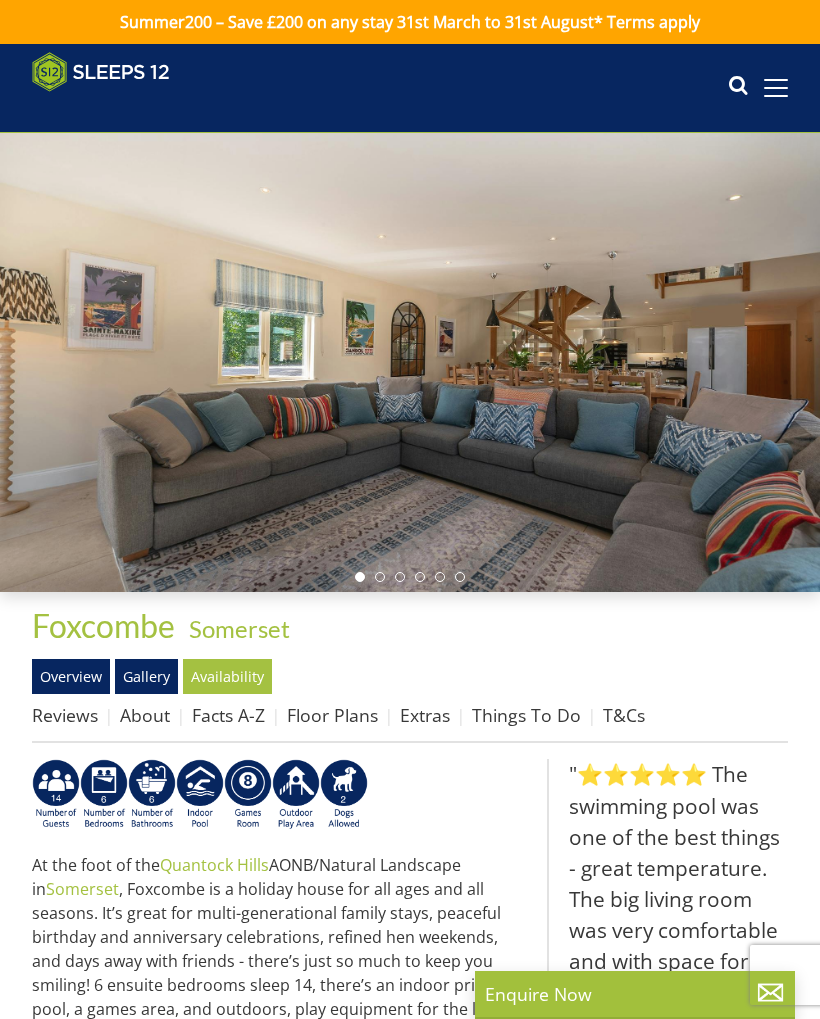 scroll, scrollTop: 42, scrollLeft: 0, axis: vertical 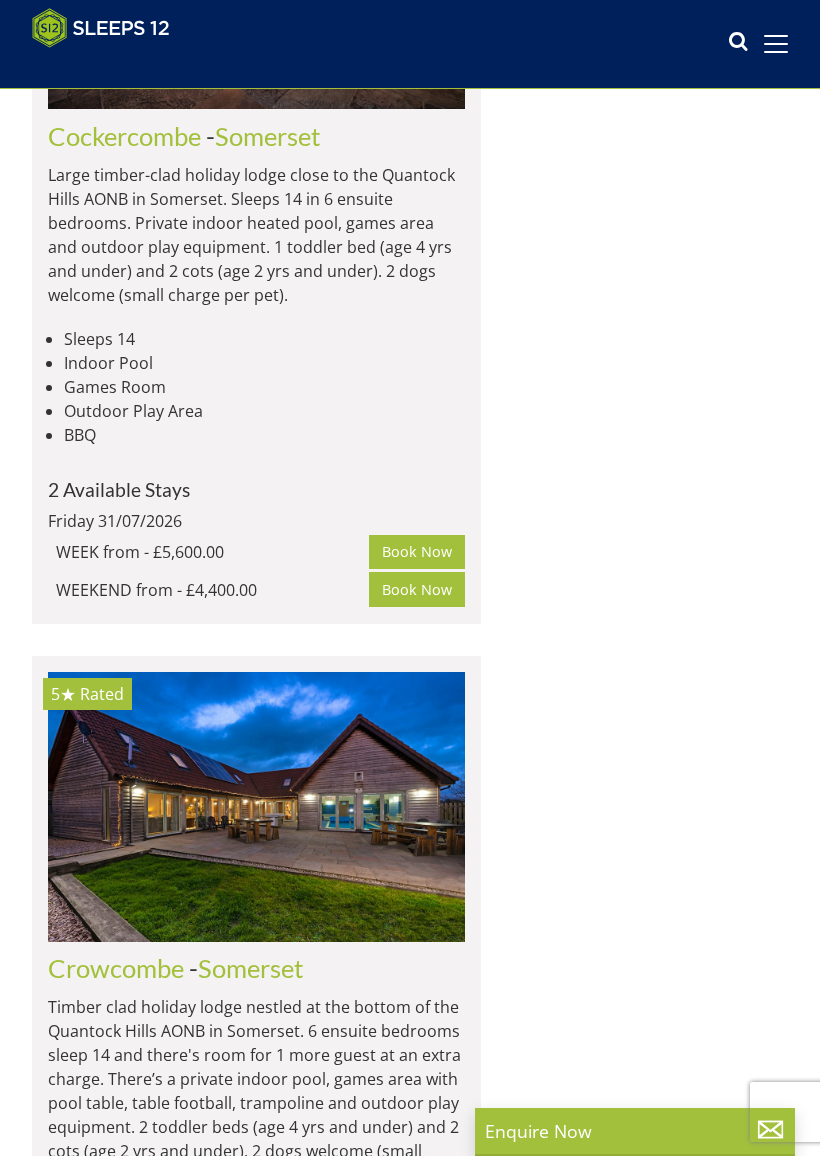 click on "Crowcombe" at bounding box center (116, 968) 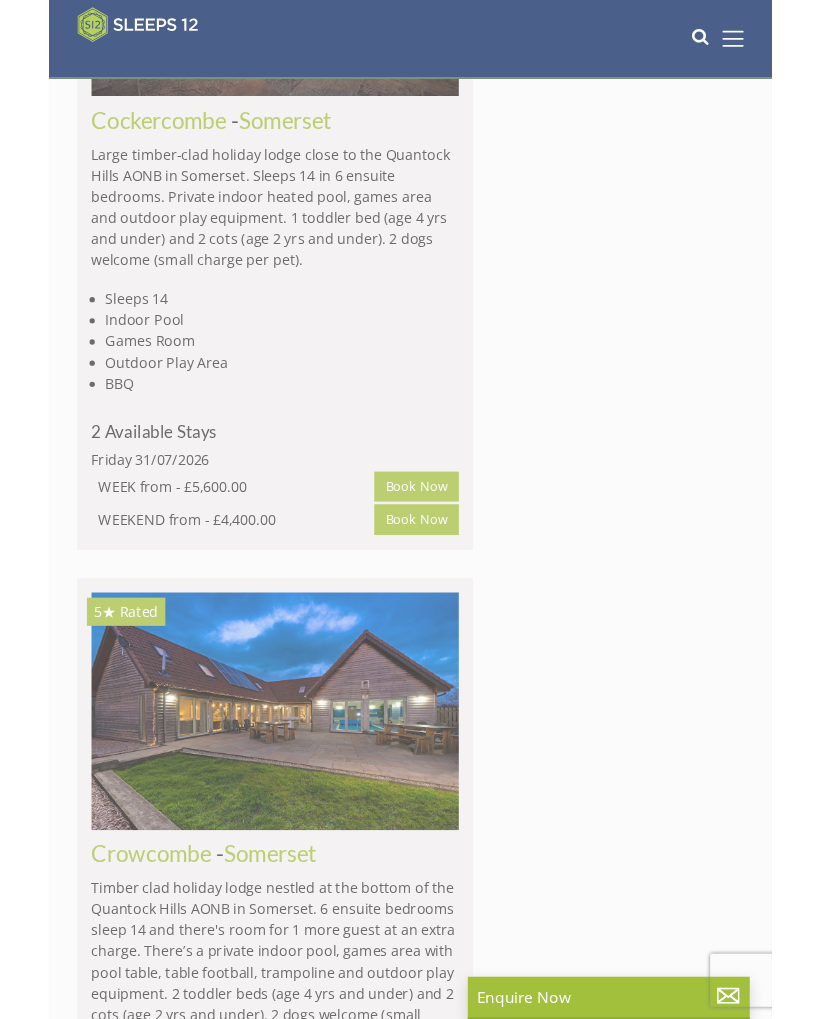 scroll, scrollTop: 0, scrollLeft: 0, axis: both 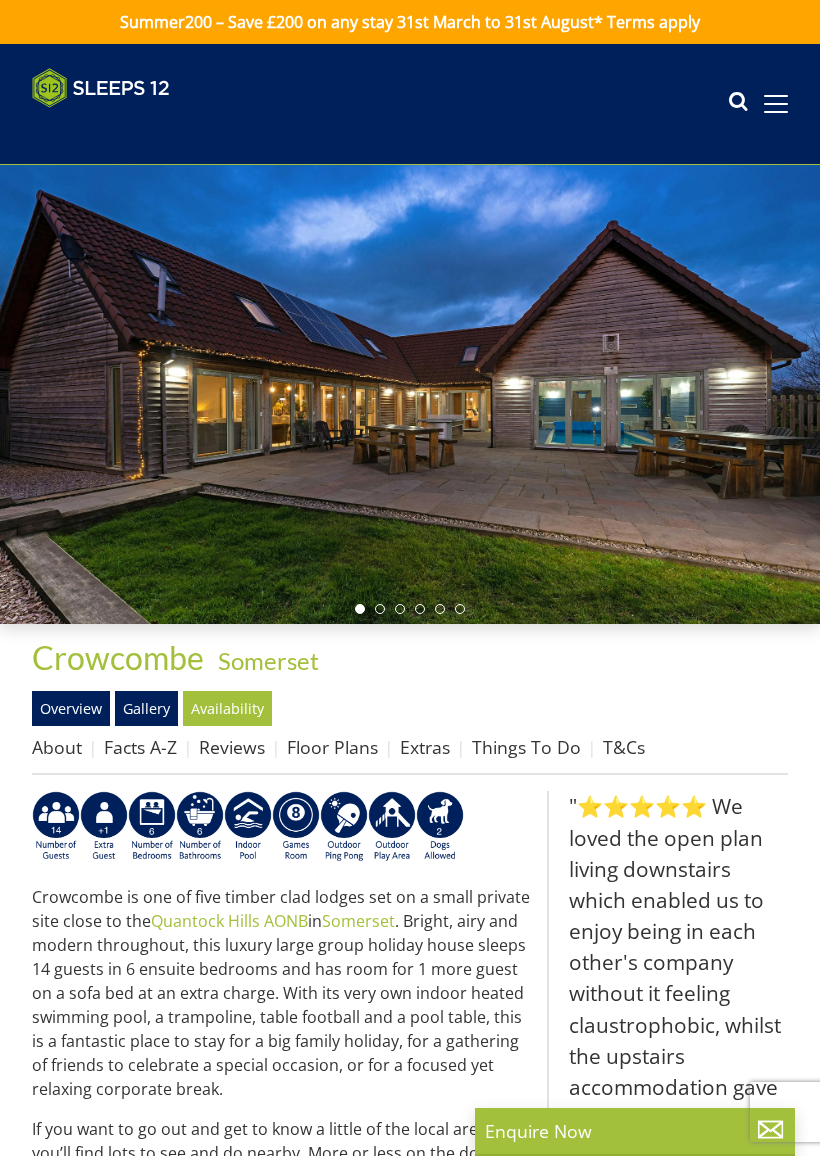 click on "Gallery" at bounding box center [146, 708] 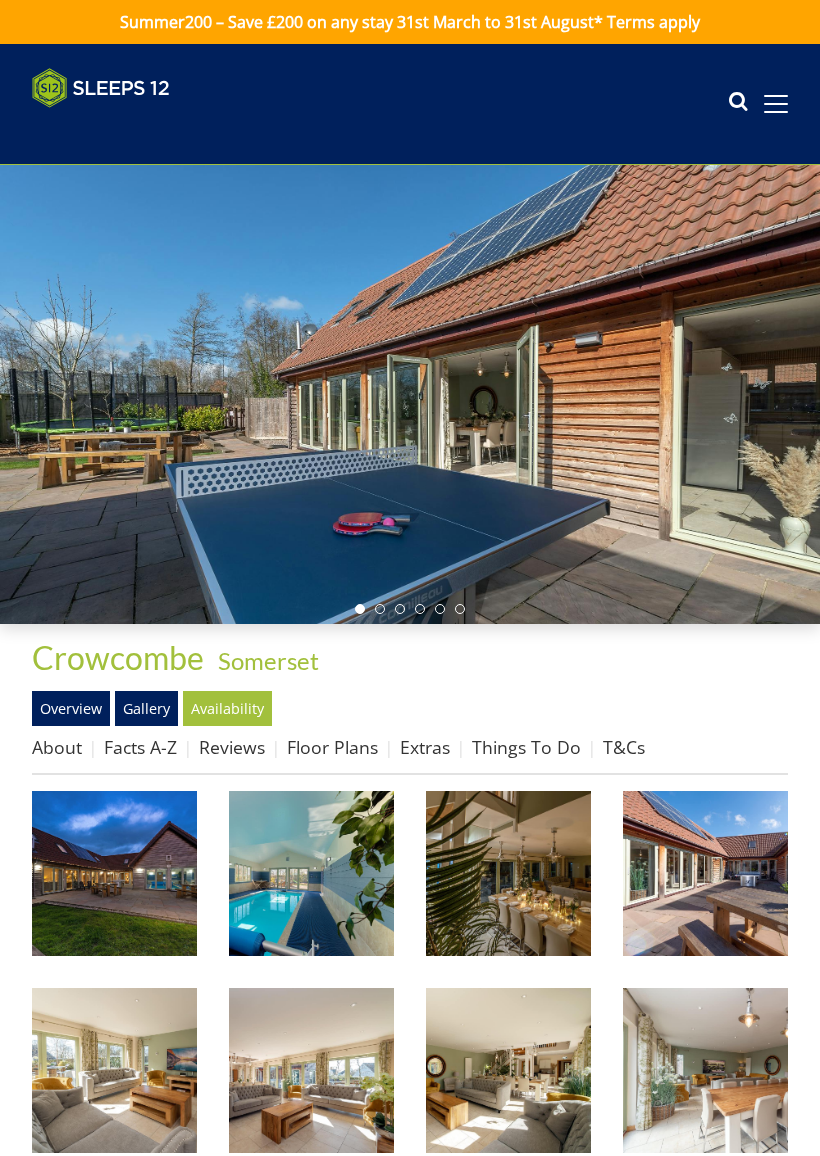 click at bounding box center [114, 873] 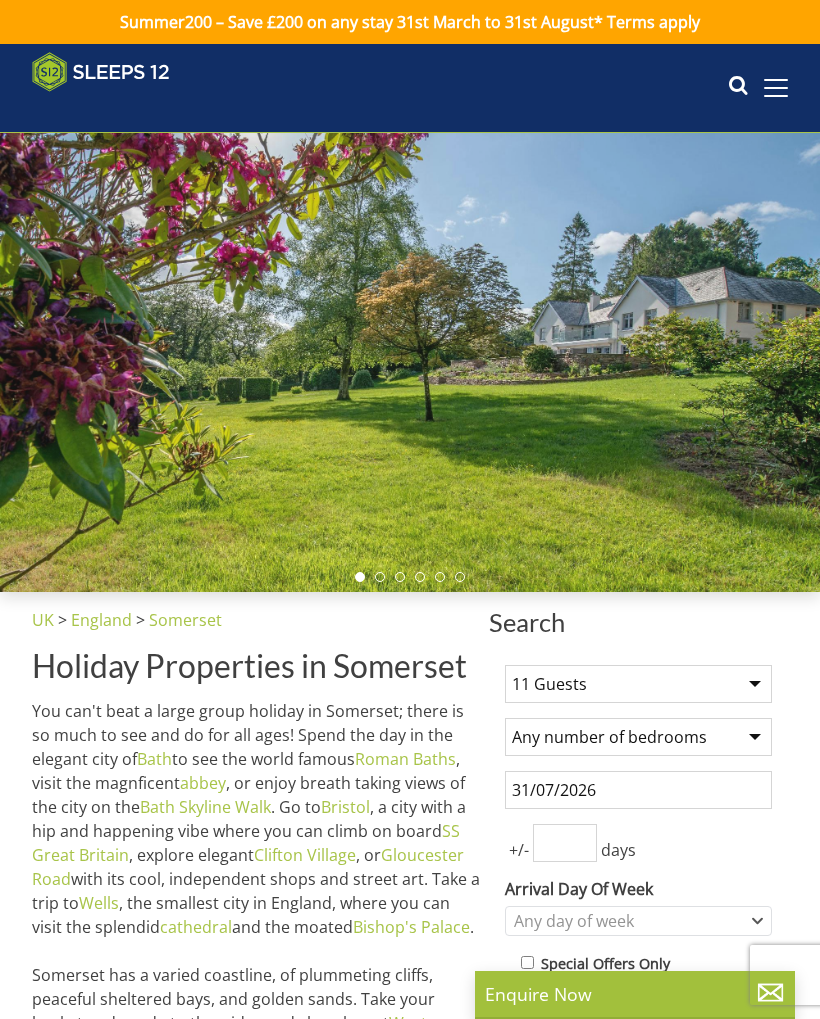 scroll, scrollTop: 9459, scrollLeft: 0, axis: vertical 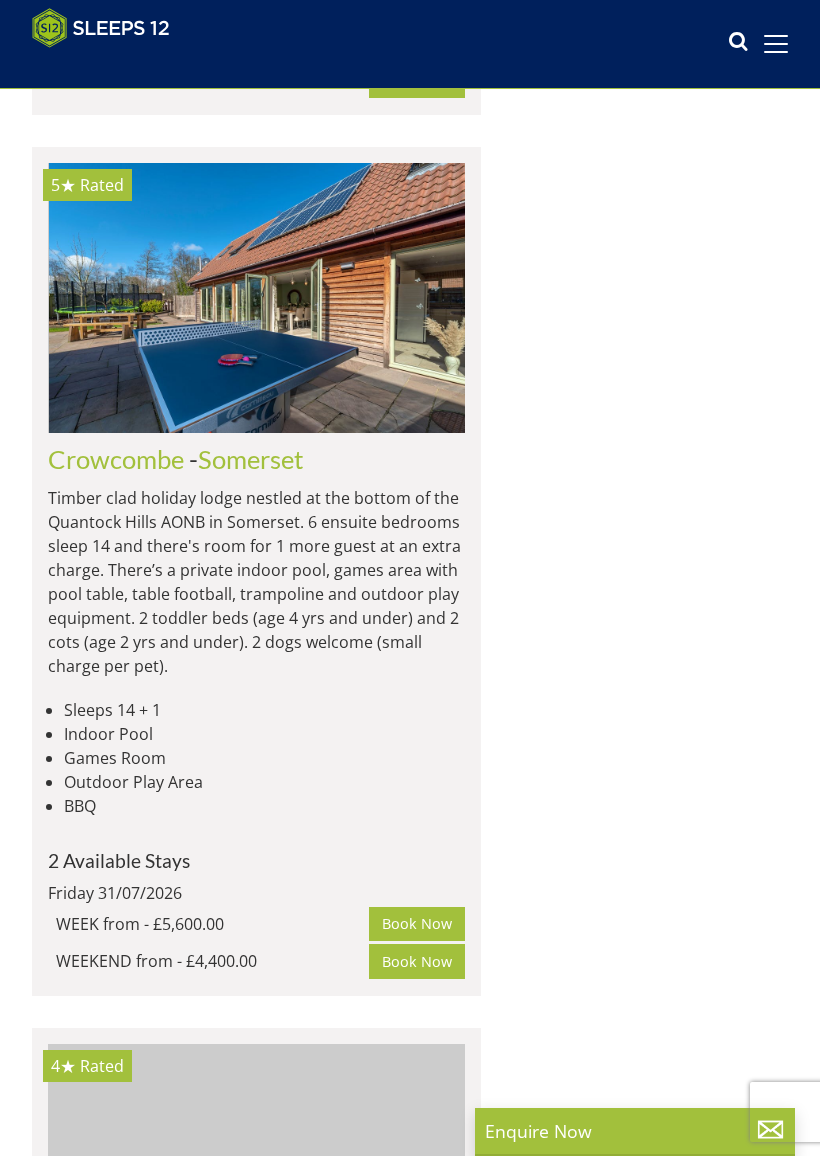 click on "Valleys Reach" at bounding box center [124, 1340] 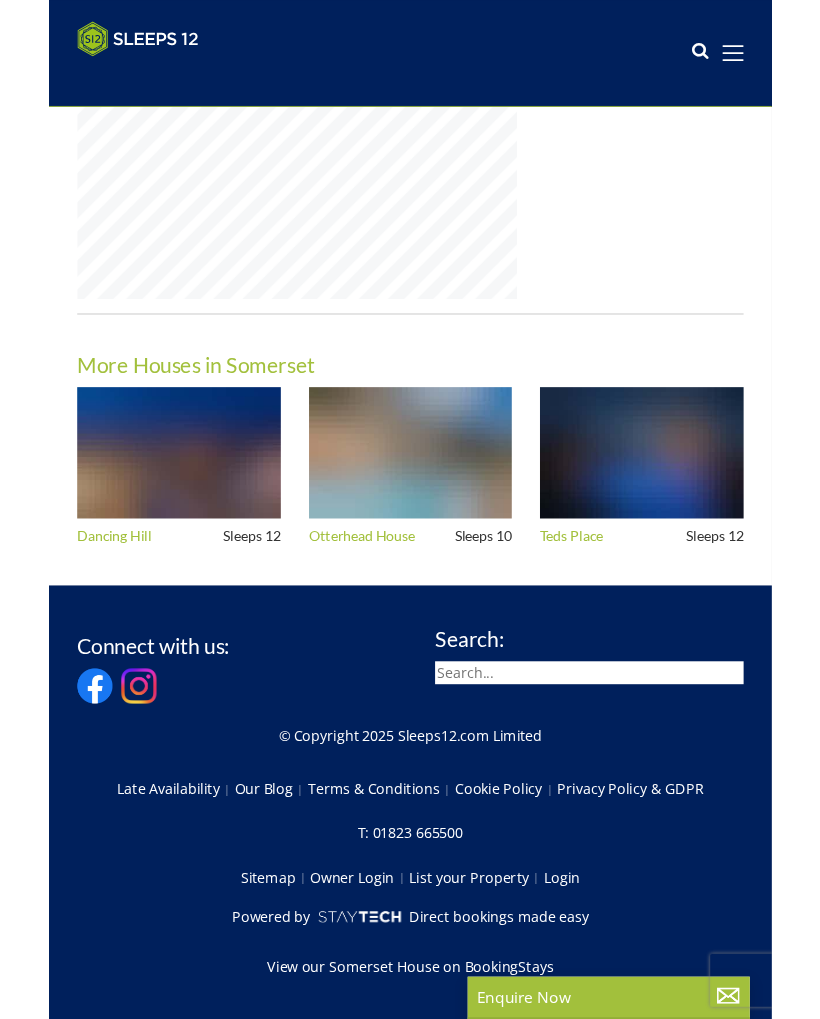 scroll, scrollTop: 0, scrollLeft: 0, axis: both 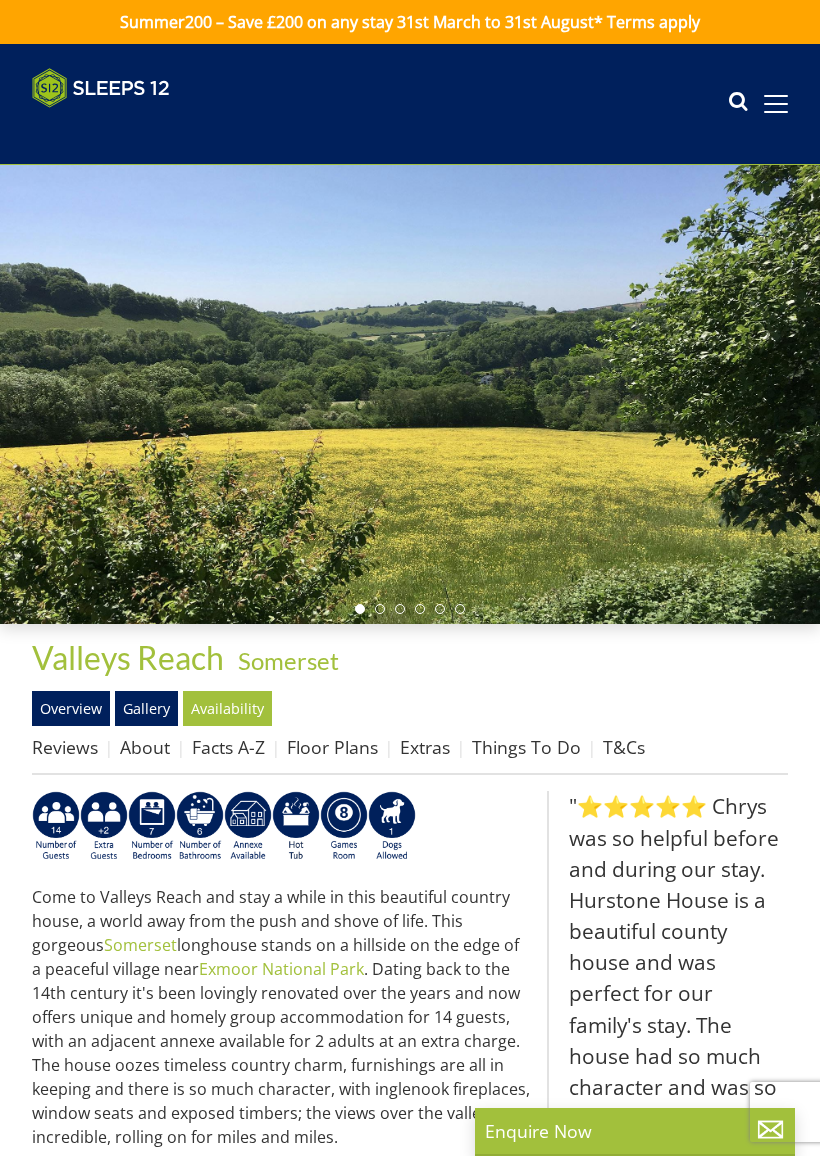 click on "Gallery" at bounding box center (146, 708) 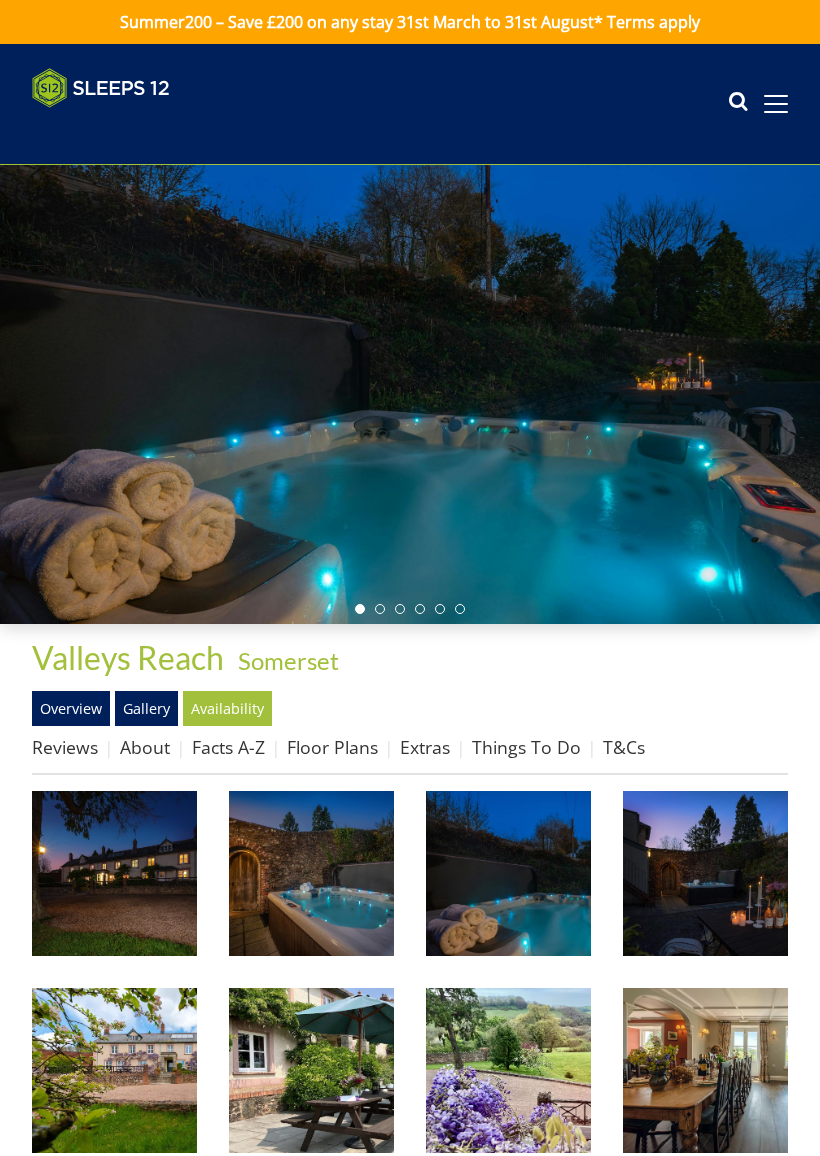 click at bounding box center (114, 873) 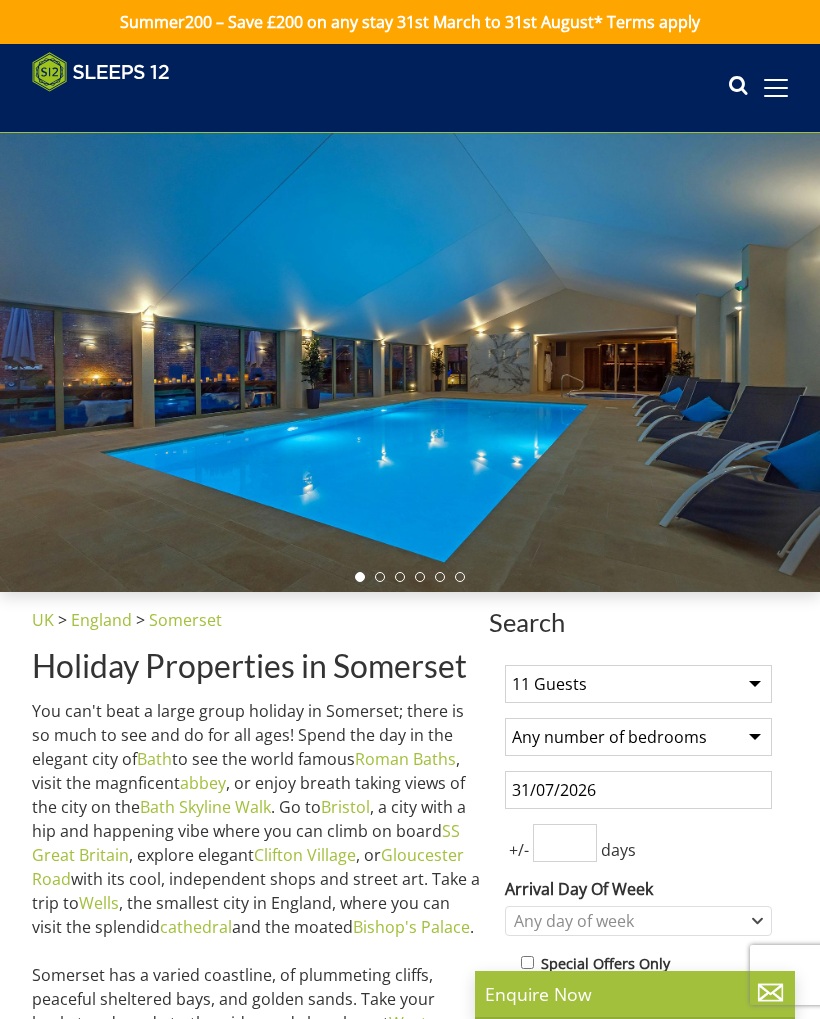 scroll, scrollTop: 9968, scrollLeft: 0, axis: vertical 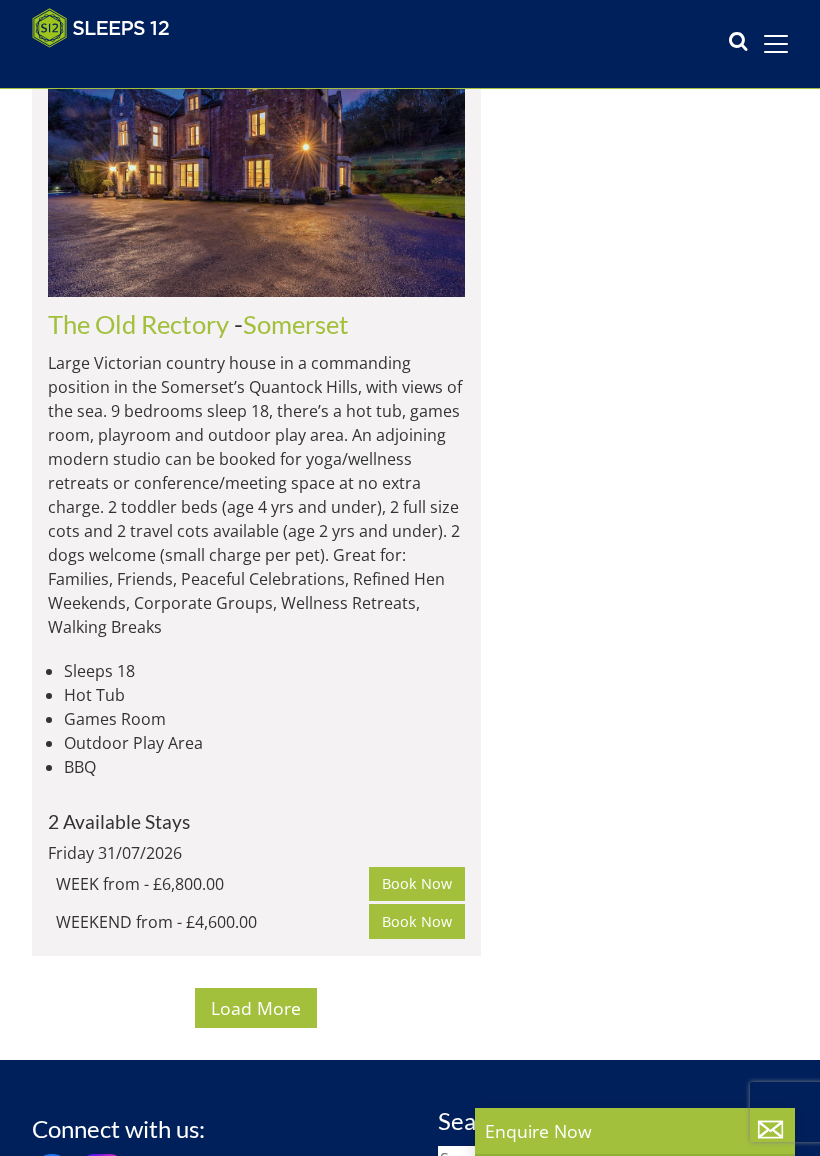 click on "Load More" at bounding box center [256, 1008] 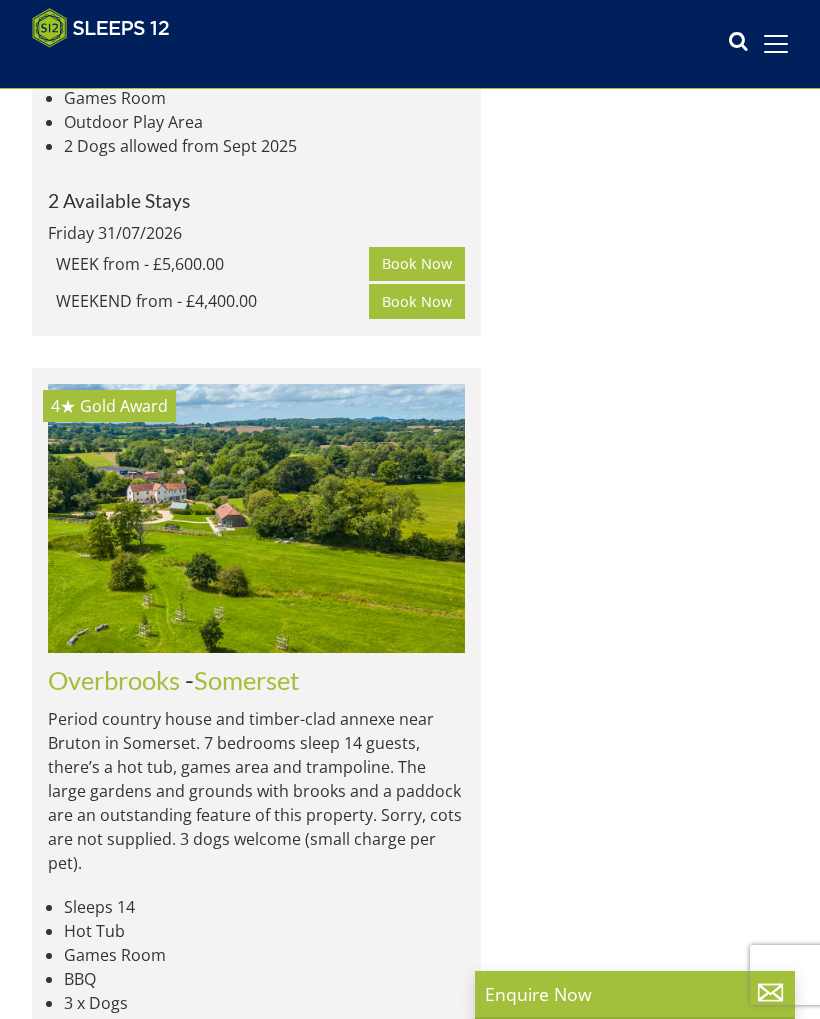 scroll, scrollTop: 8238, scrollLeft: 0, axis: vertical 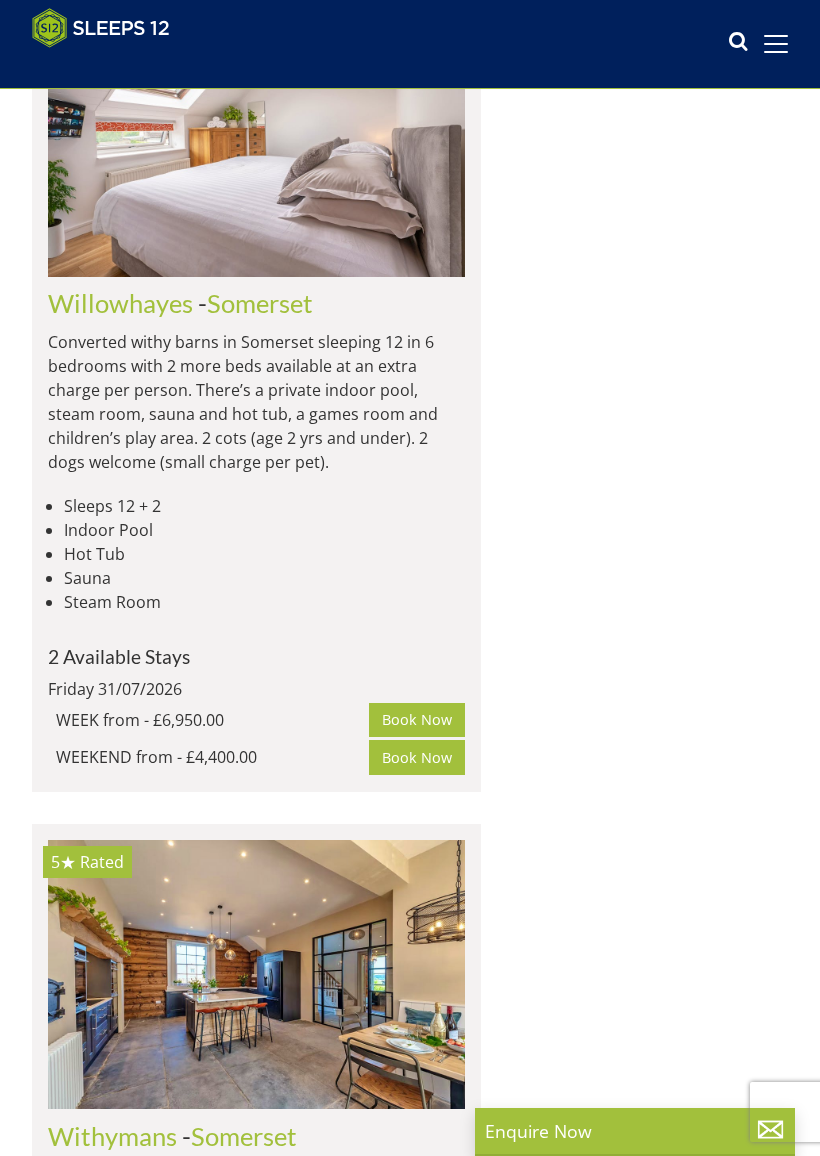 click on "Withymans" at bounding box center [112, 1136] 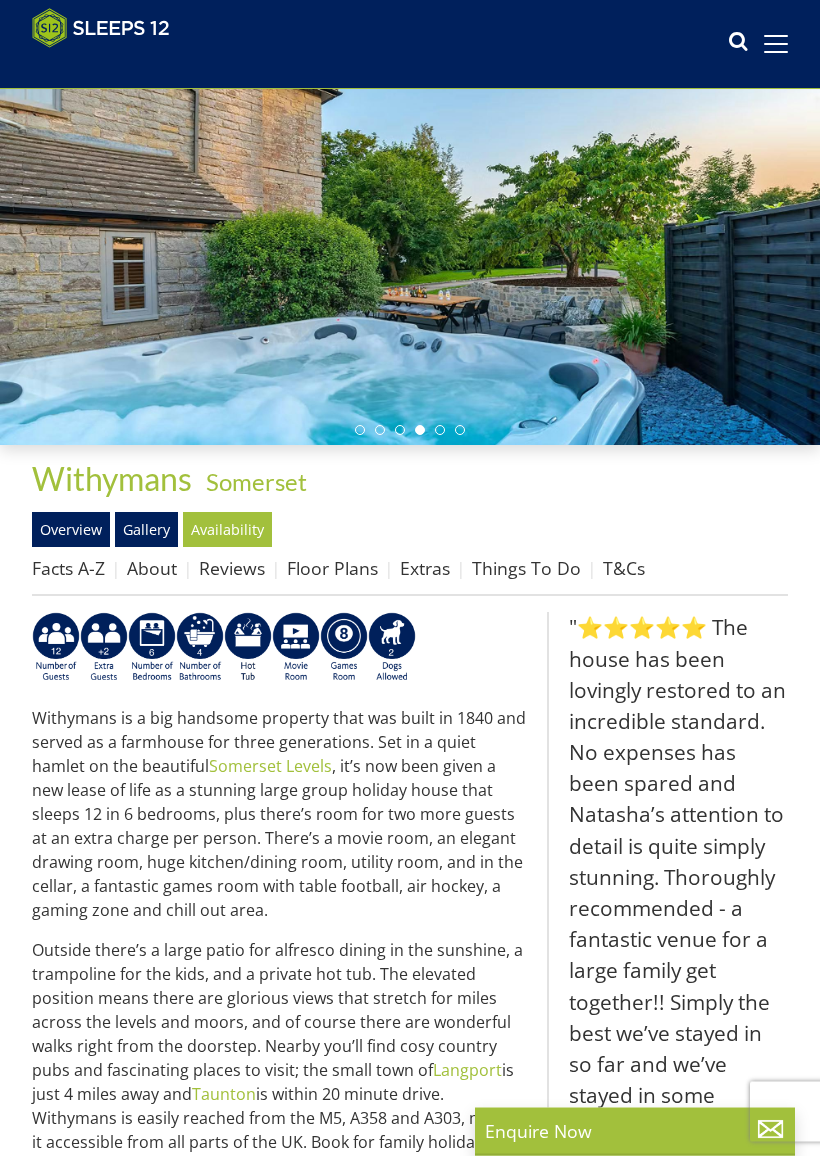 scroll, scrollTop: 144, scrollLeft: 0, axis: vertical 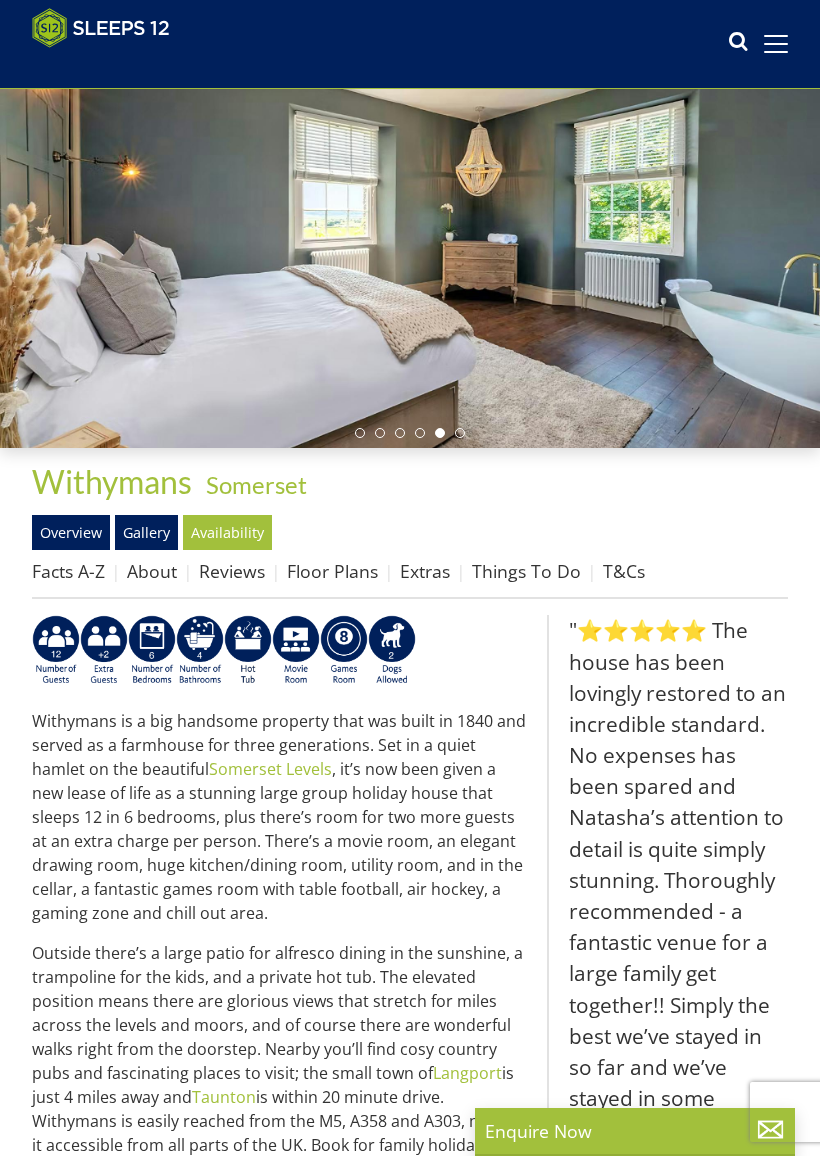 click on "Floor Plans" at bounding box center [332, 571] 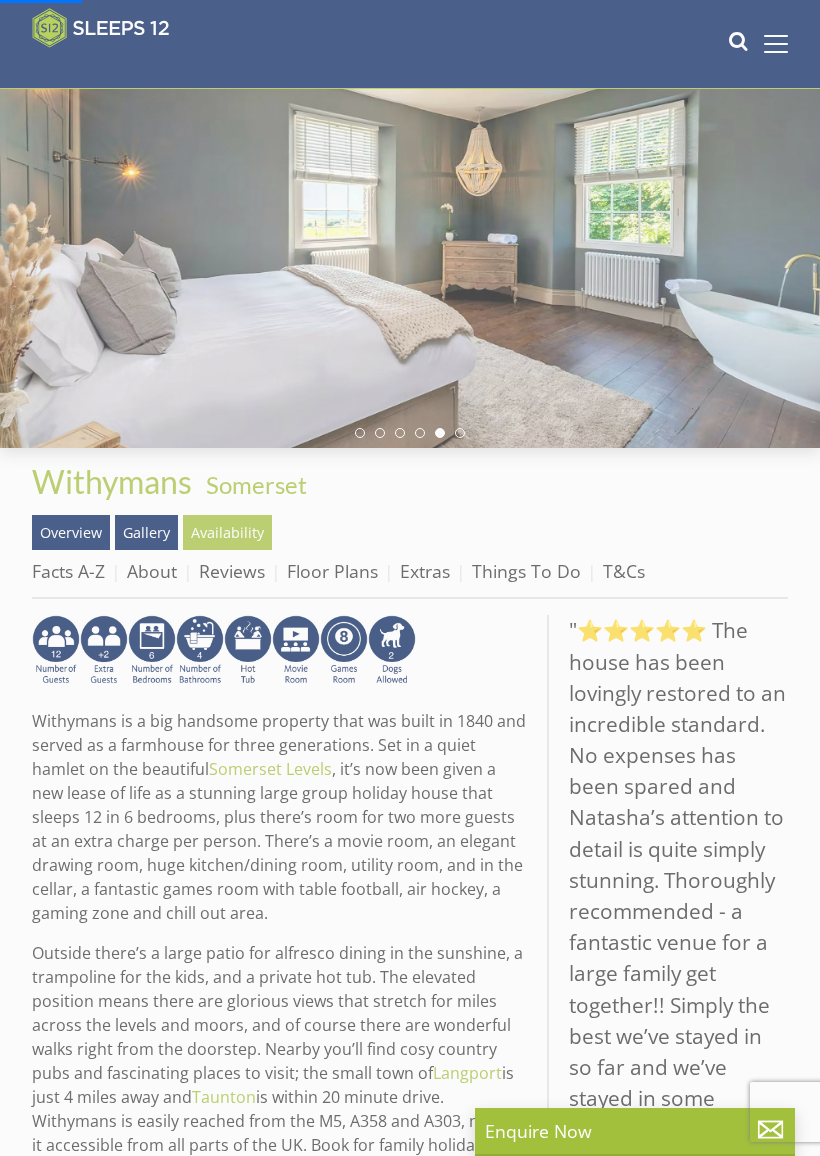 scroll, scrollTop: 0, scrollLeft: 0, axis: both 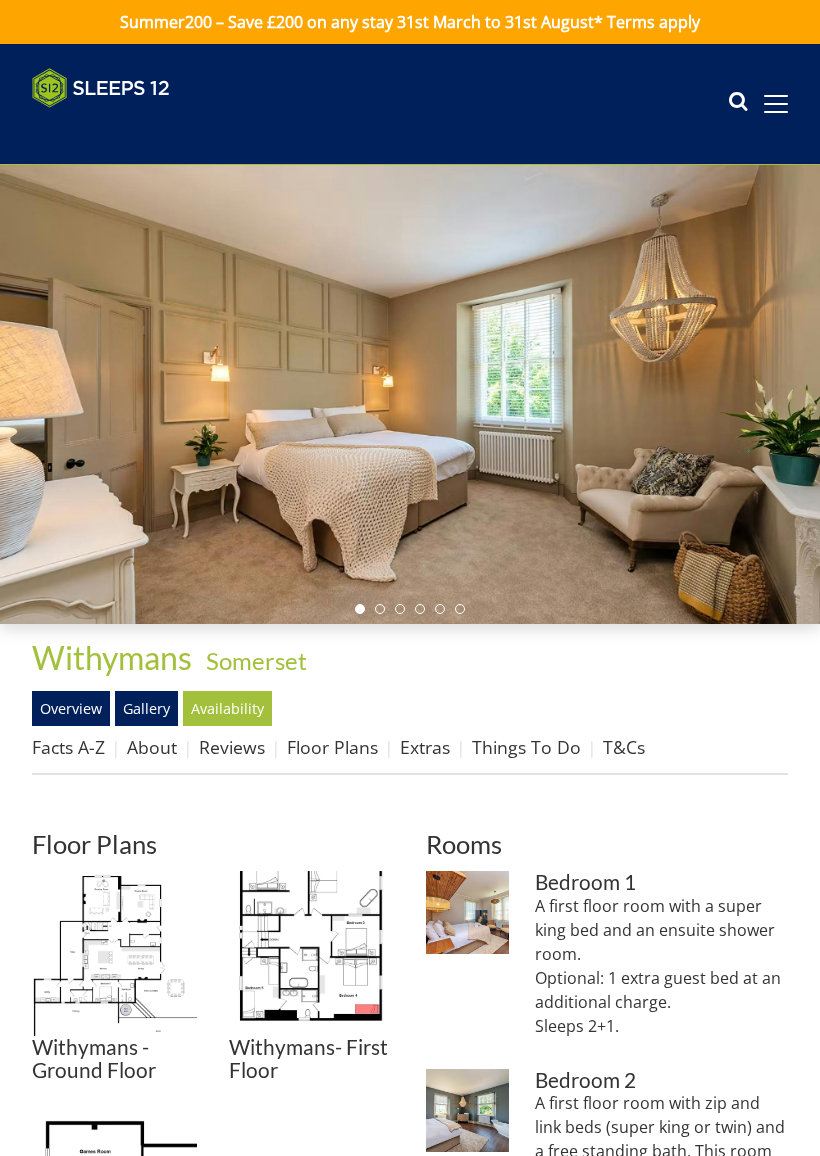 click at bounding box center (114, 953) 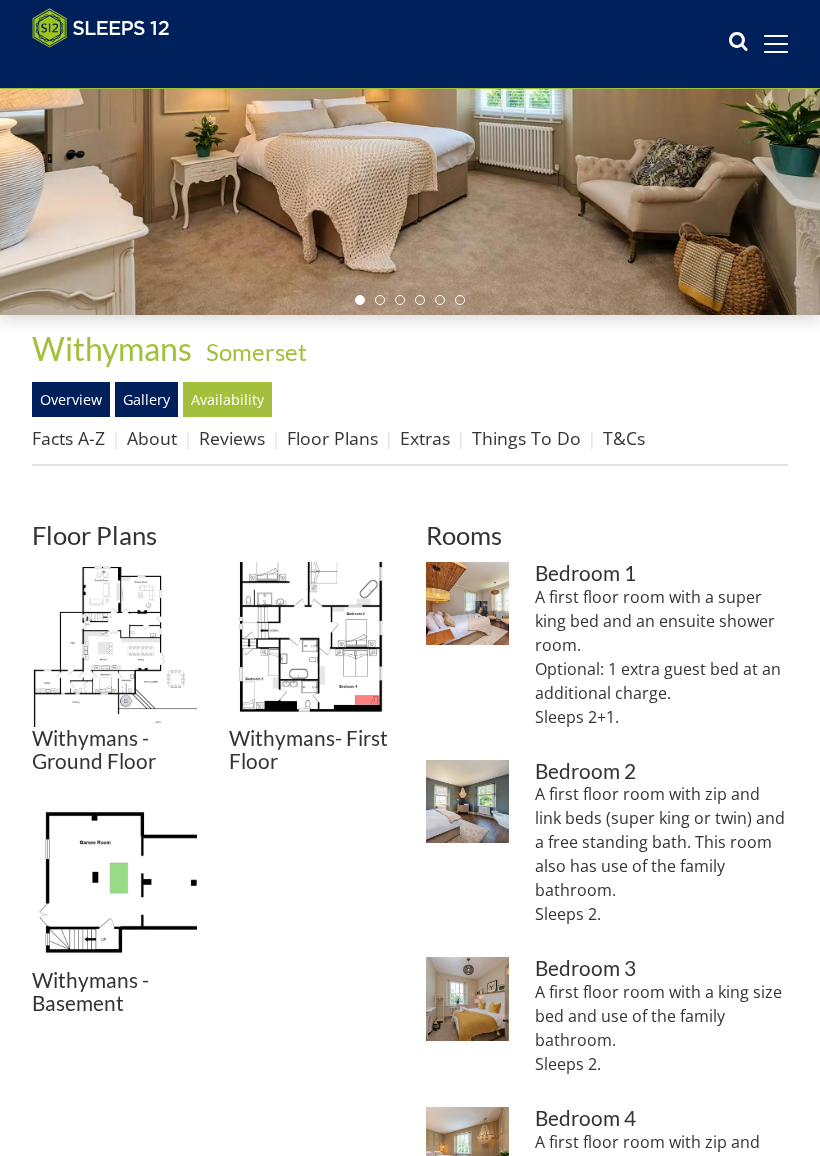 scroll, scrollTop: 284, scrollLeft: 0, axis: vertical 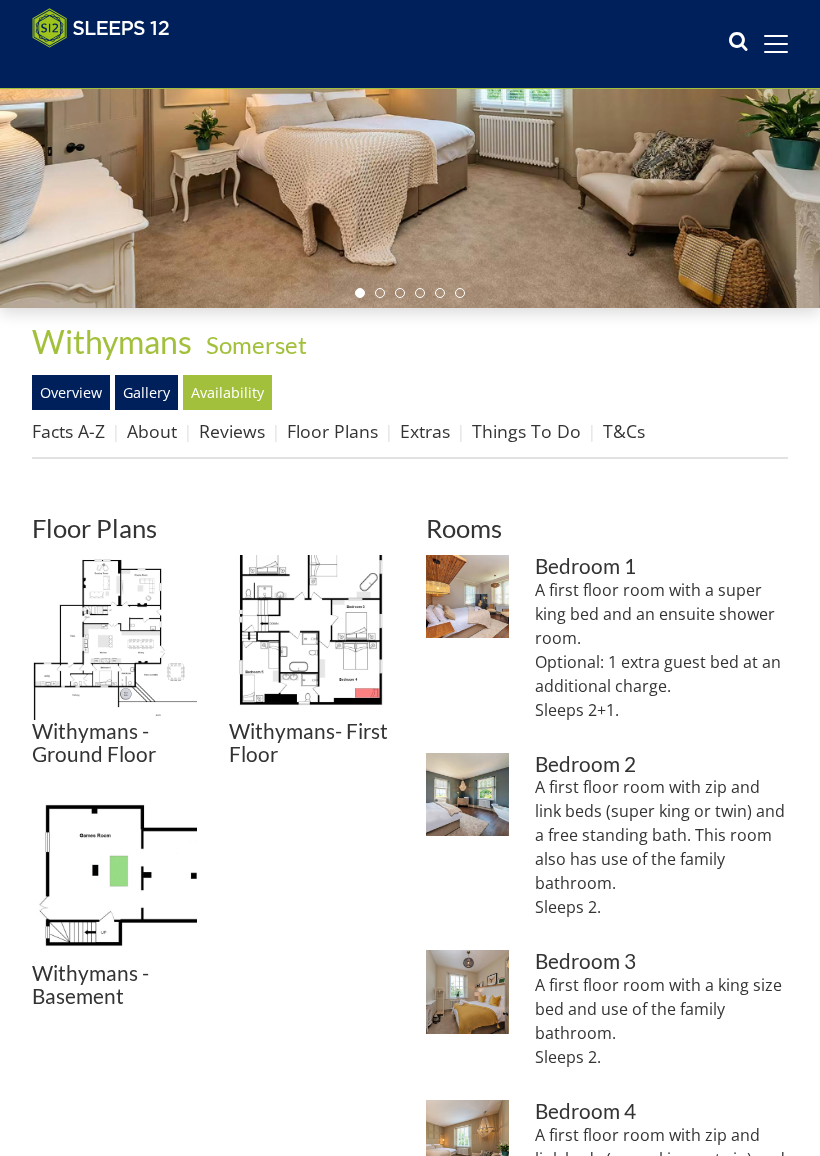 click on "T&Cs" at bounding box center [624, 431] 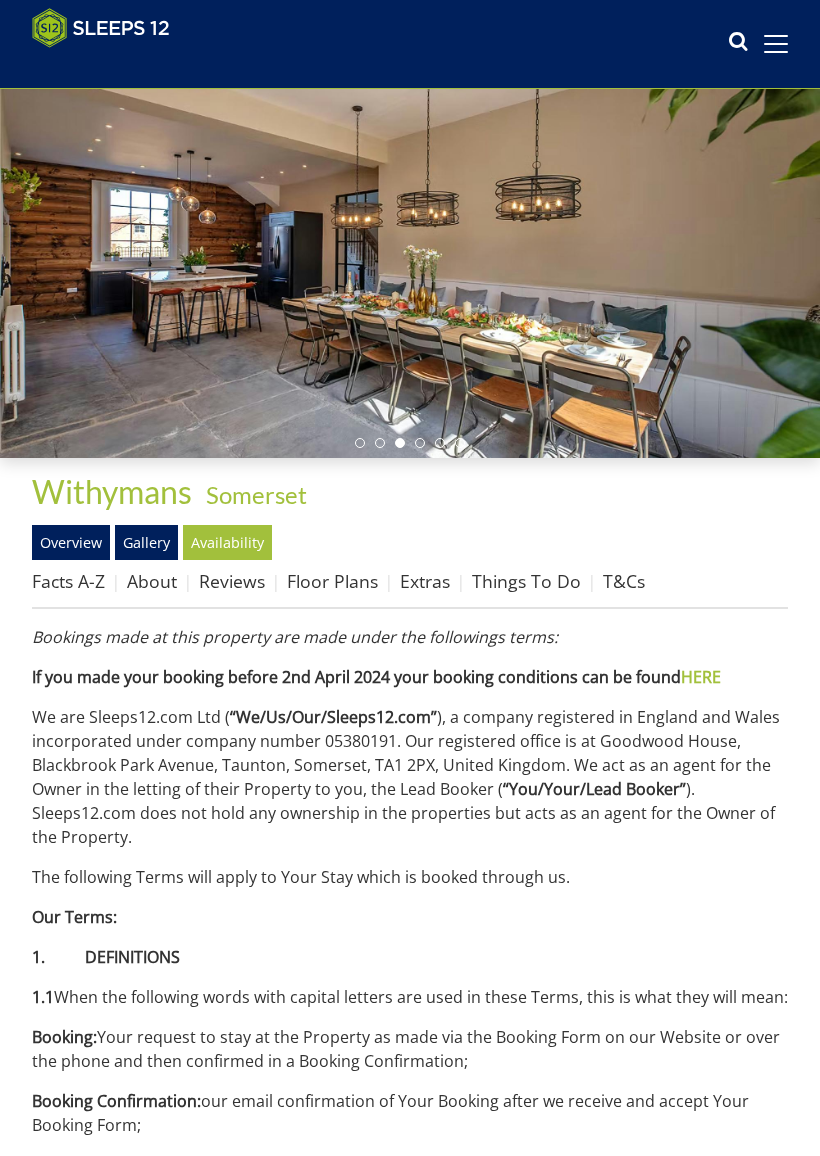 scroll, scrollTop: 134, scrollLeft: 0, axis: vertical 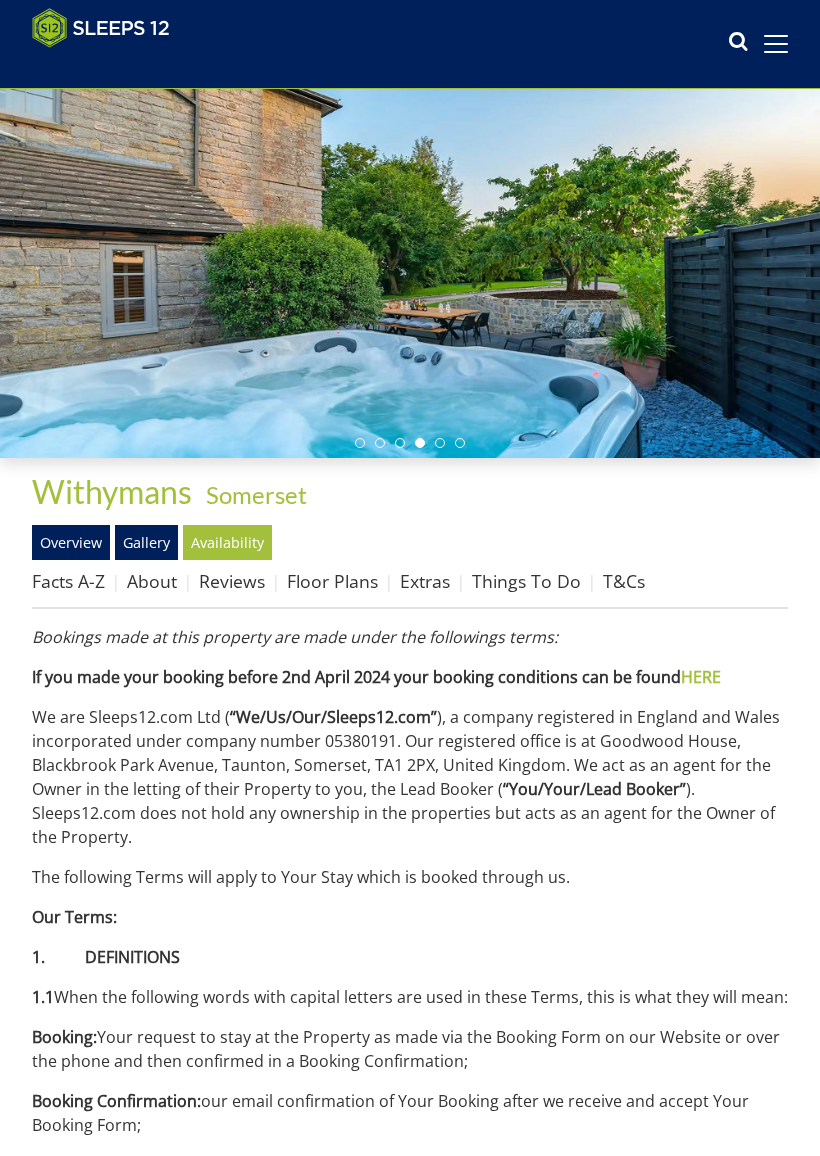 click on "Availability" at bounding box center [227, 542] 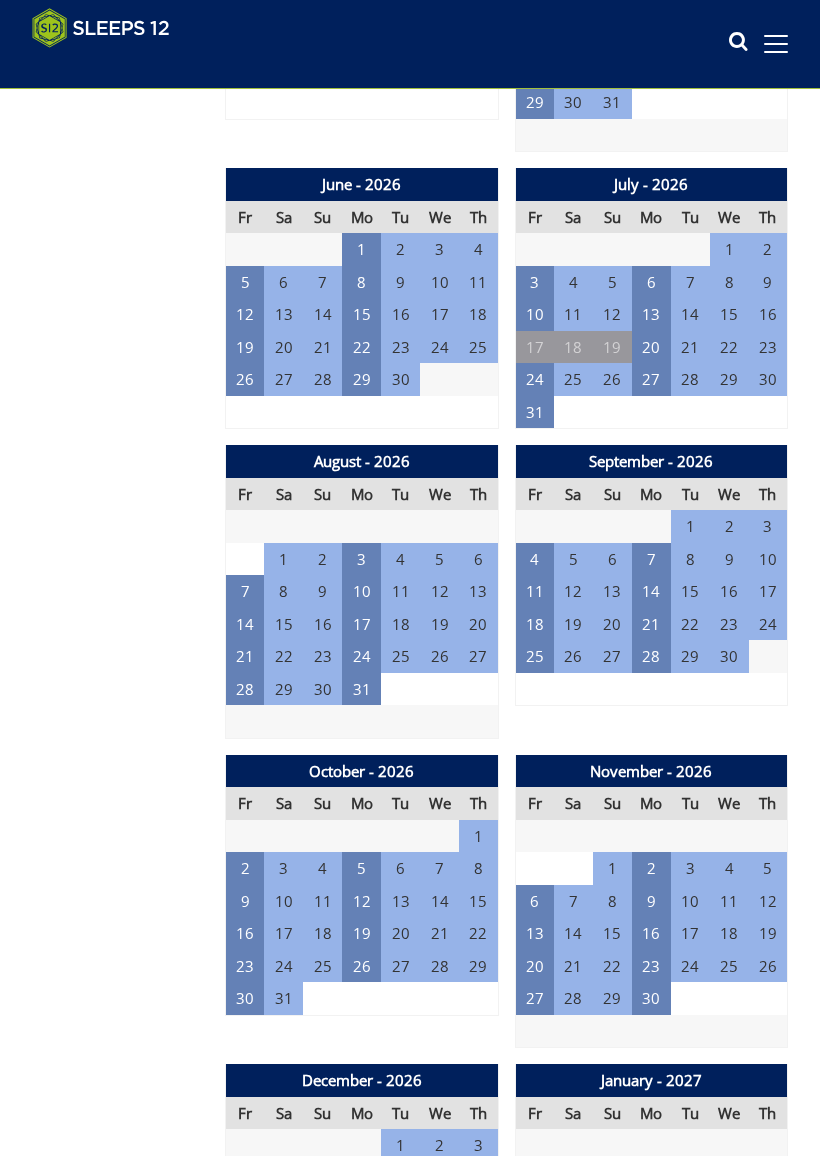scroll, scrollTop: 2106, scrollLeft: 0, axis: vertical 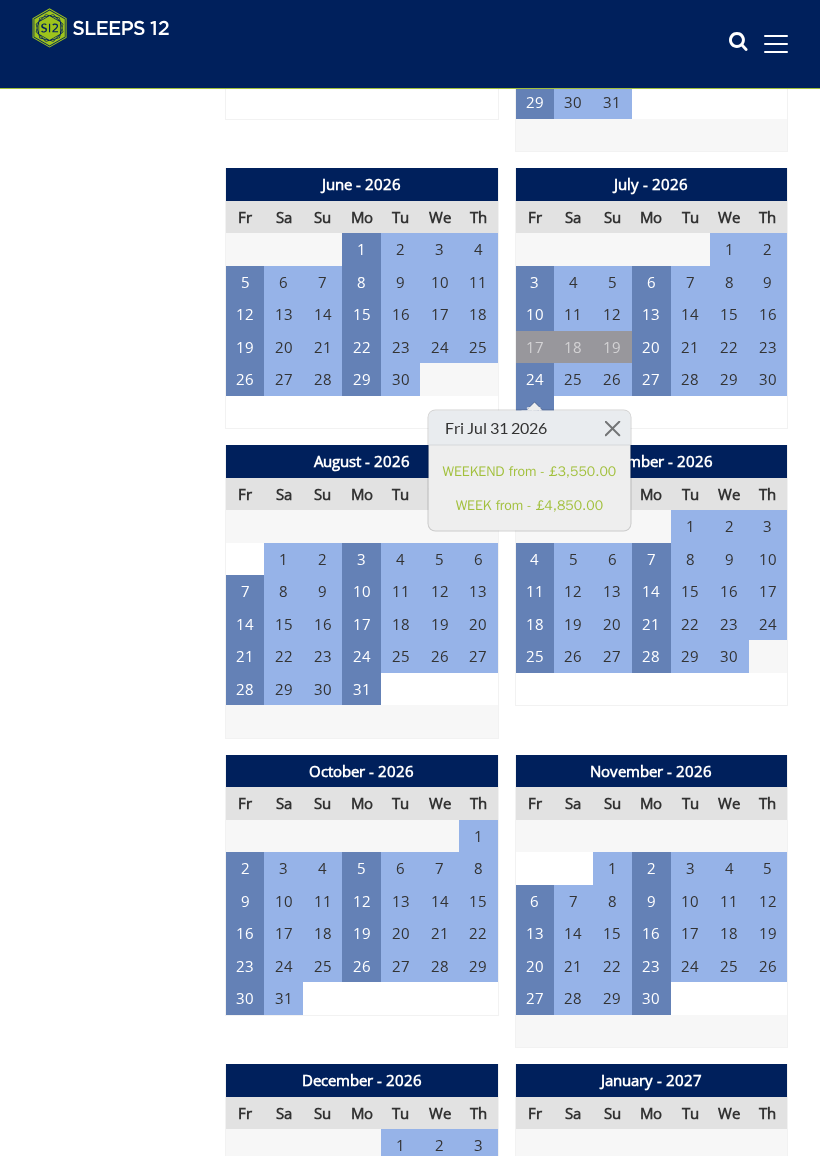click on "WEEK from  - £4,850.00" at bounding box center [530, 504] 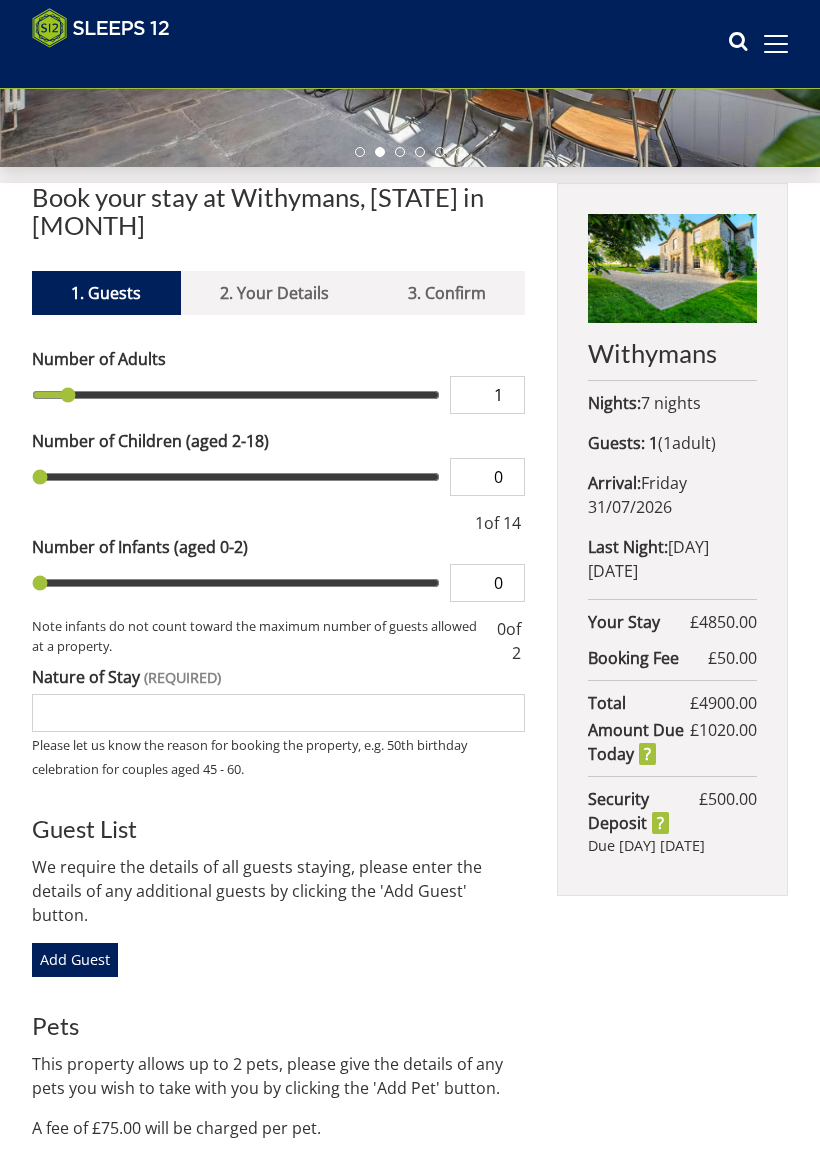 scroll, scrollTop: 425, scrollLeft: 0, axis: vertical 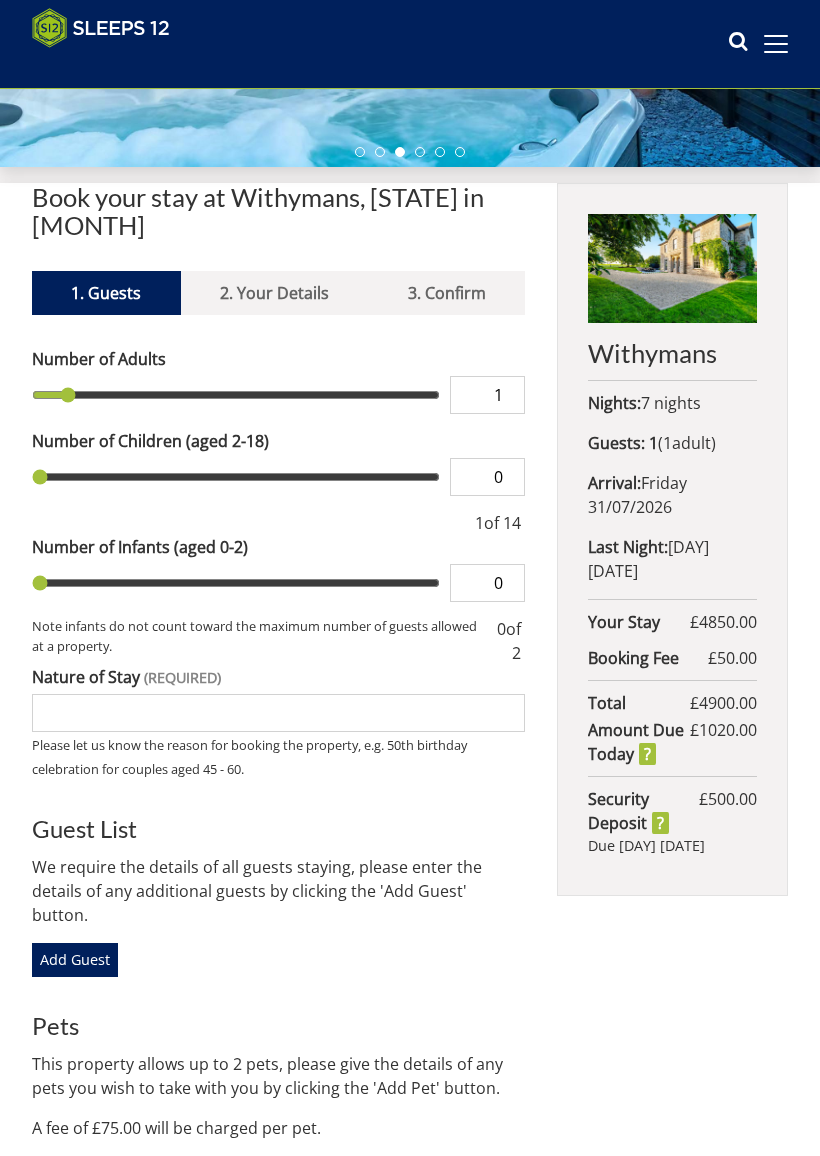 type on "2" 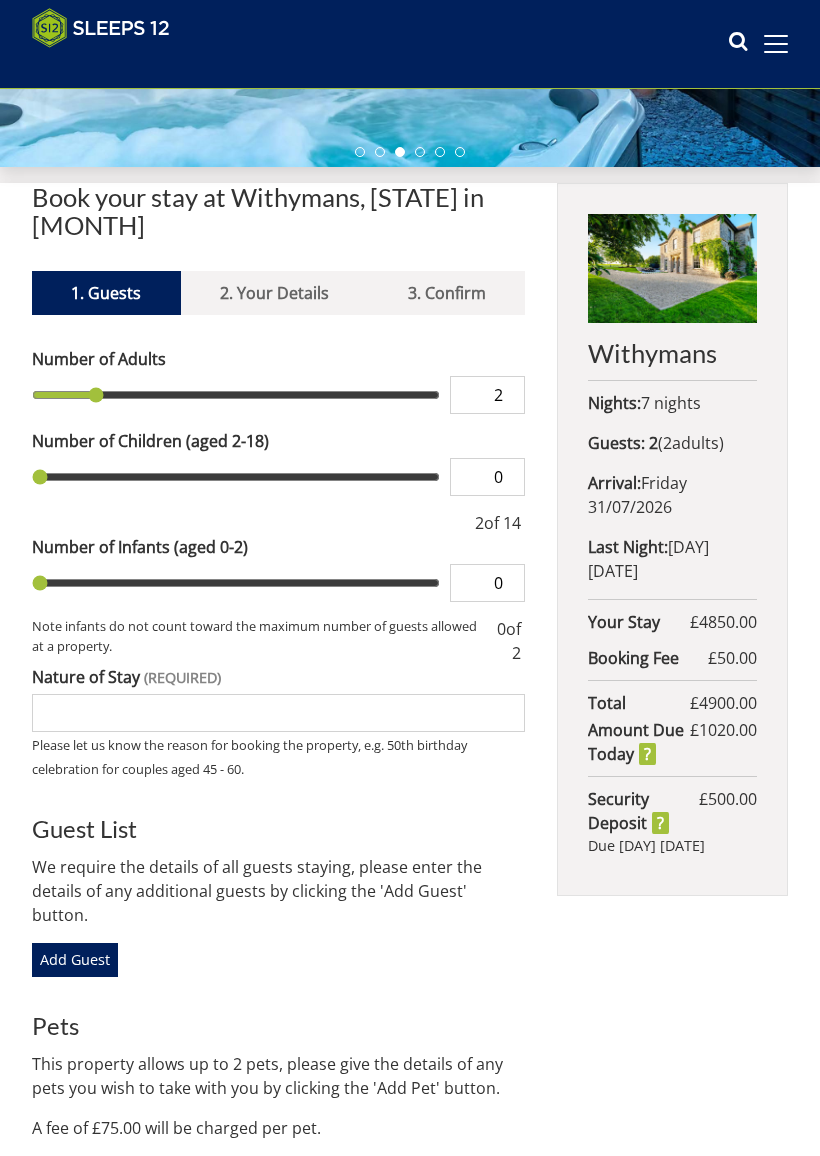 type on "3" 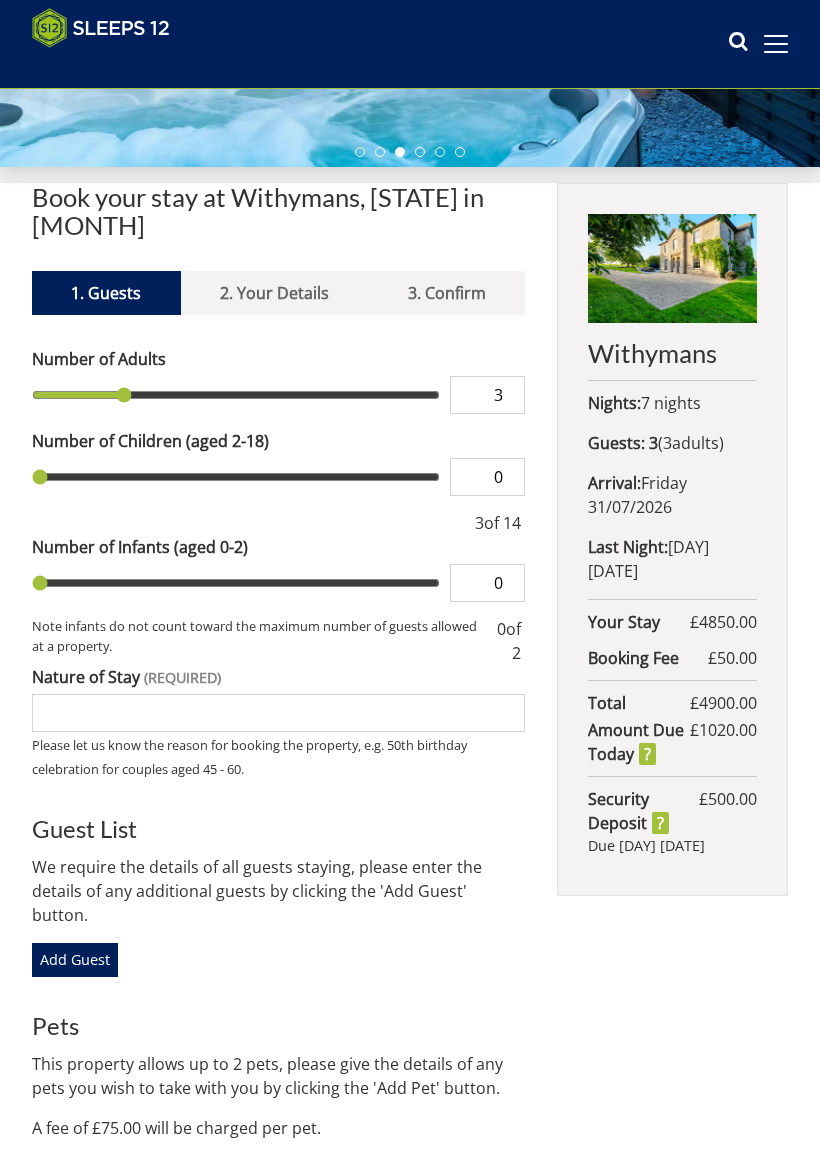type on "4" 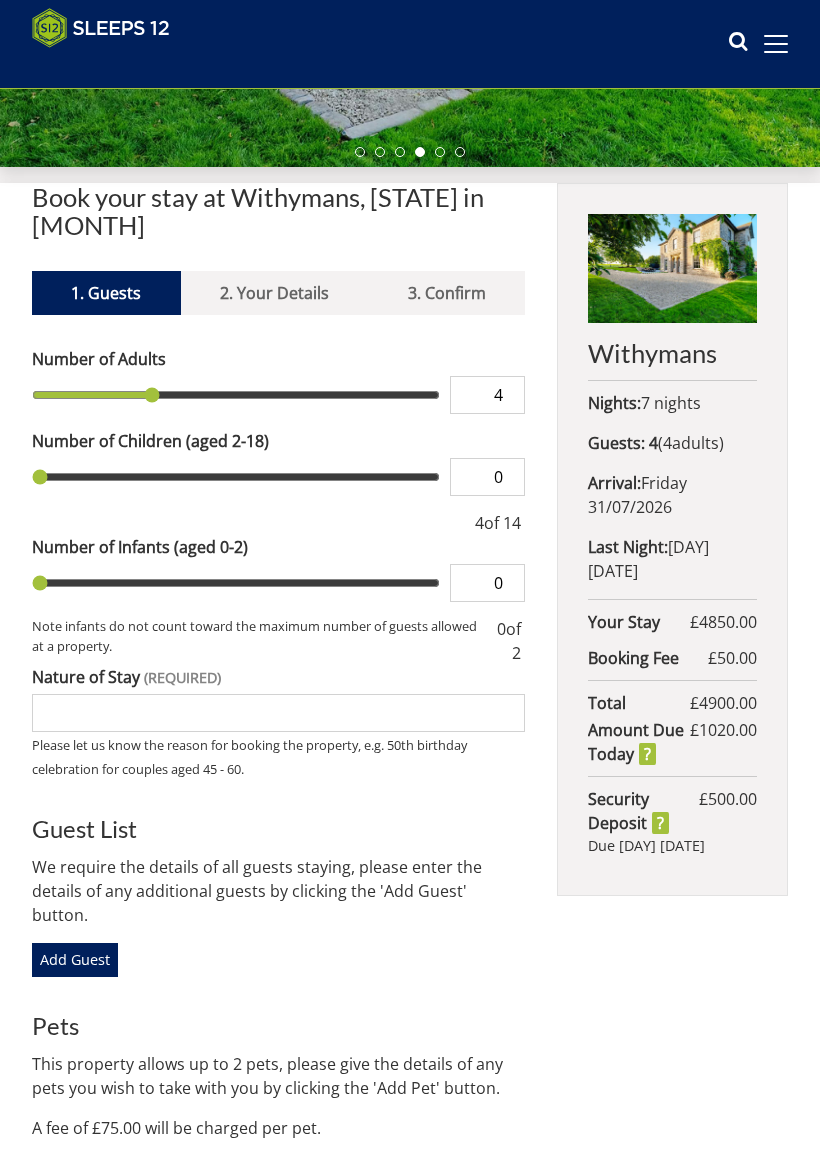 type on "5" 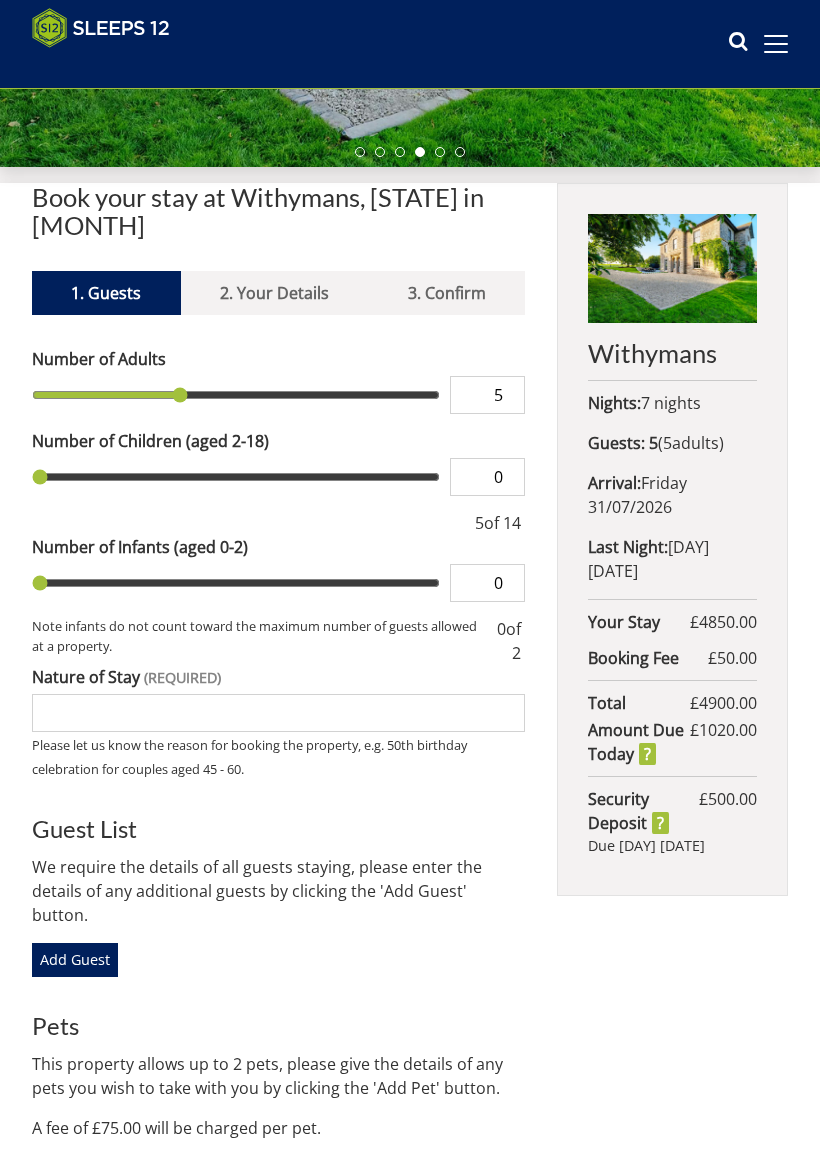 type on "6" 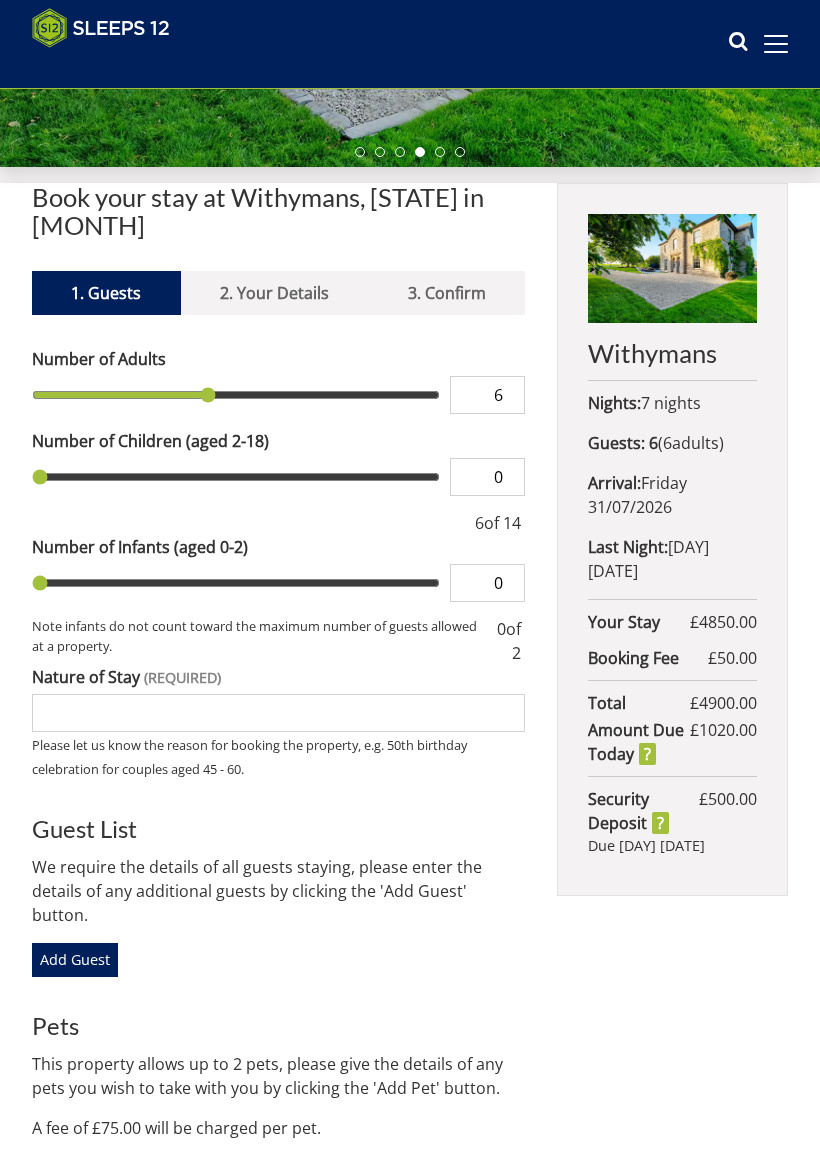 type on "6" 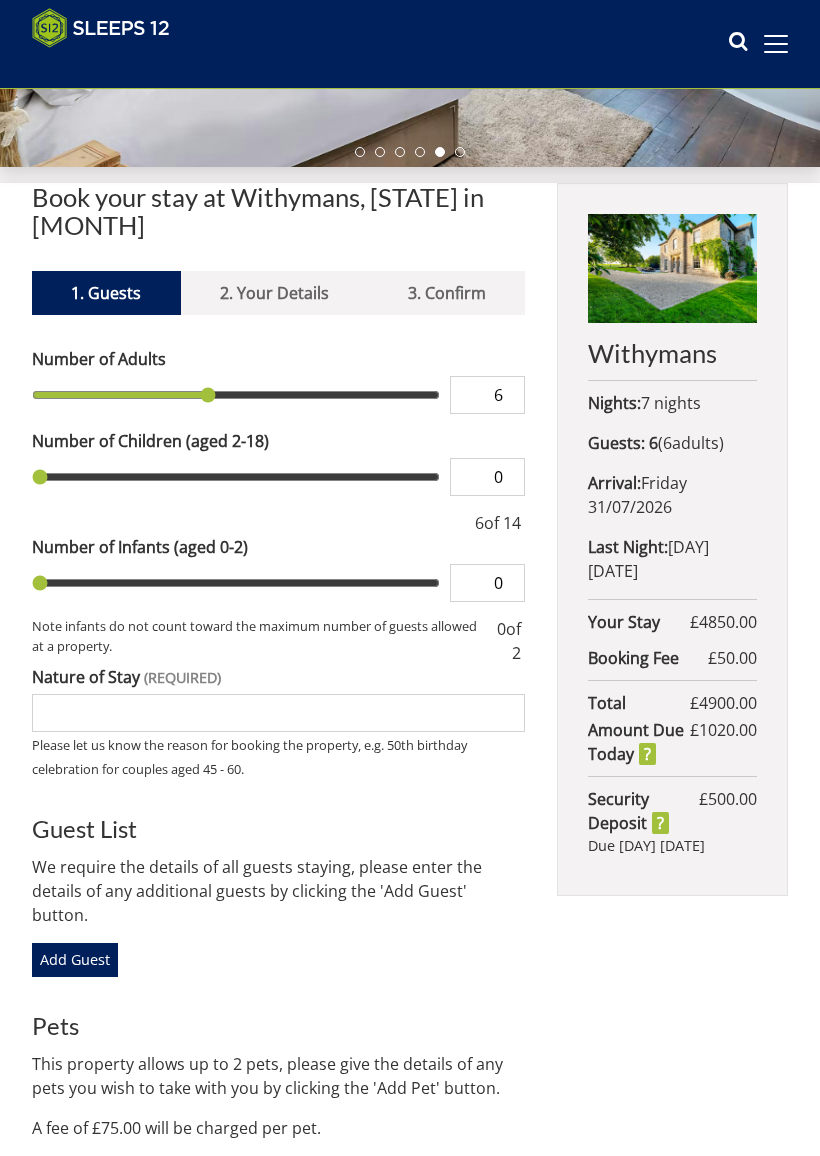 type on "1" 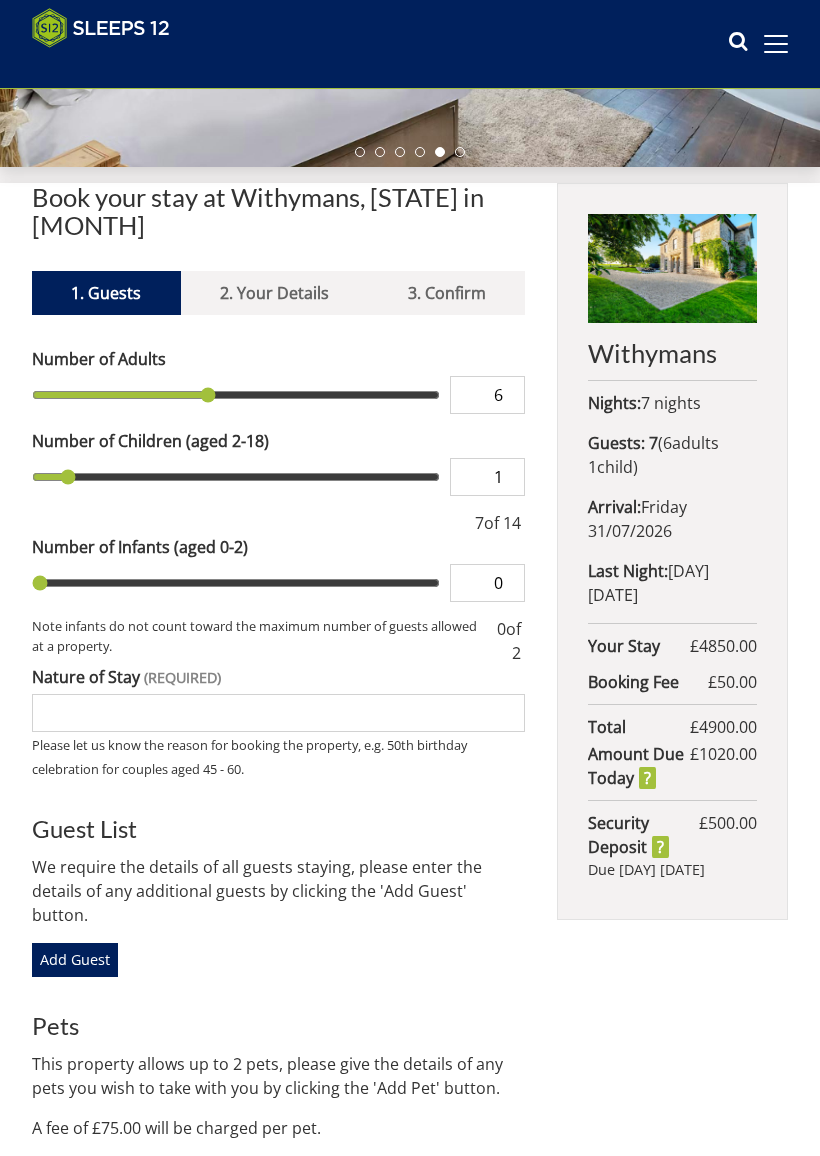 type on "2" 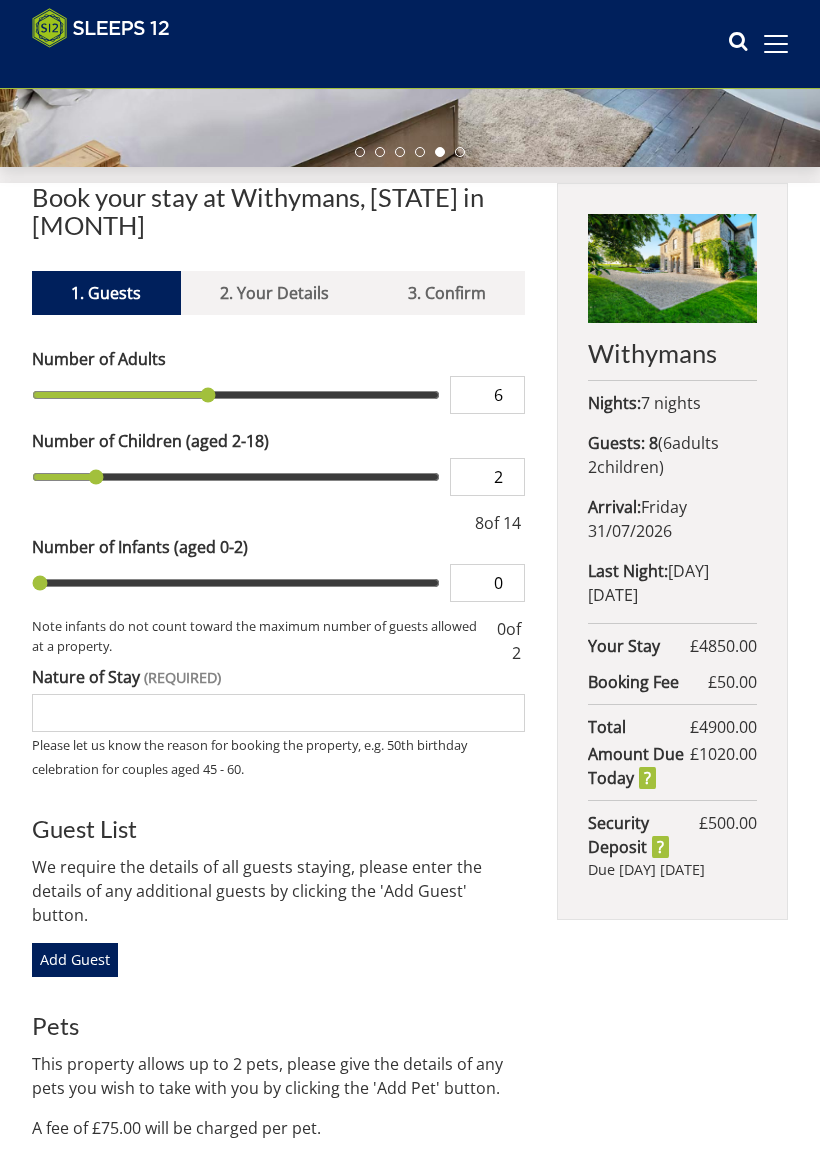 type on "3" 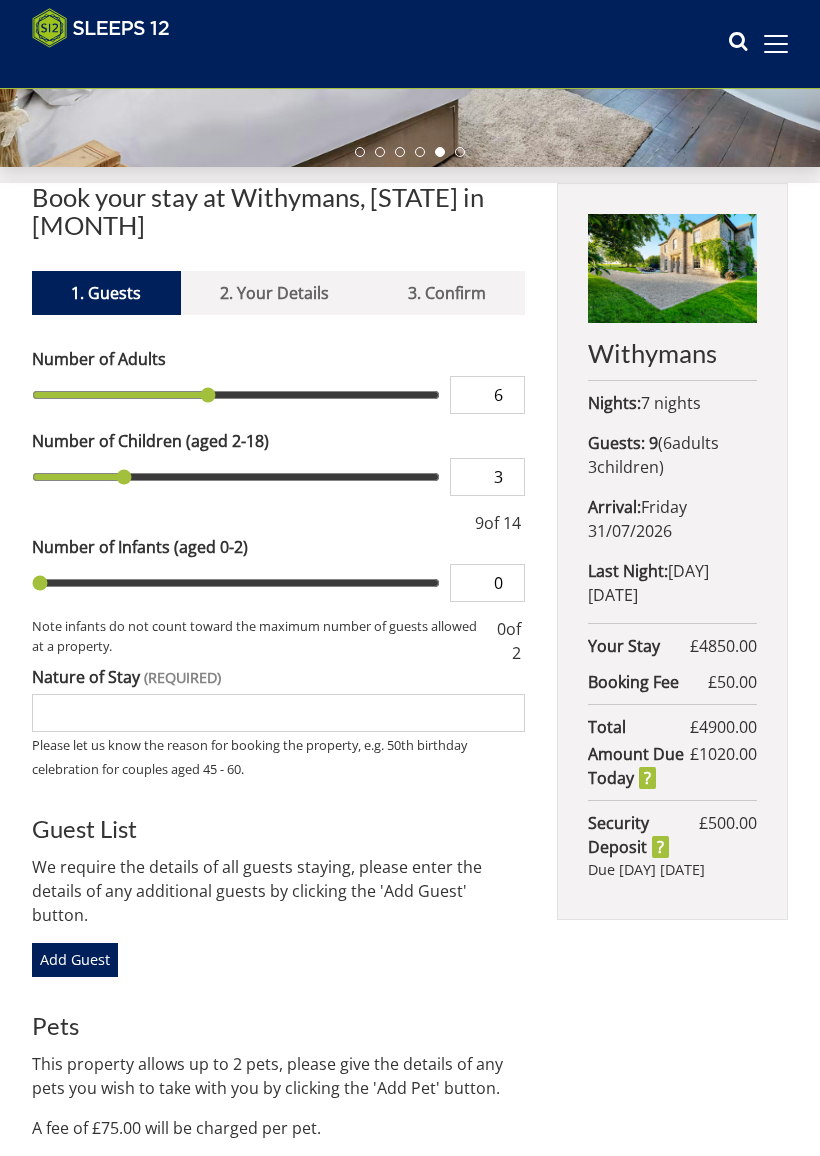 type on "4" 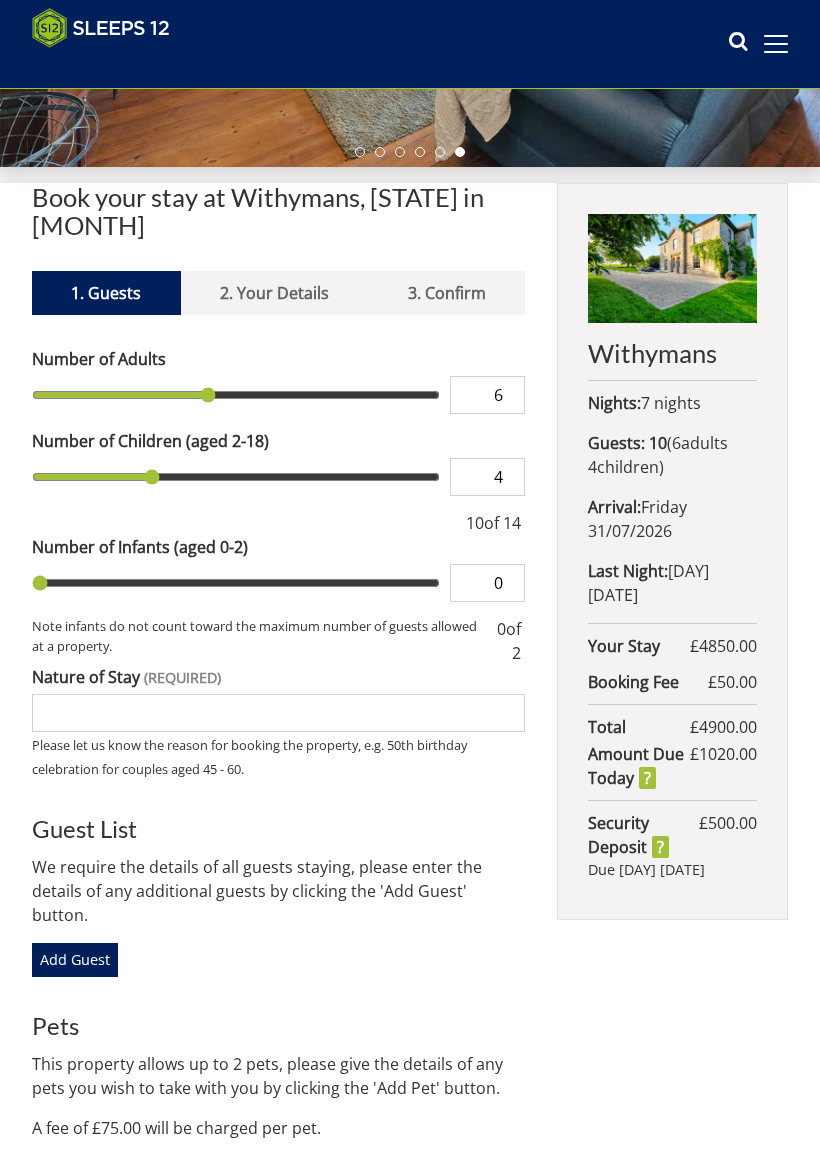 type on "4" 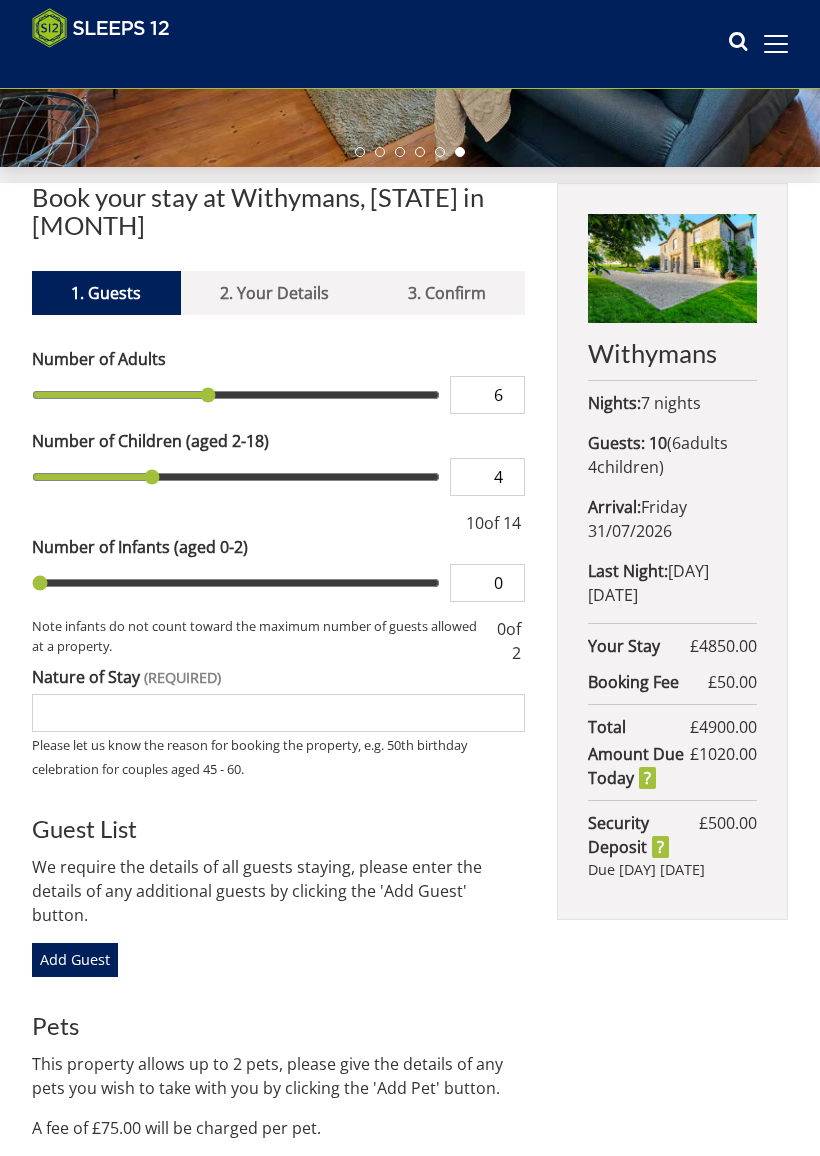 type on "1" 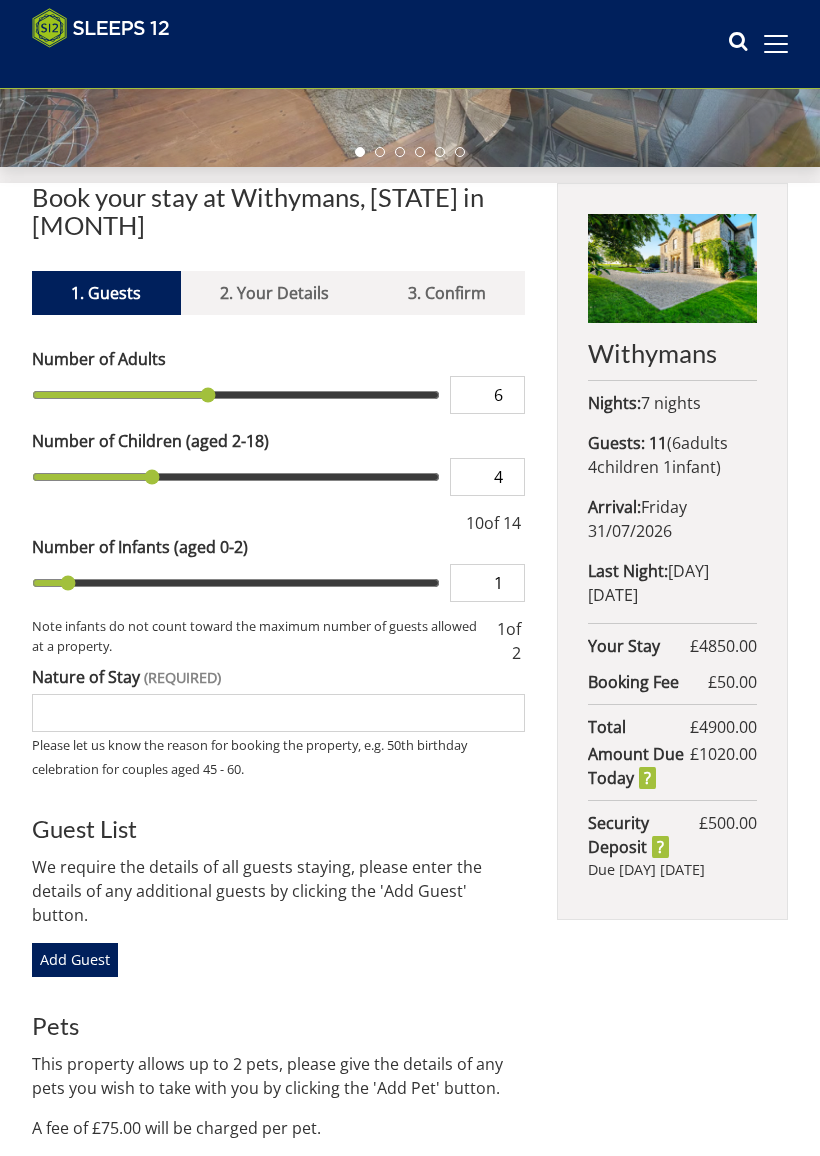 type on "2" 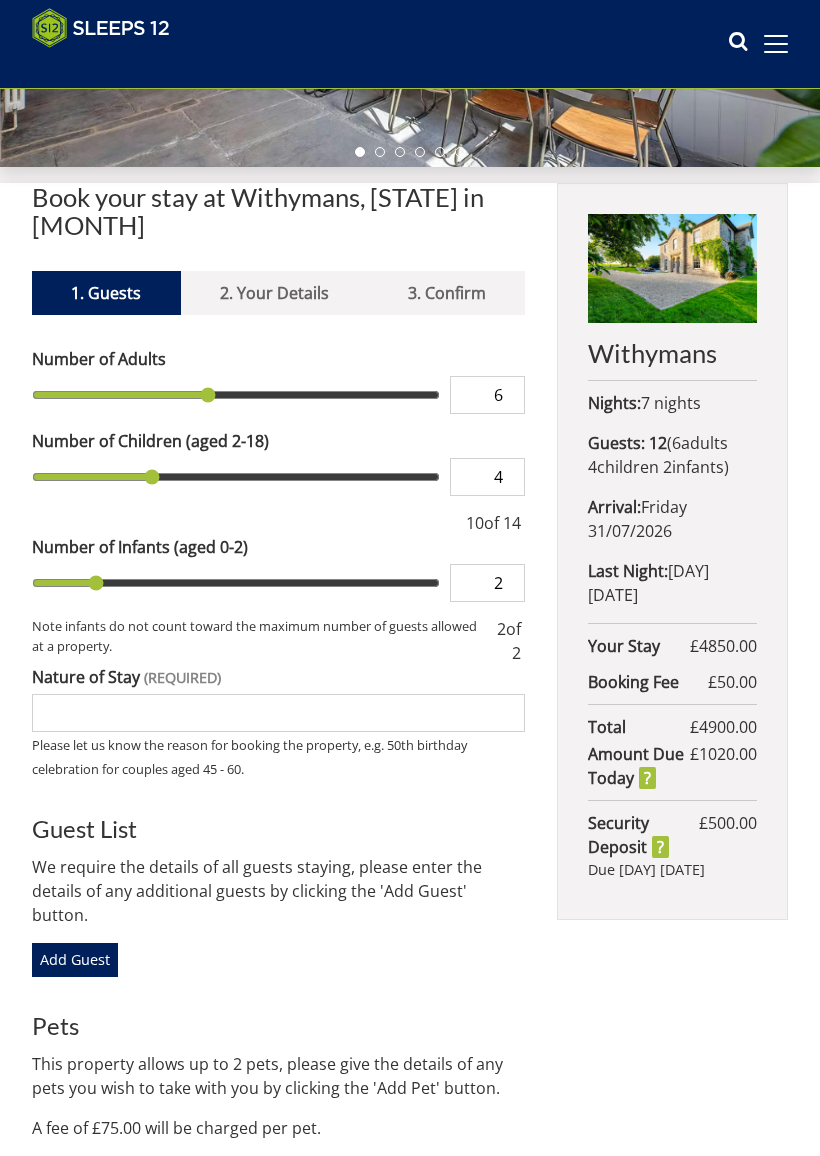 type on "1" 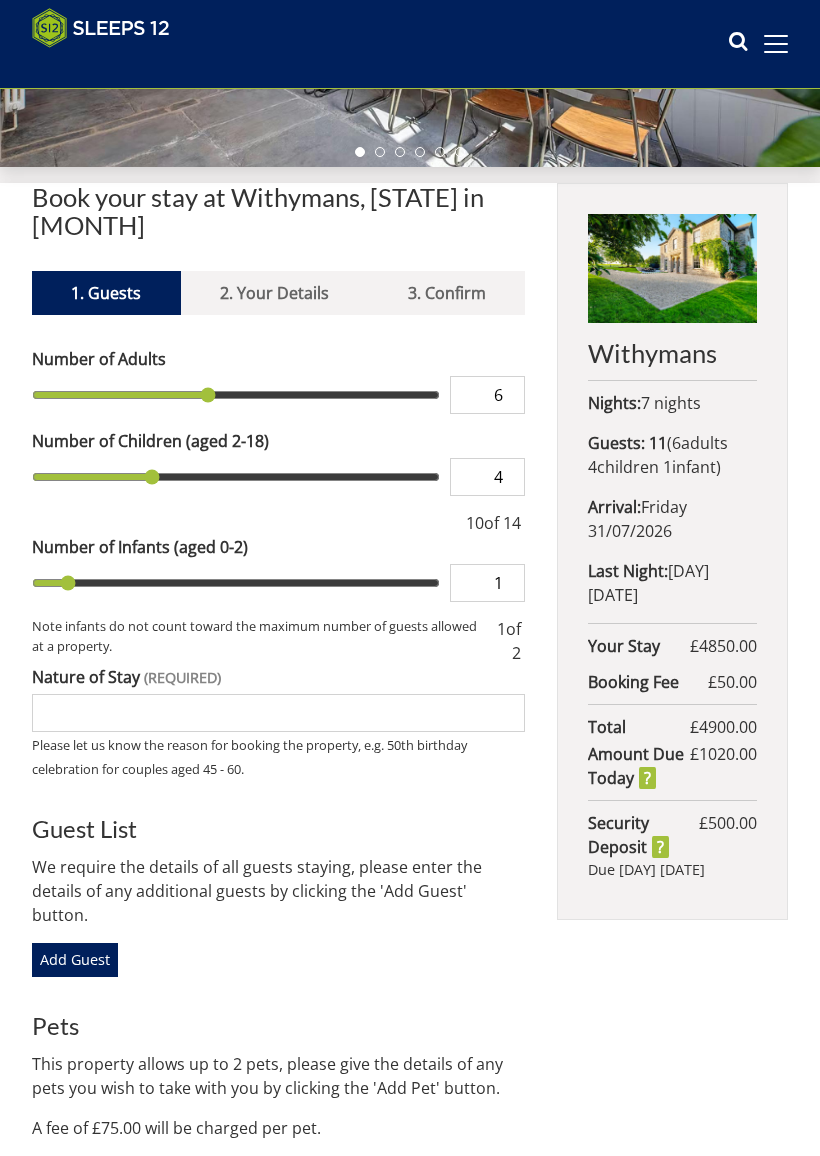 type on "1" 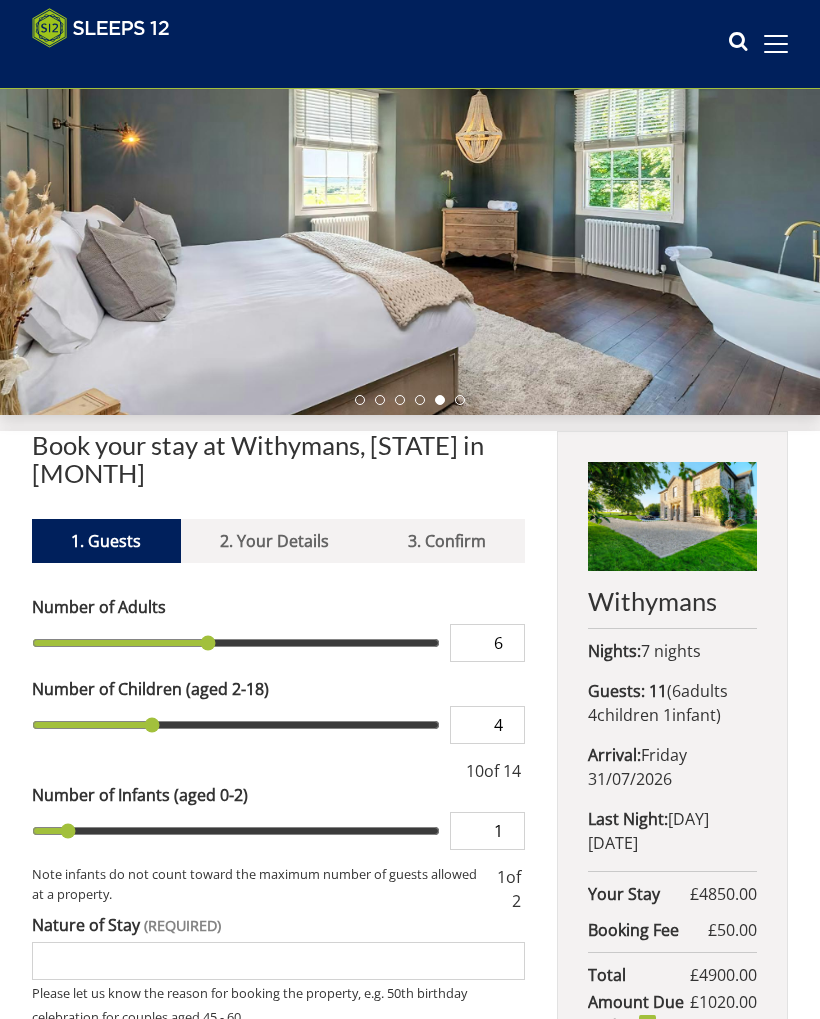 scroll, scrollTop: 0, scrollLeft: 0, axis: both 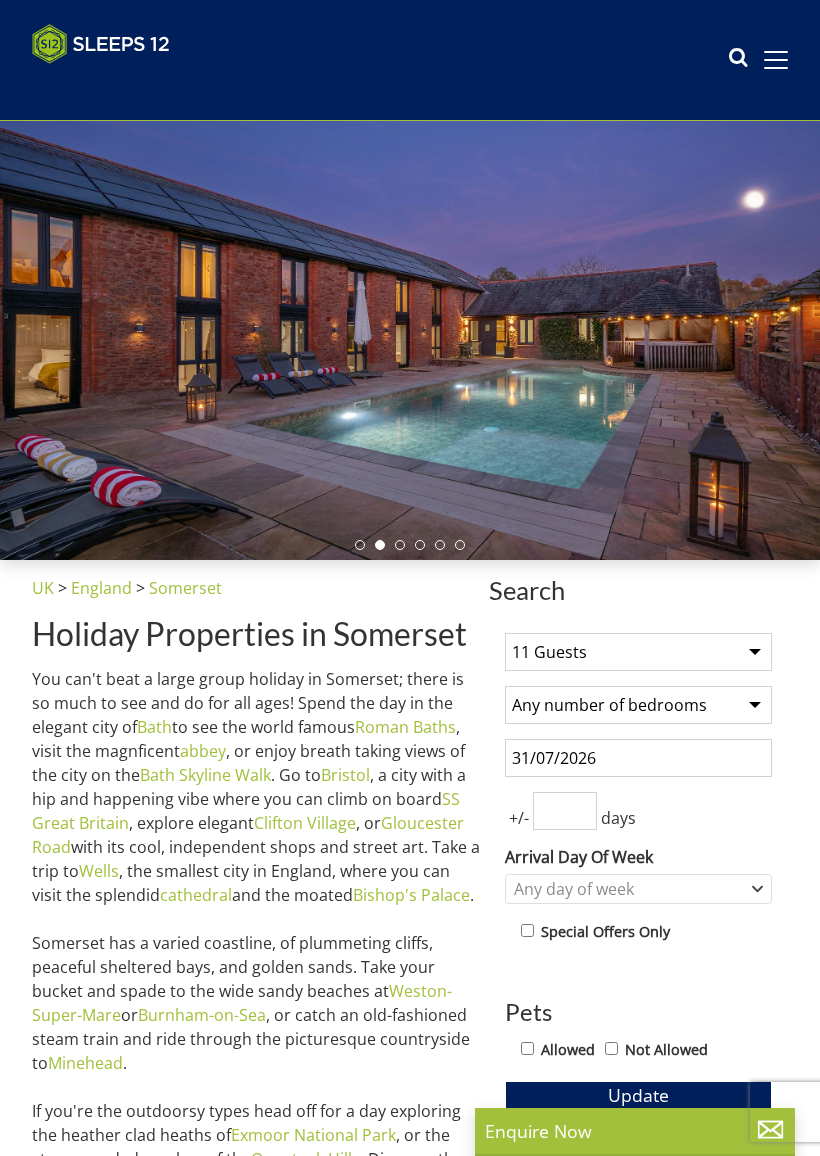 click on "1 Guest
2 Guests
3 Guests
4 Guests
5 Guests
6 Guests
7 Guests
8 Guests
9 Guests
10 Guests
11 Guests
12 Guests
13 Guests
14 Guests
15 Guests
16 Guests
17 Guests
18 Guests
19 Guests
20 Guests
21 Guests
22 Guests
23 Guests
24 Guests
25 Guests
26 Guests
27 Guests
28 Guests
29 Guests
30 Guests
31 Guests
32 Guests" at bounding box center (638, 652) 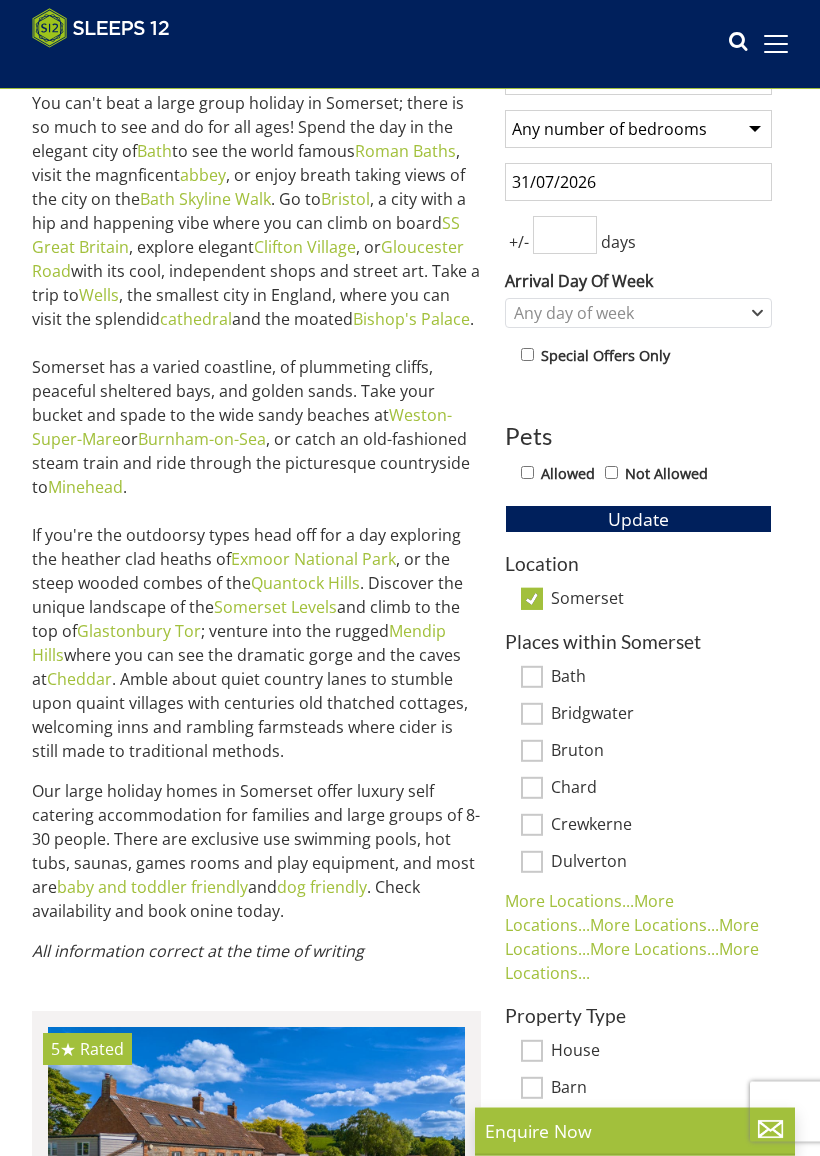 scroll, scrollTop: 608, scrollLeft: 0, axis: vertical 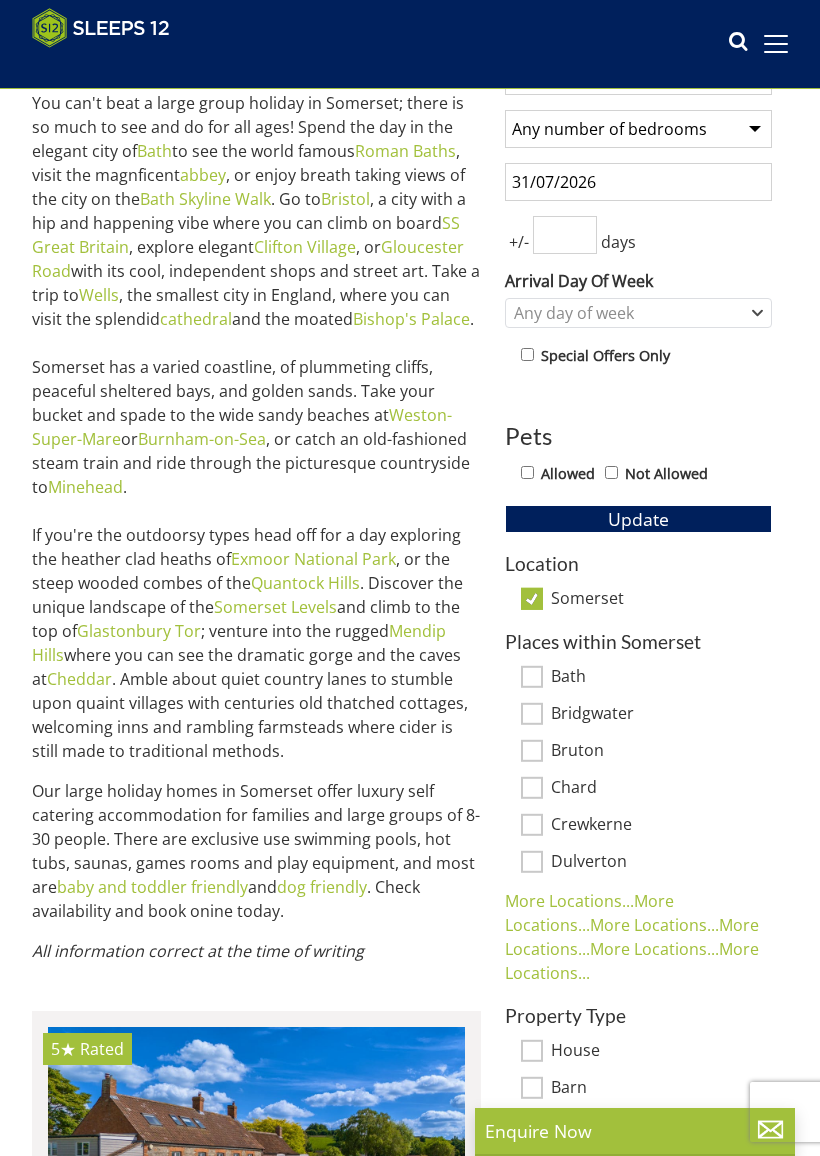 click on "Somerset" at bounding box center [532, 599] 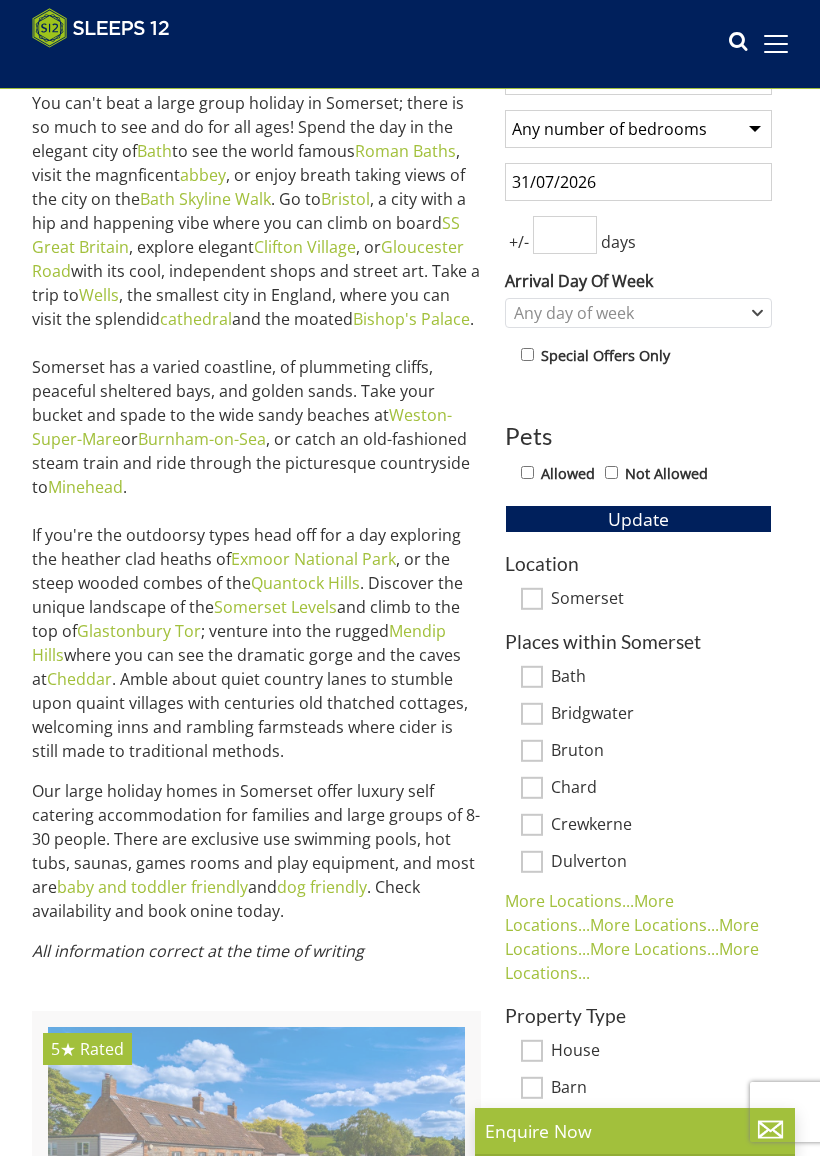 click on "Somerset" at bounding box center (661, 600) 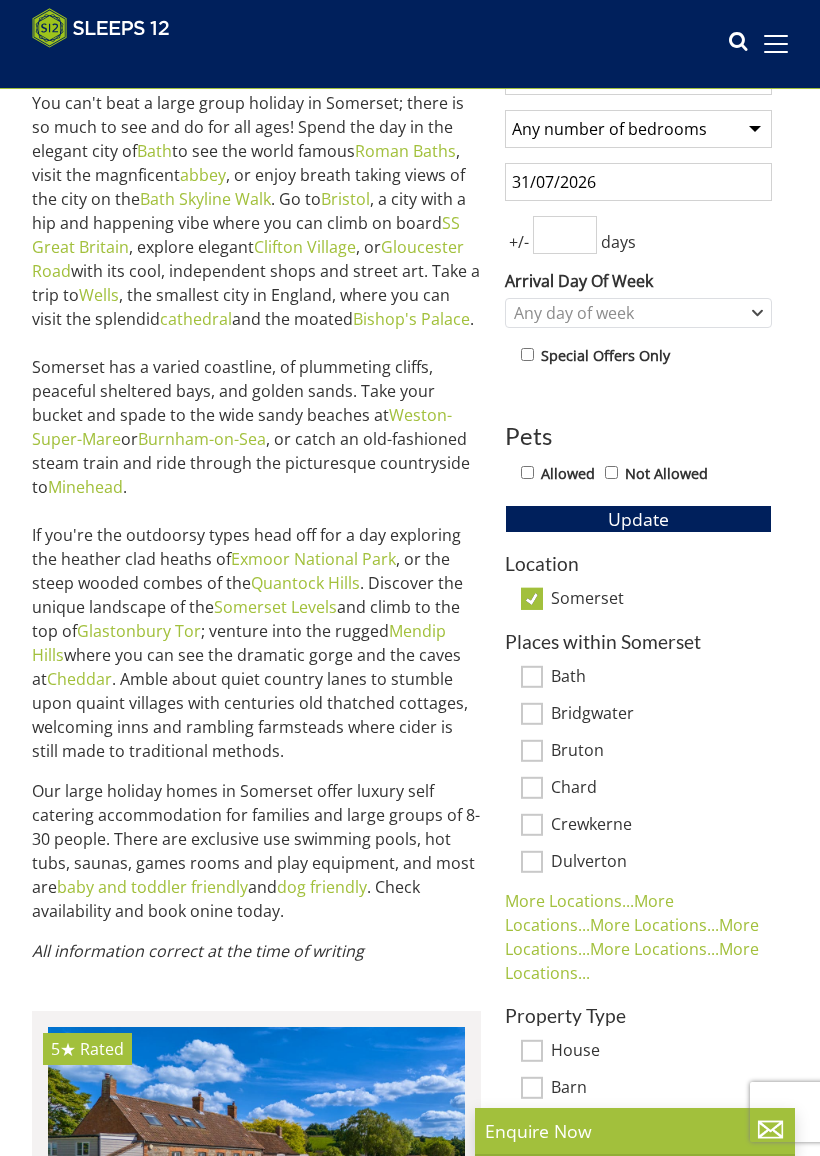 click on "Somerset" at bounding box center (532, 599) 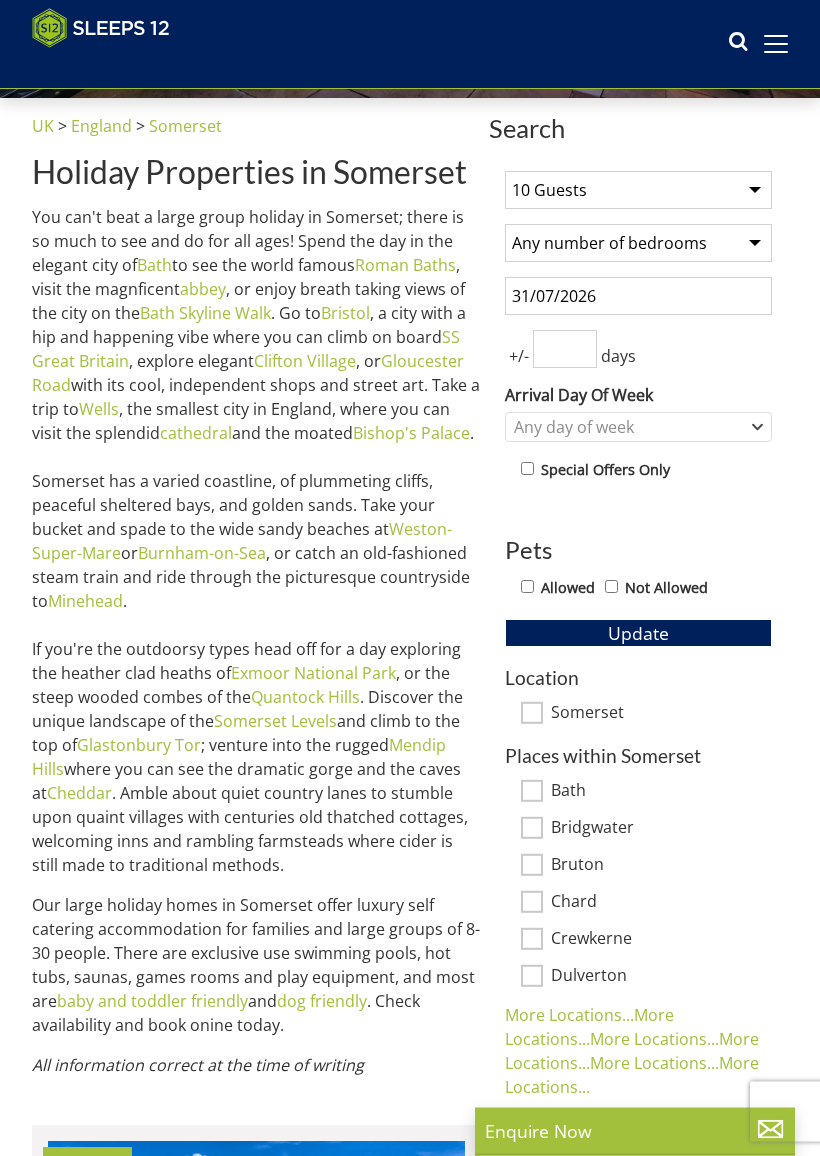 scroll, scrollTop: 490, scrollLeft: 0, axis: vertical 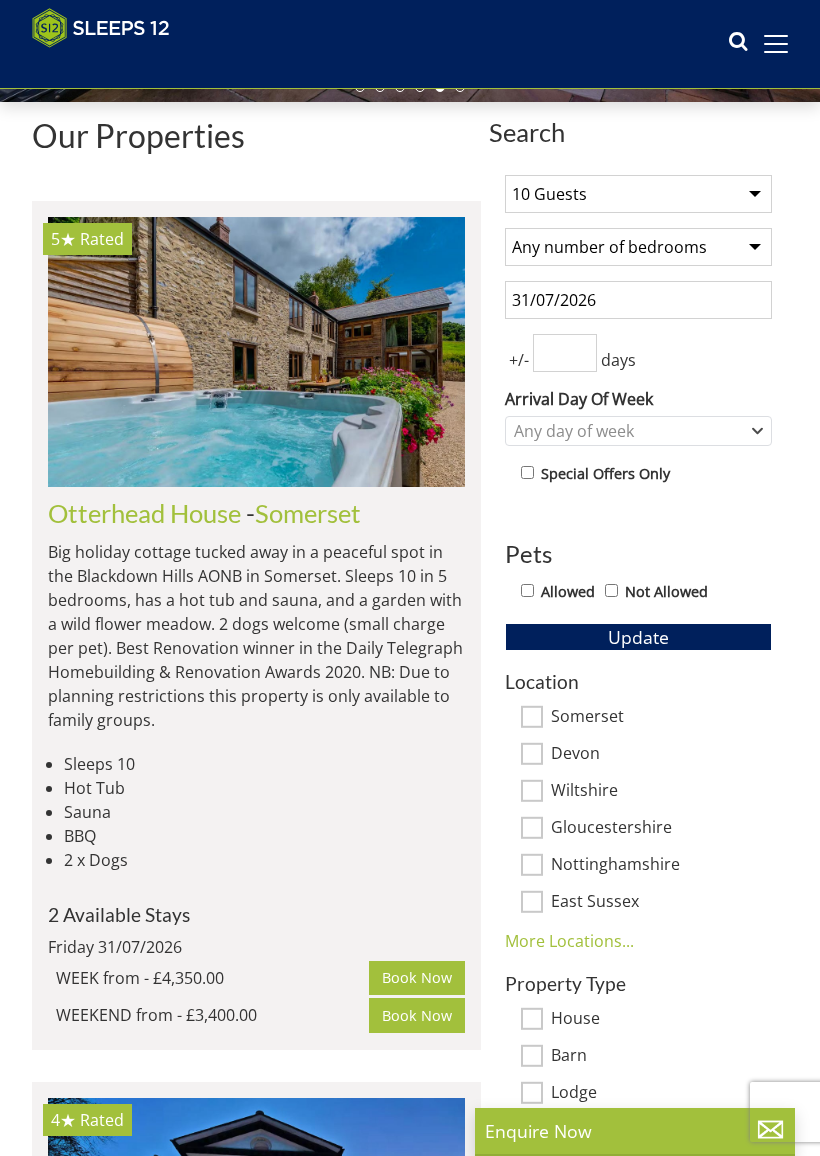 click on "Update" at bounding box center [638, 637] 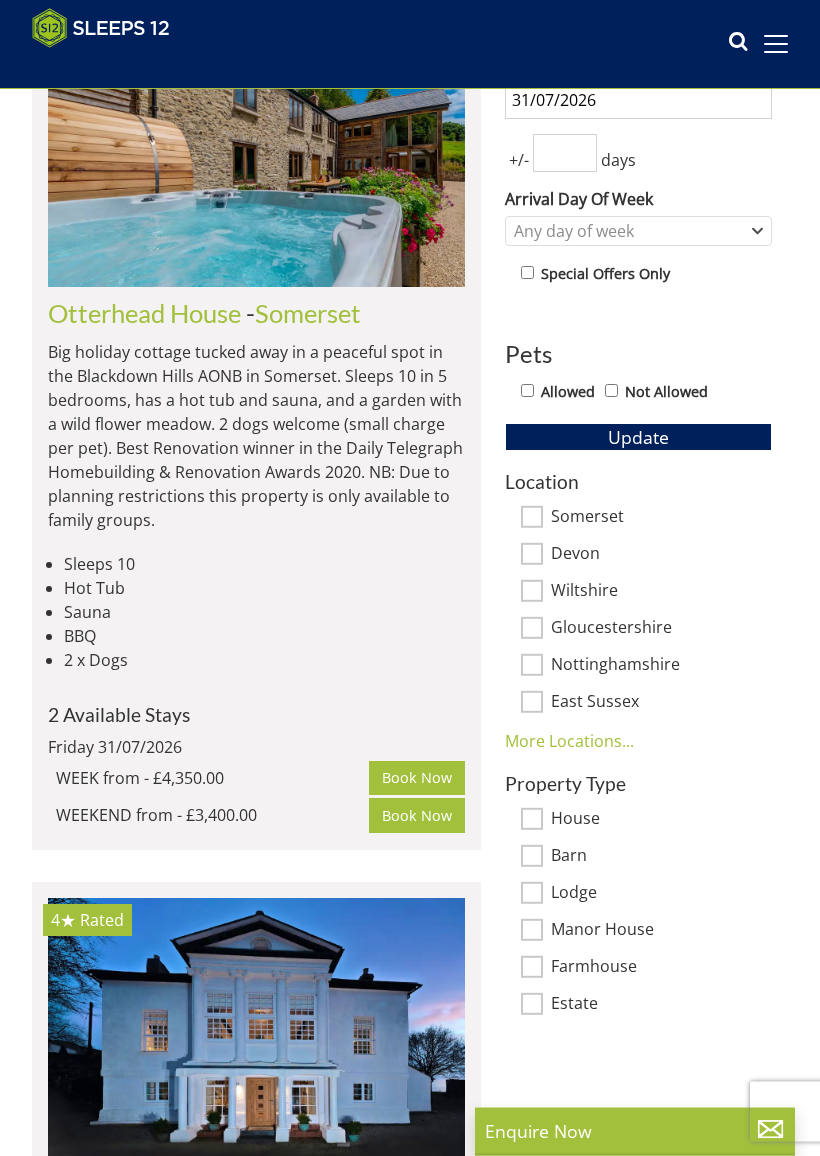 scroll, scrollTop: 690, scrollLeft: 0, axis: vertical 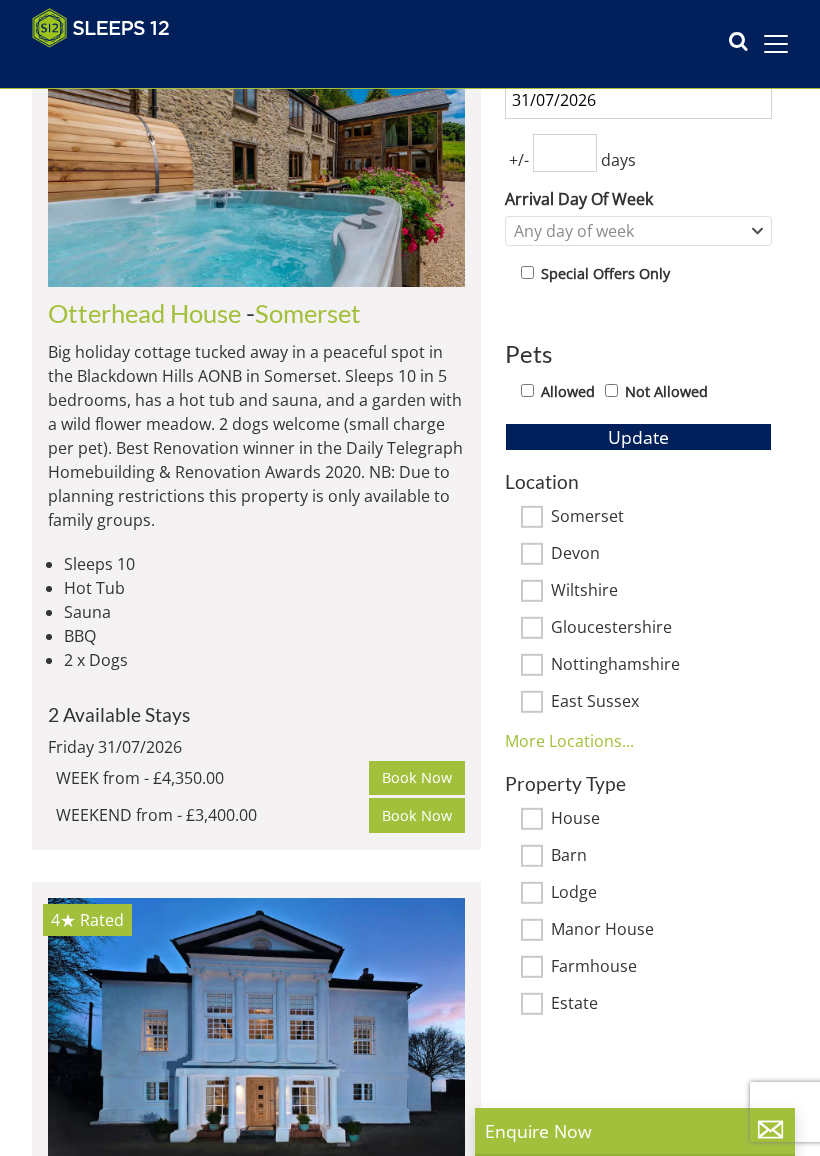 click on "Devon" at bounding box center (532, 554) 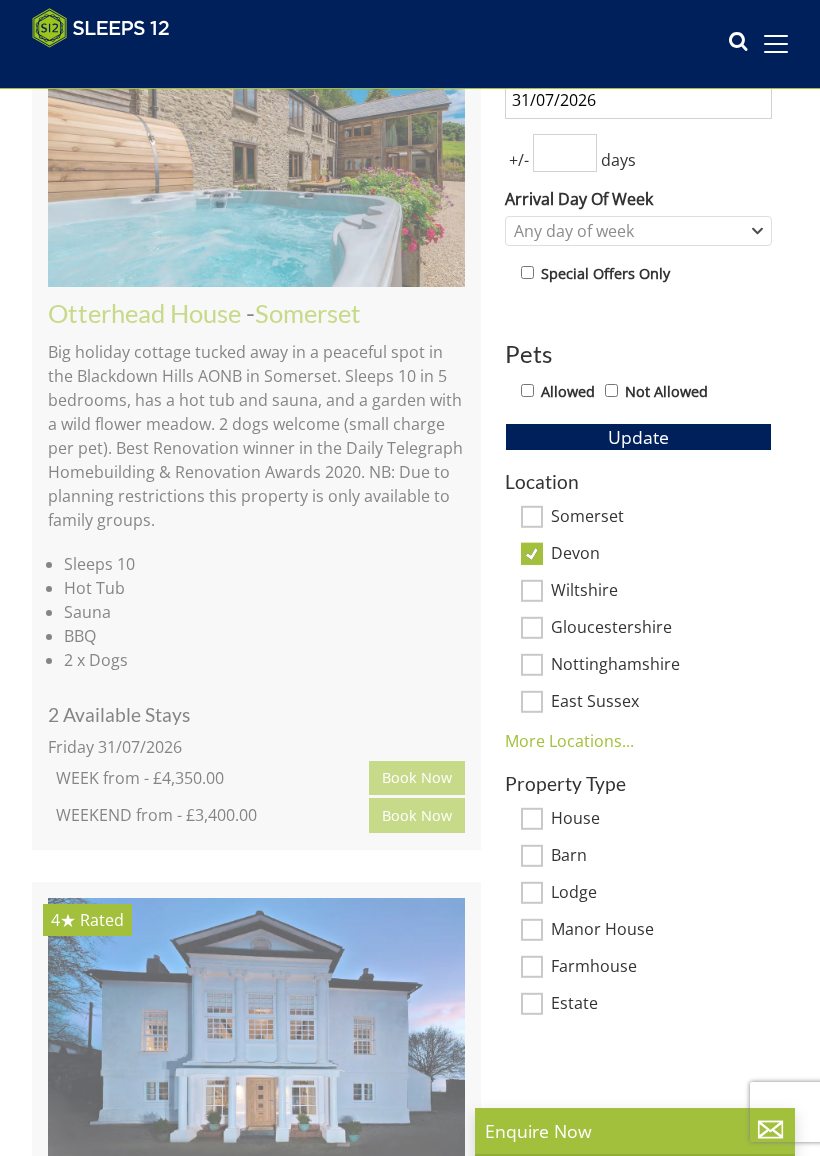 click on "Somerset" at bounding box center [532, 517] 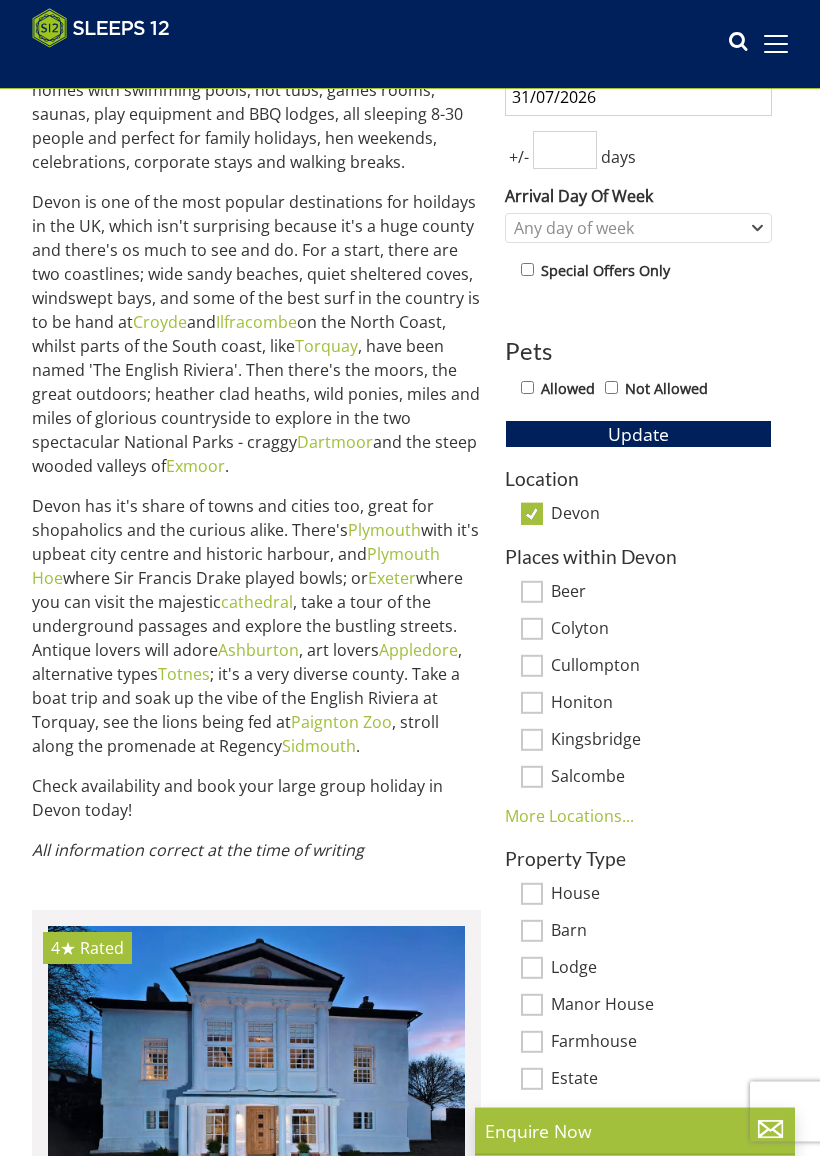 scroll, scrollTop: 695, scrollLeft: 0, axis: vertical 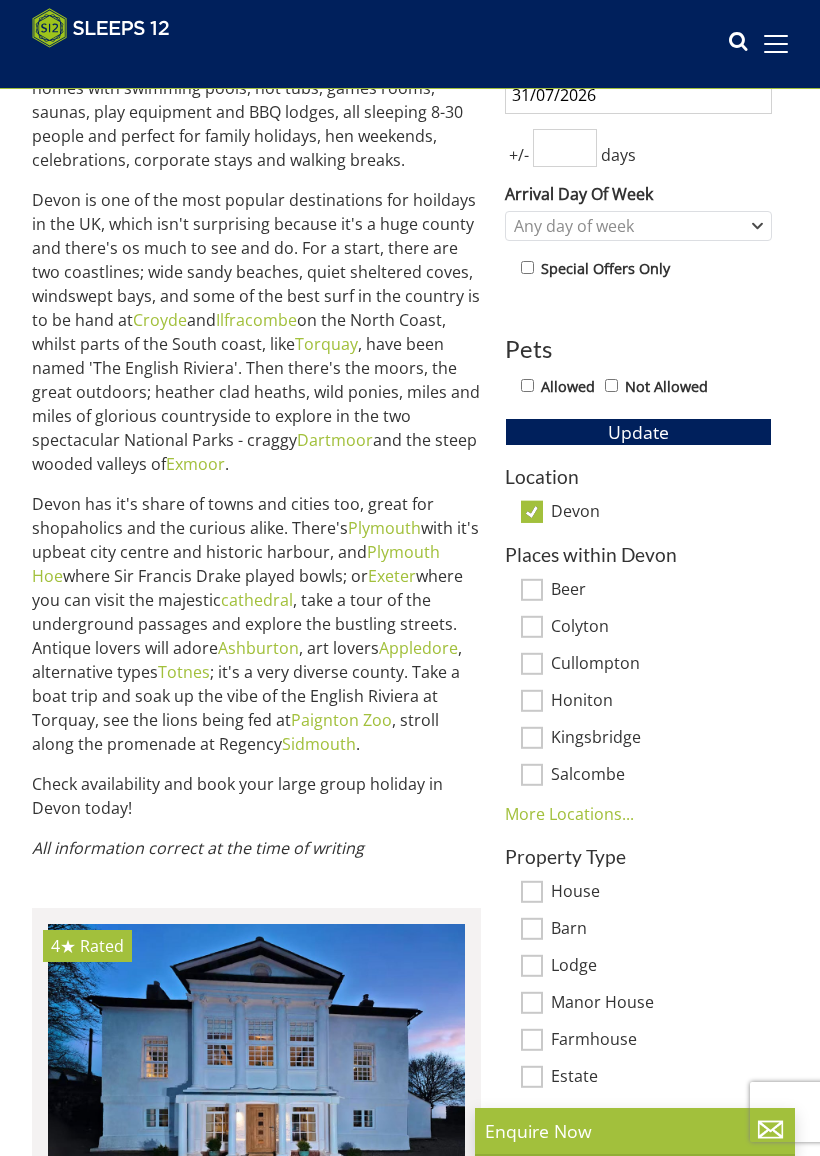 click on "Devon" at bounding box center [532, 512] 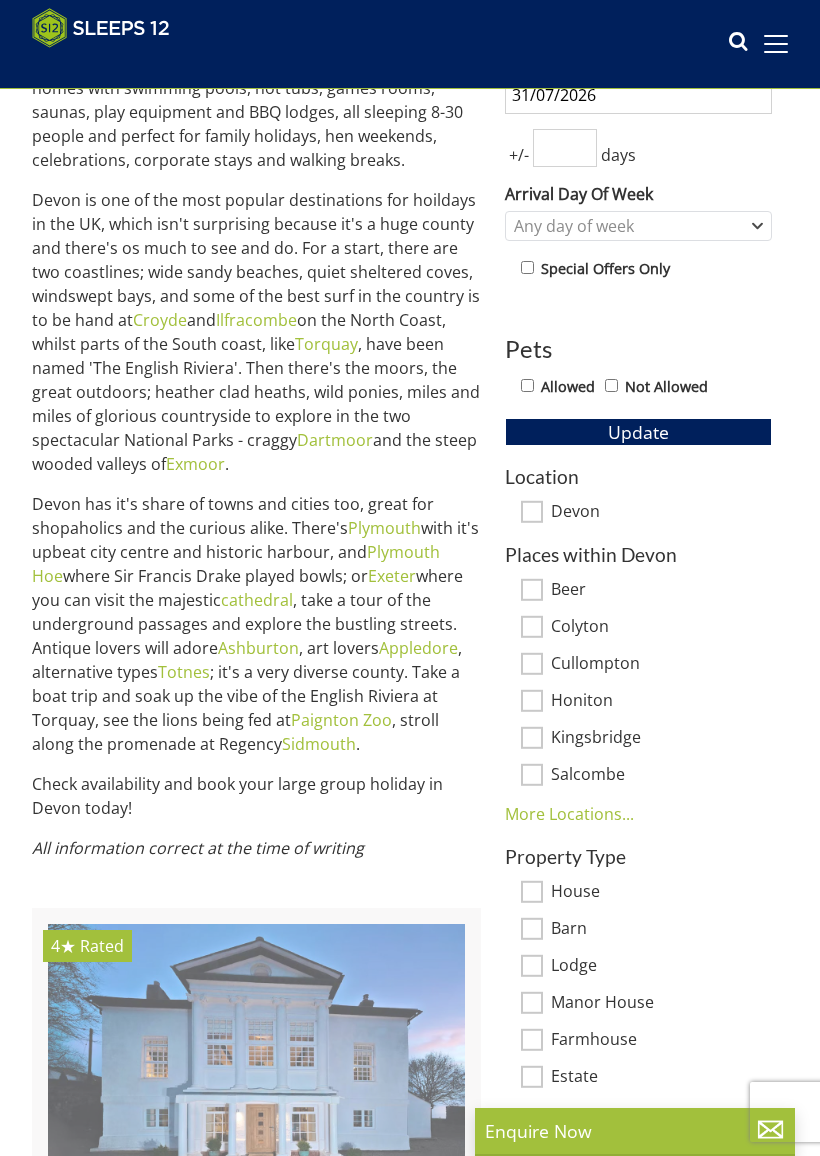 click on "Update" at bounding box center (638, 432) 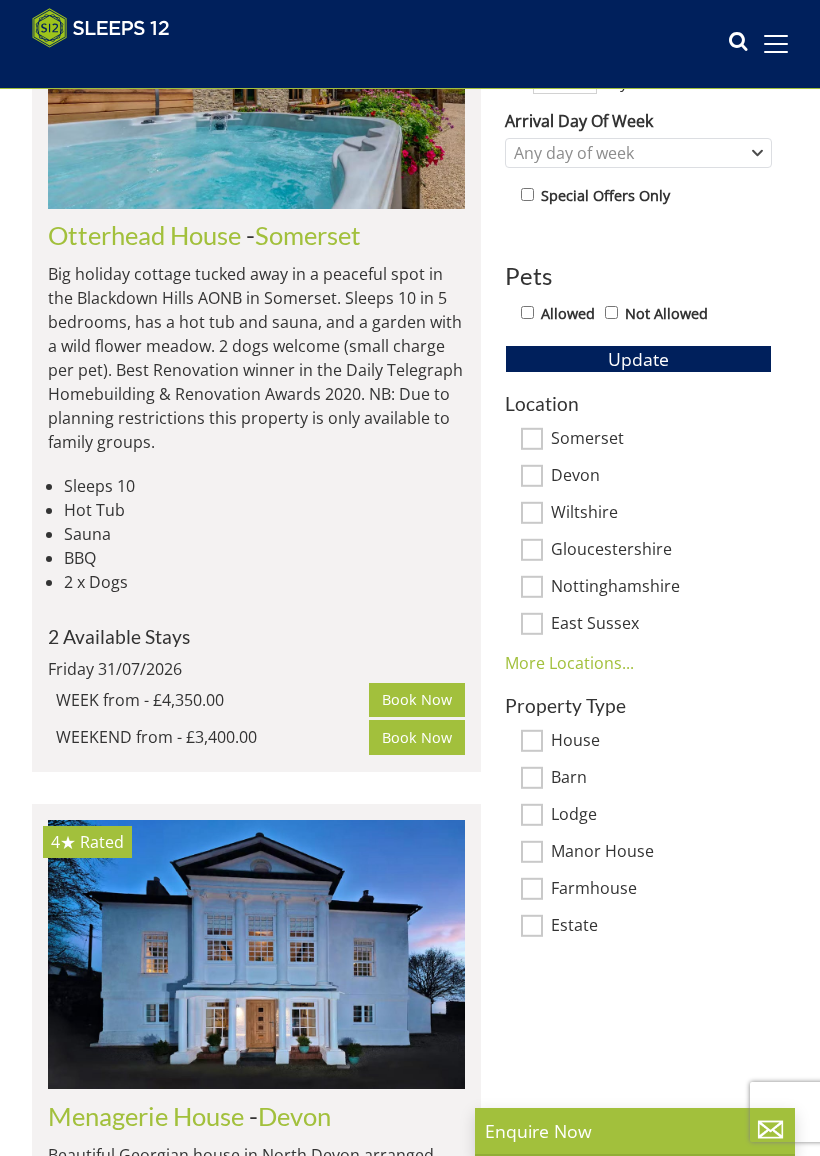 scroll, scrollTop: 784, scrollLeft: 0, axis: vertical 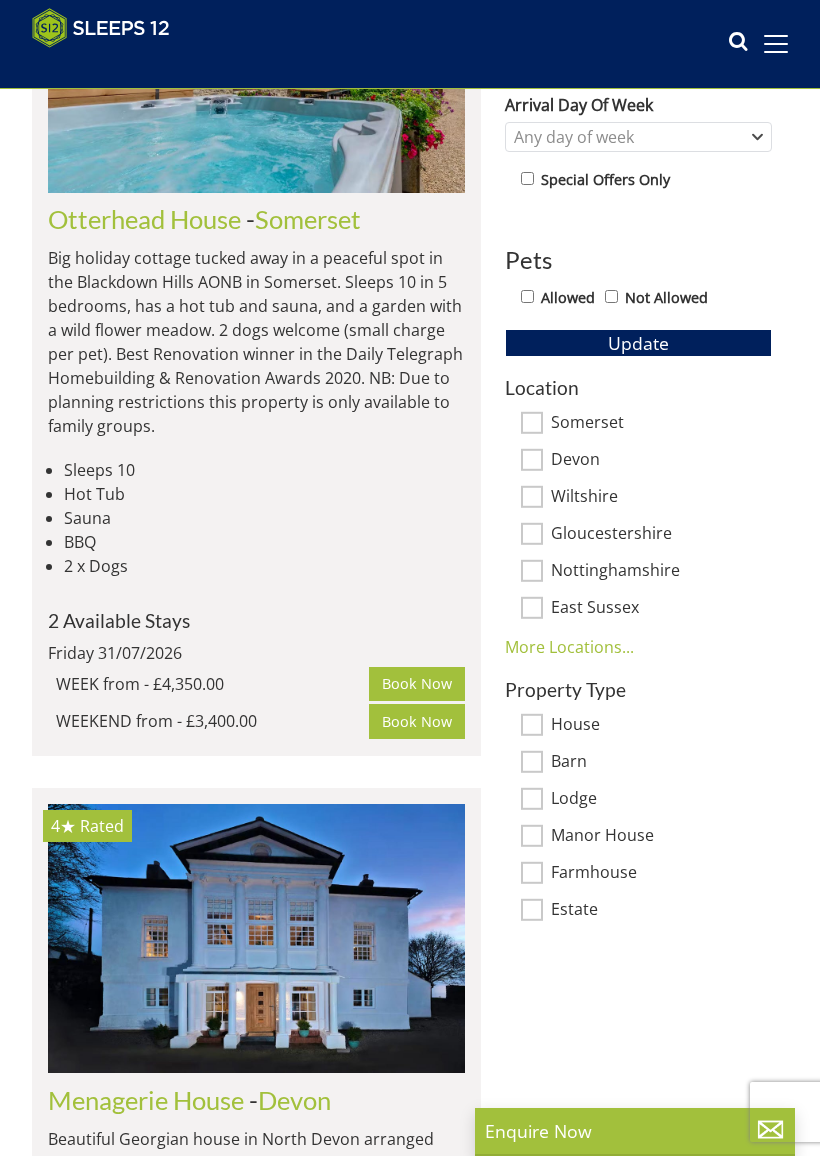 click on "Otterhead House" at bounding box center (144, 219) 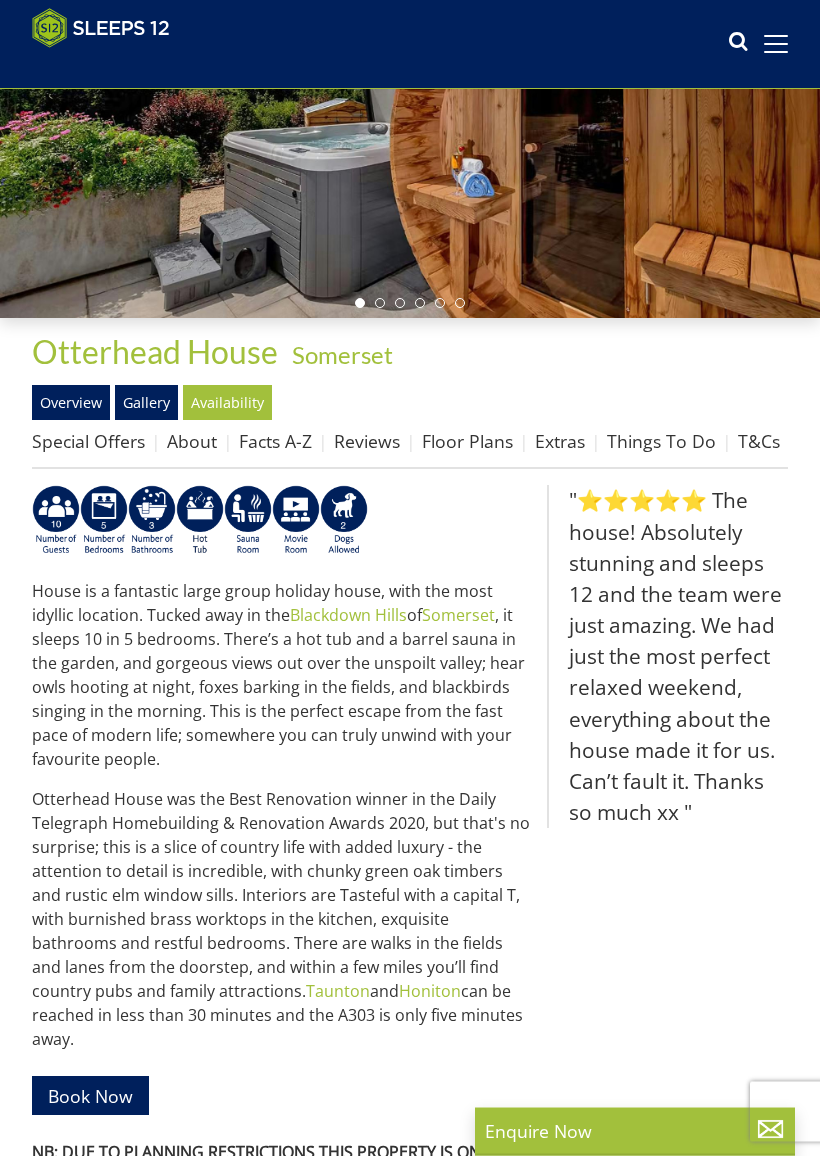 scroll, scrollTop: 275, scrollLeft: 0, axis: vertical 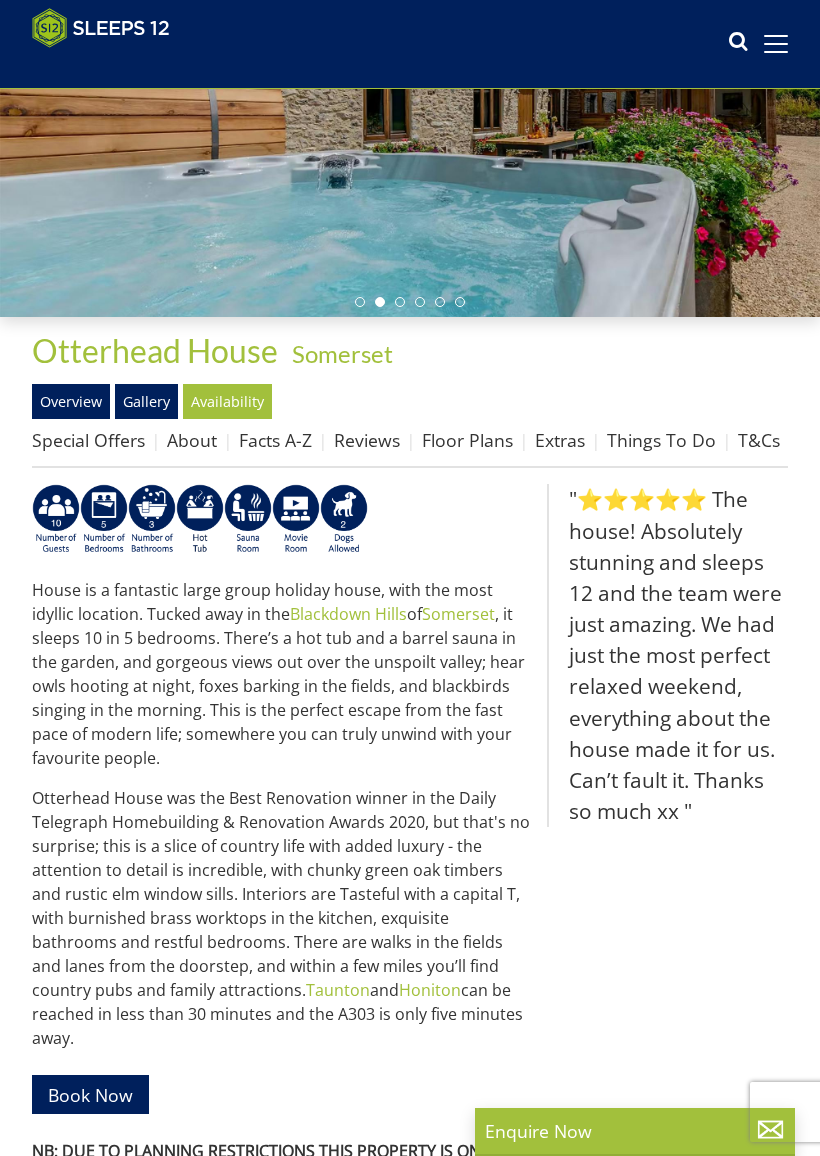click on "Floor Plans" at bounding box center (467, 440) 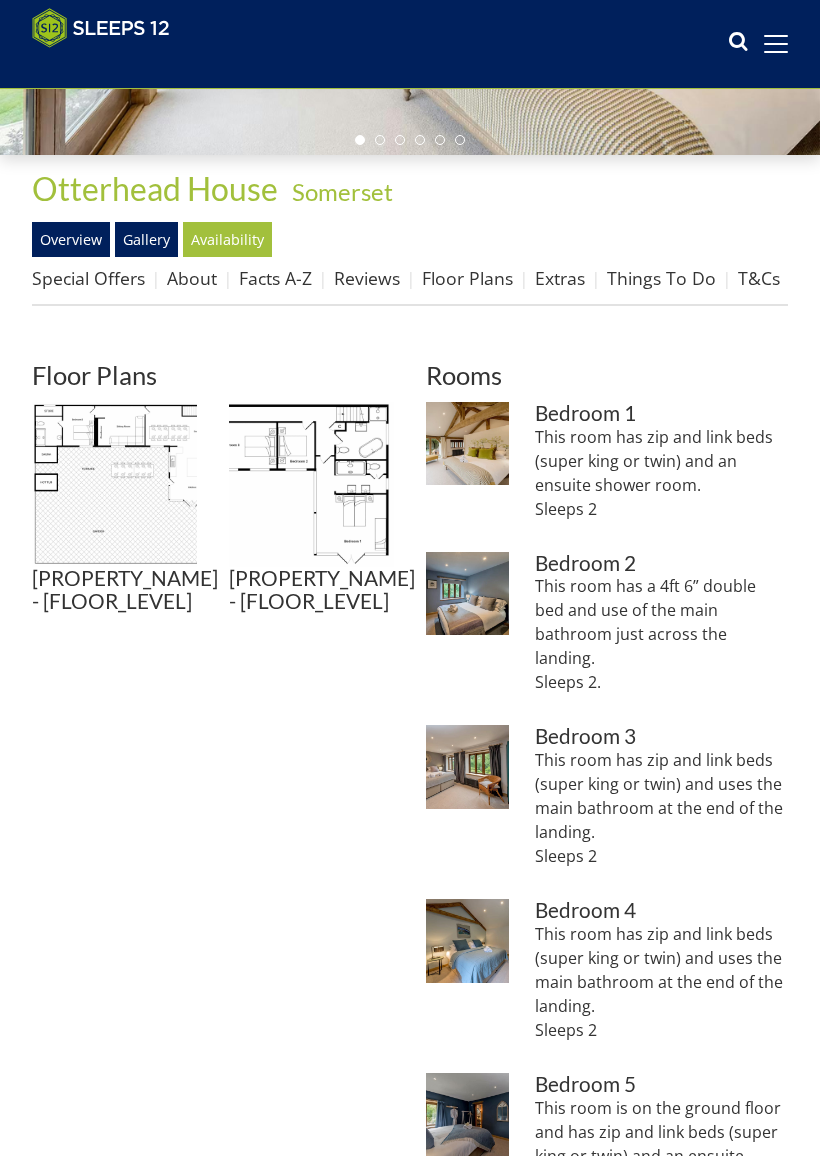 scroll, scrollTop: 438, scrollLeft: 0, axis: vertical 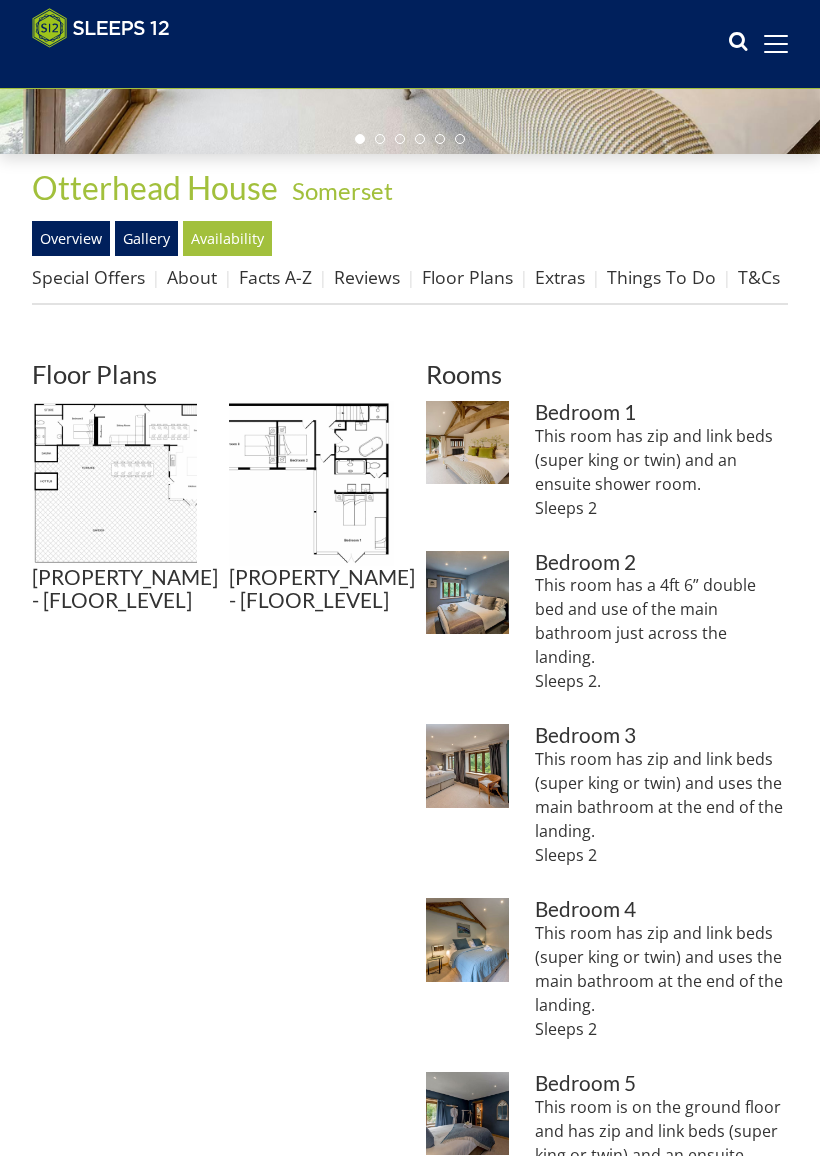 click at bounding box center (114, 483) 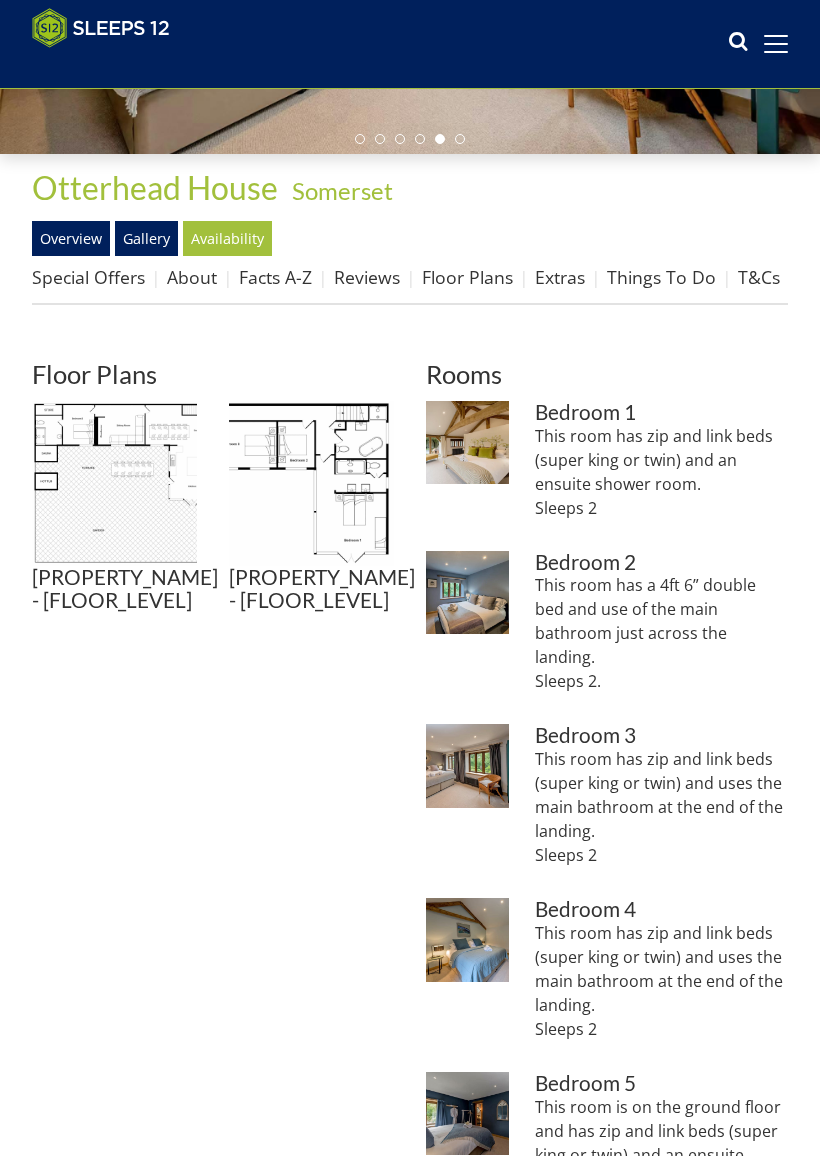 click on "Gallery" at bounding box center (146, 238) 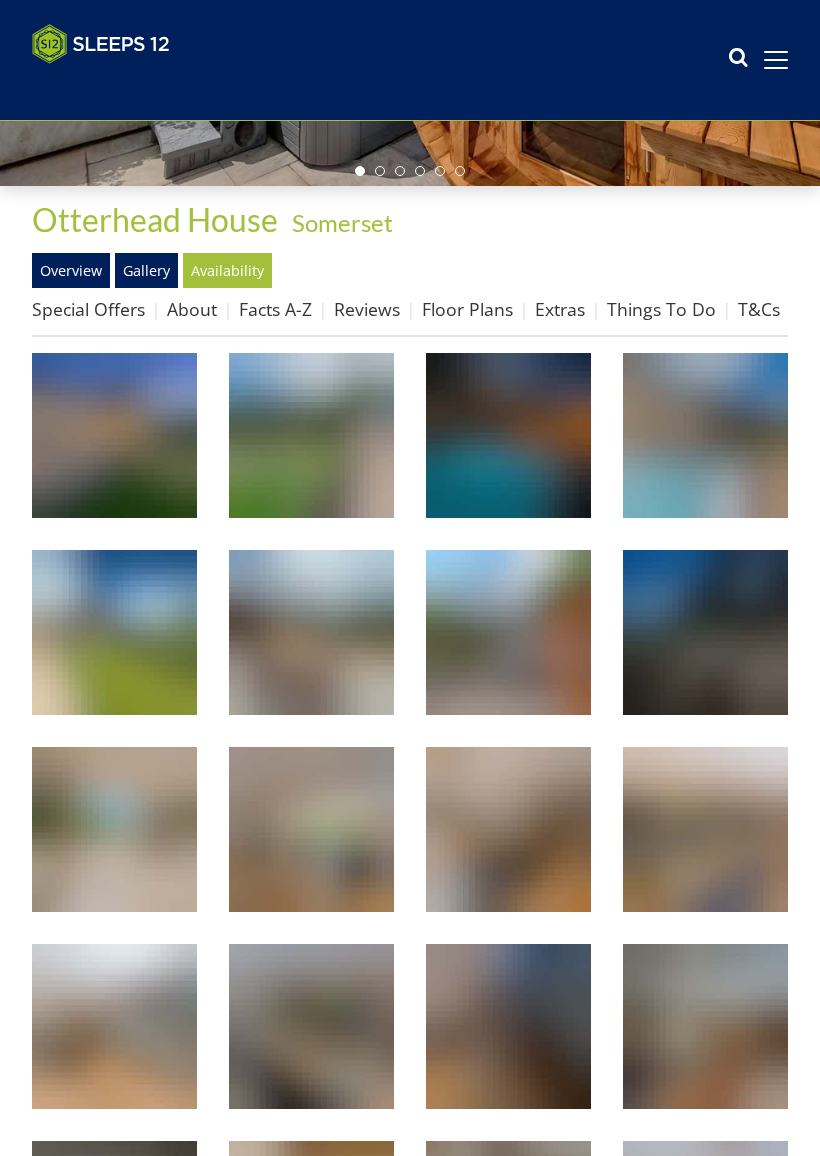 scroll, scrollTop: 0, scrollLeft: 0, axis: both 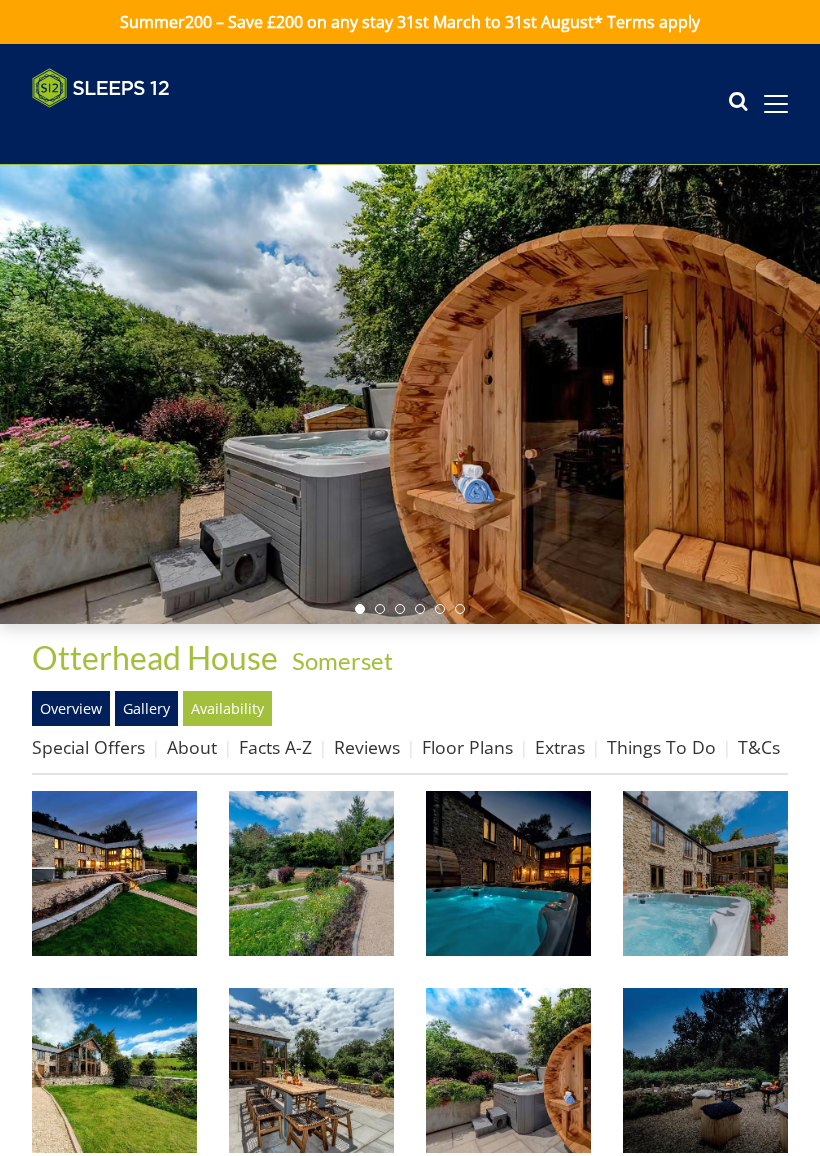 click at bounding box center (114, 873) 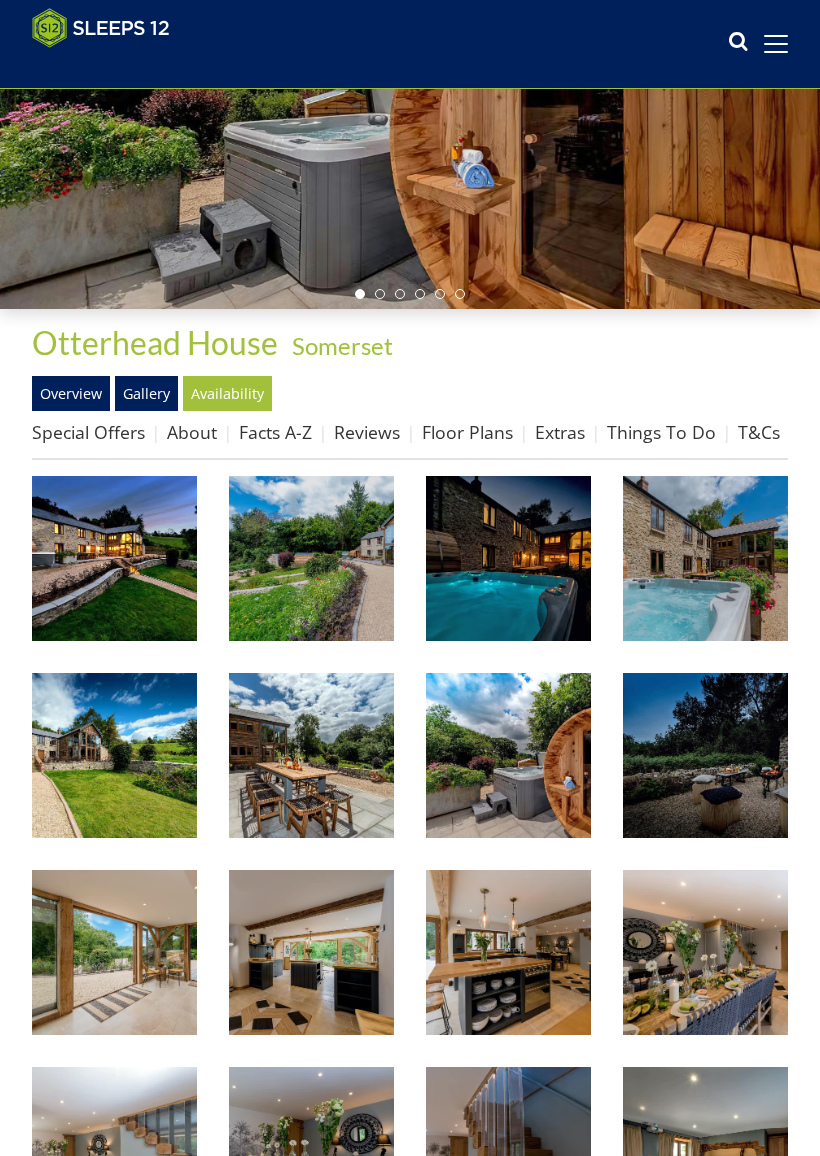 scroll, scrollTop: 285, scrollLeft: 0, axis: vertical 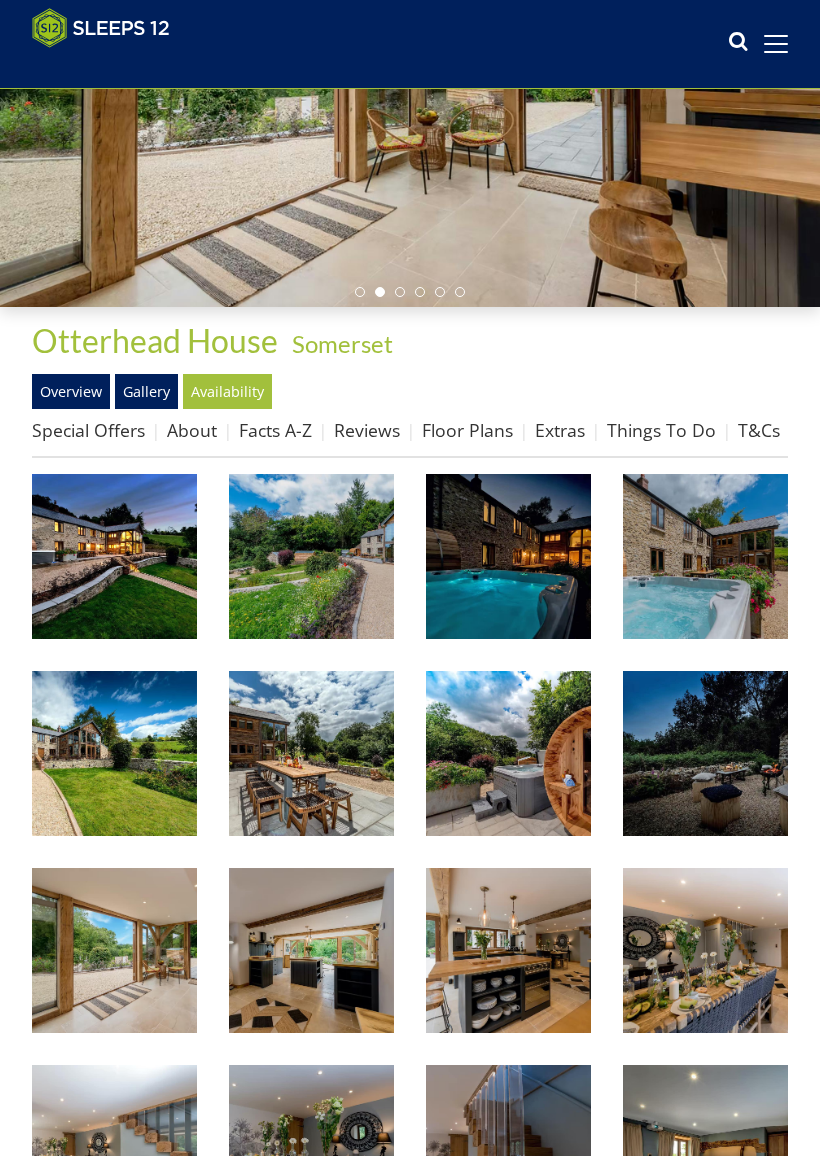 click on "Facts A-Z" at bounding box center [275, 430] 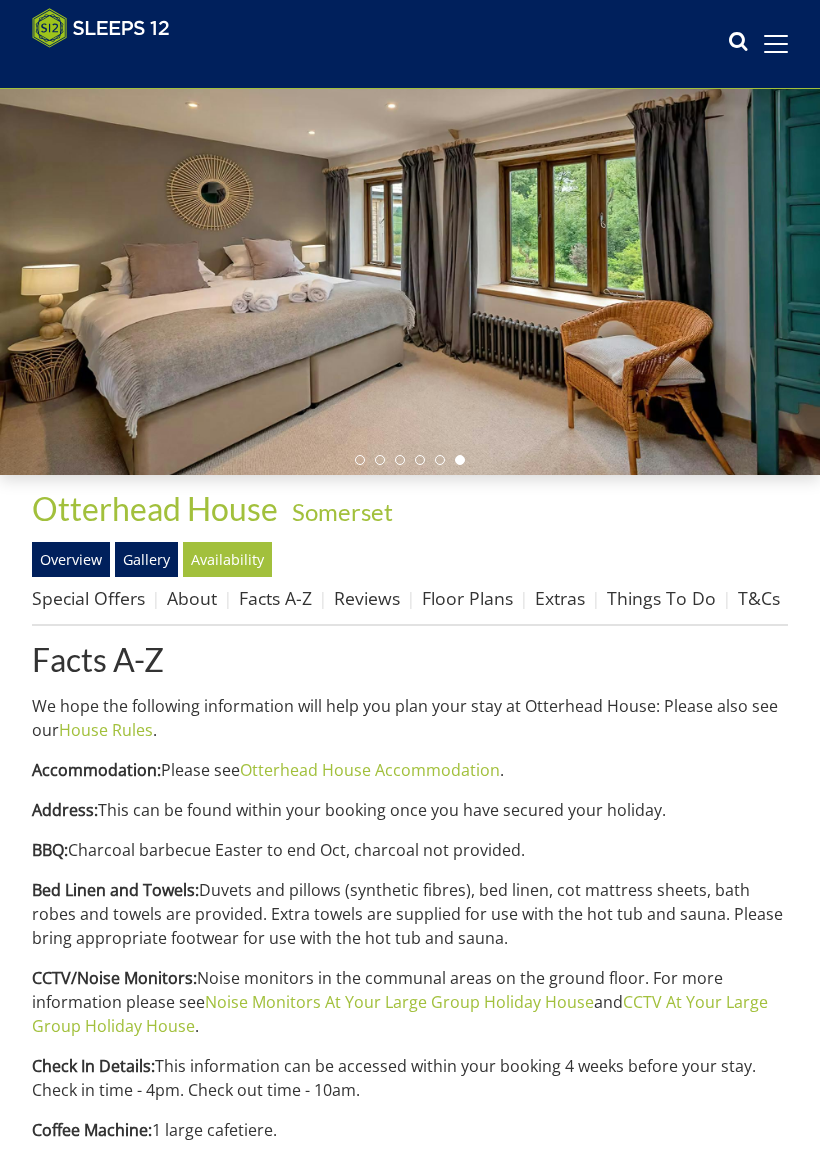 scroll, scrollTop: 117, scrollLeft: 0, axis: vertical 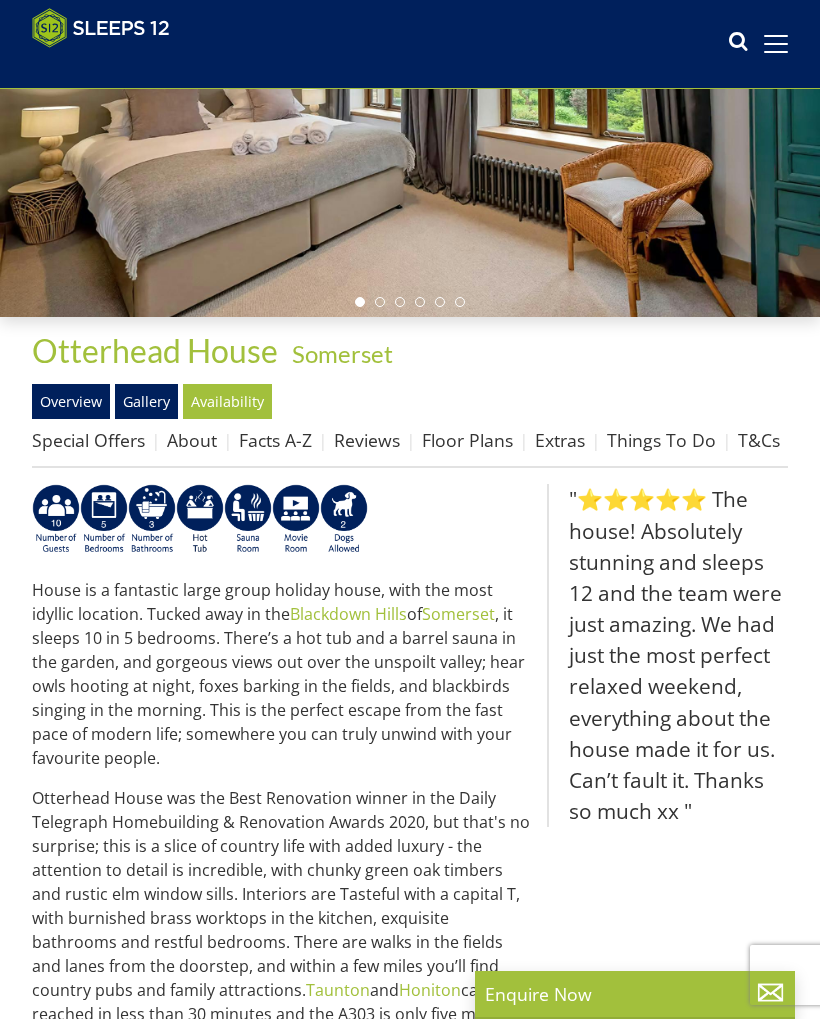 select on "10" 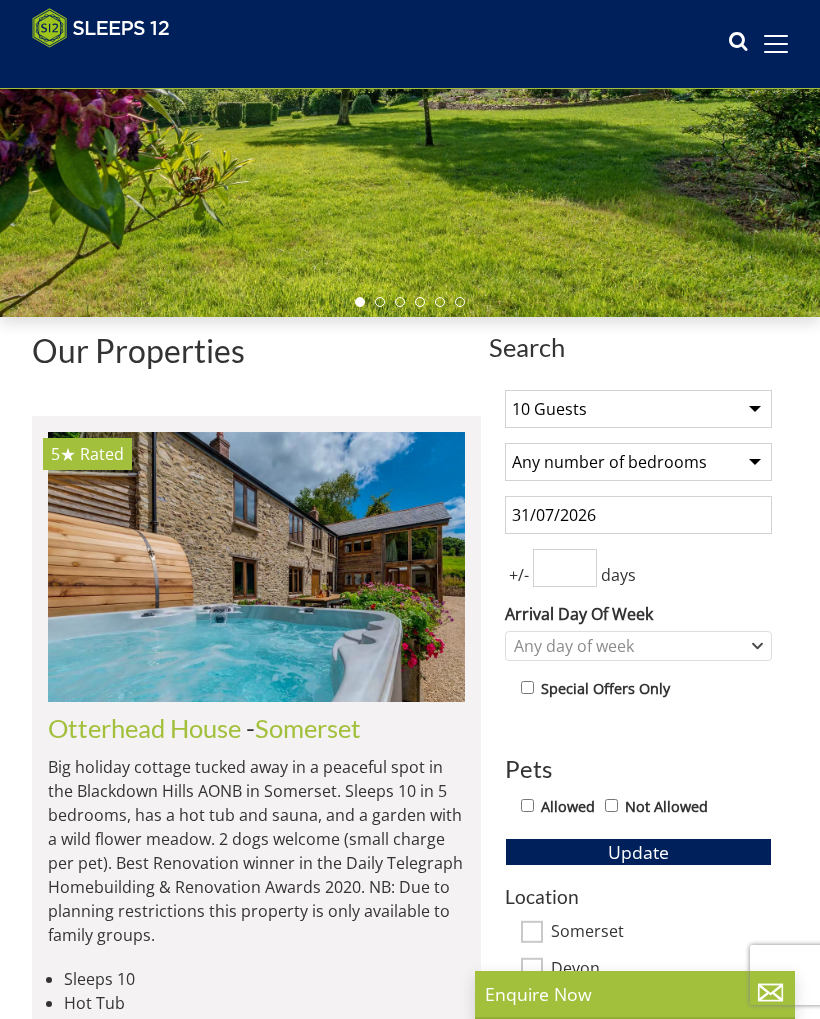 scroll, scrollTop: 784, scrollLeft: 0, axis: vertical 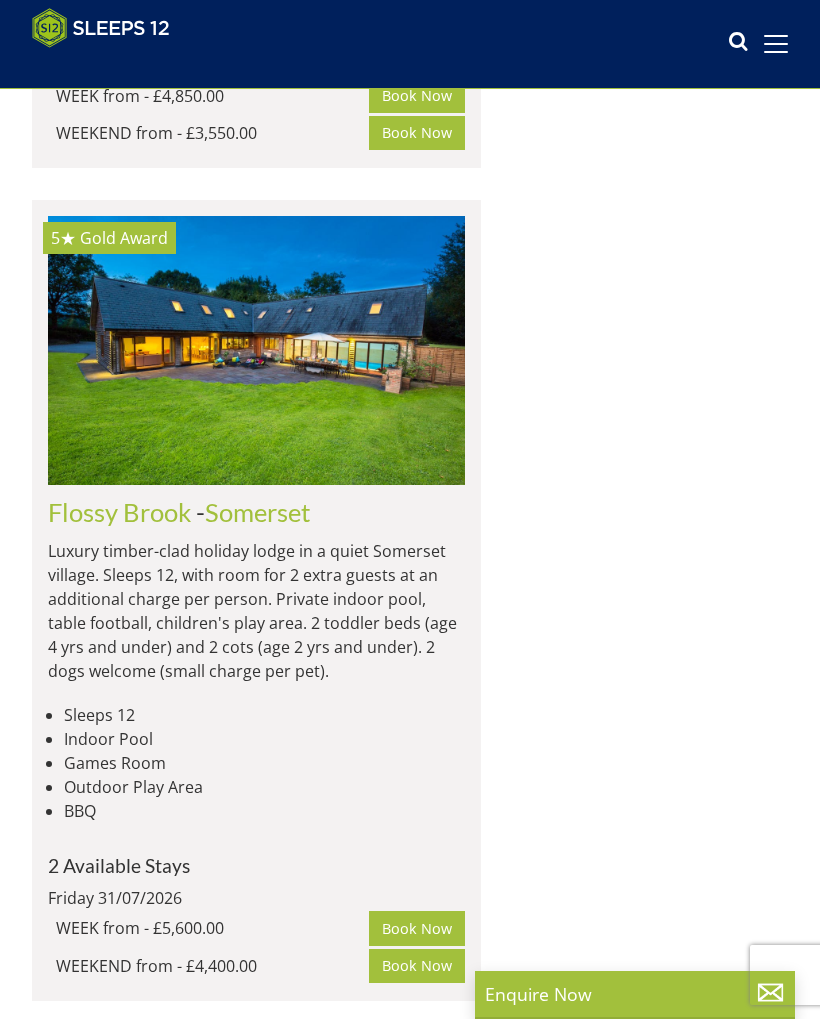 click on "Flossy Brook" at bounding box center (119, 512) 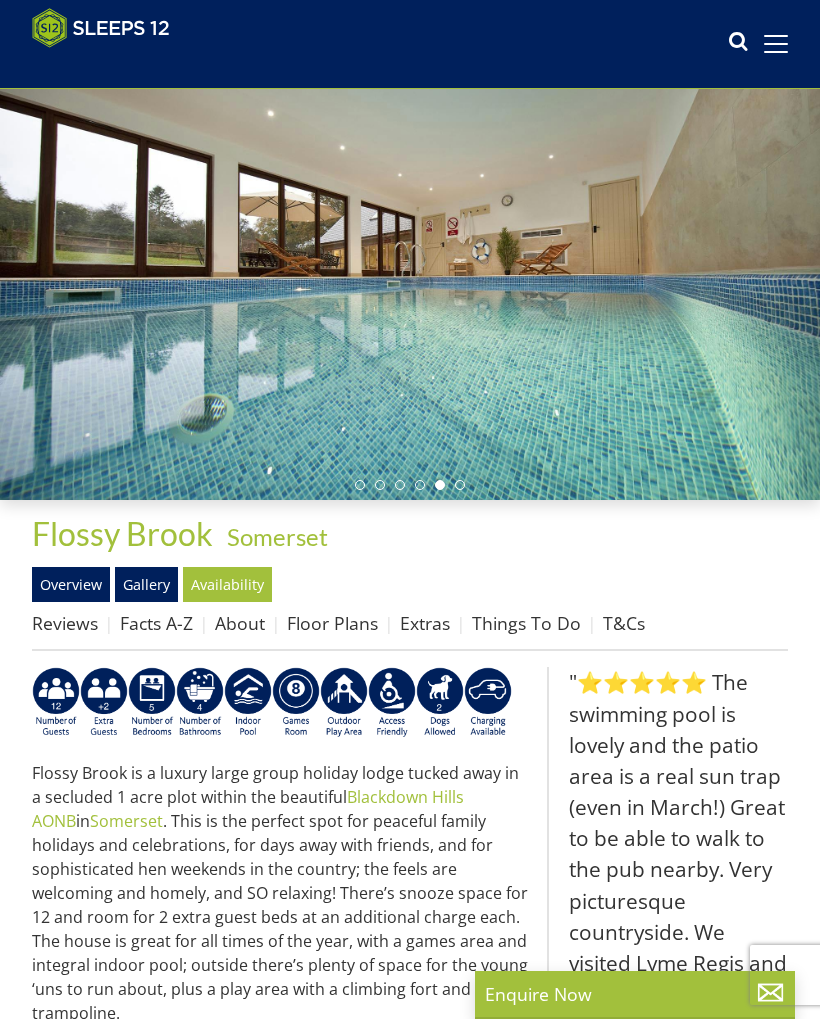 scroll, scrollTop: 0, scrollLeft: 0, axis: both 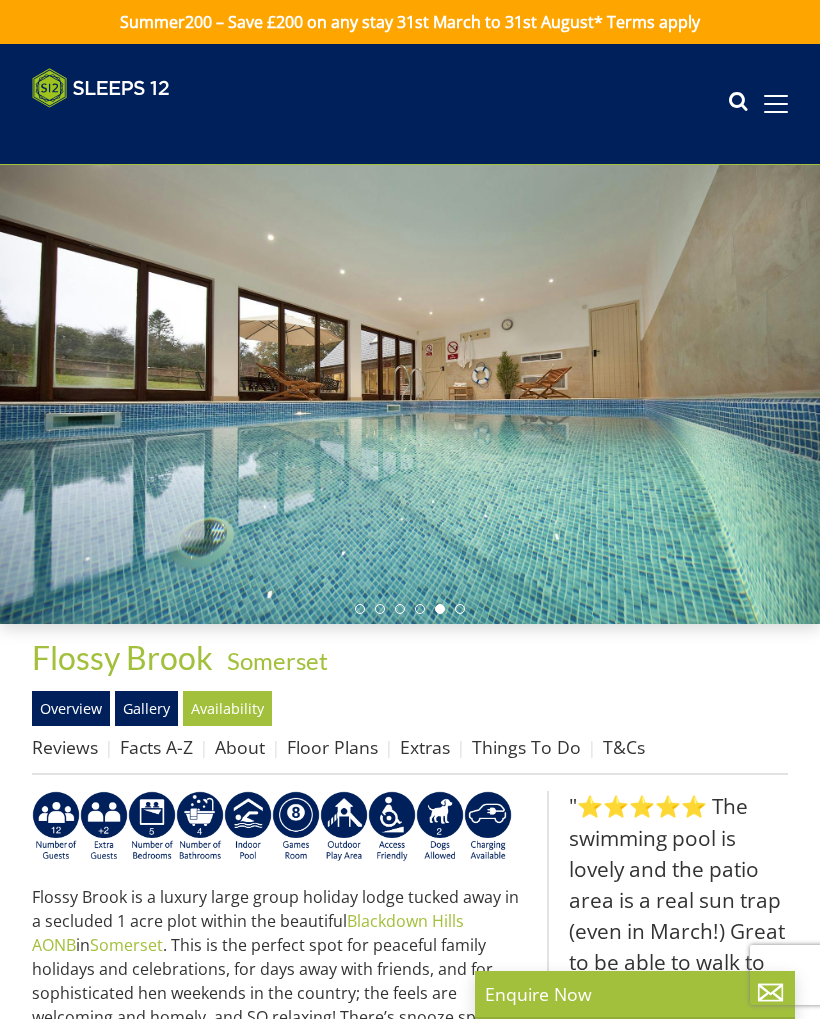 select on "10" 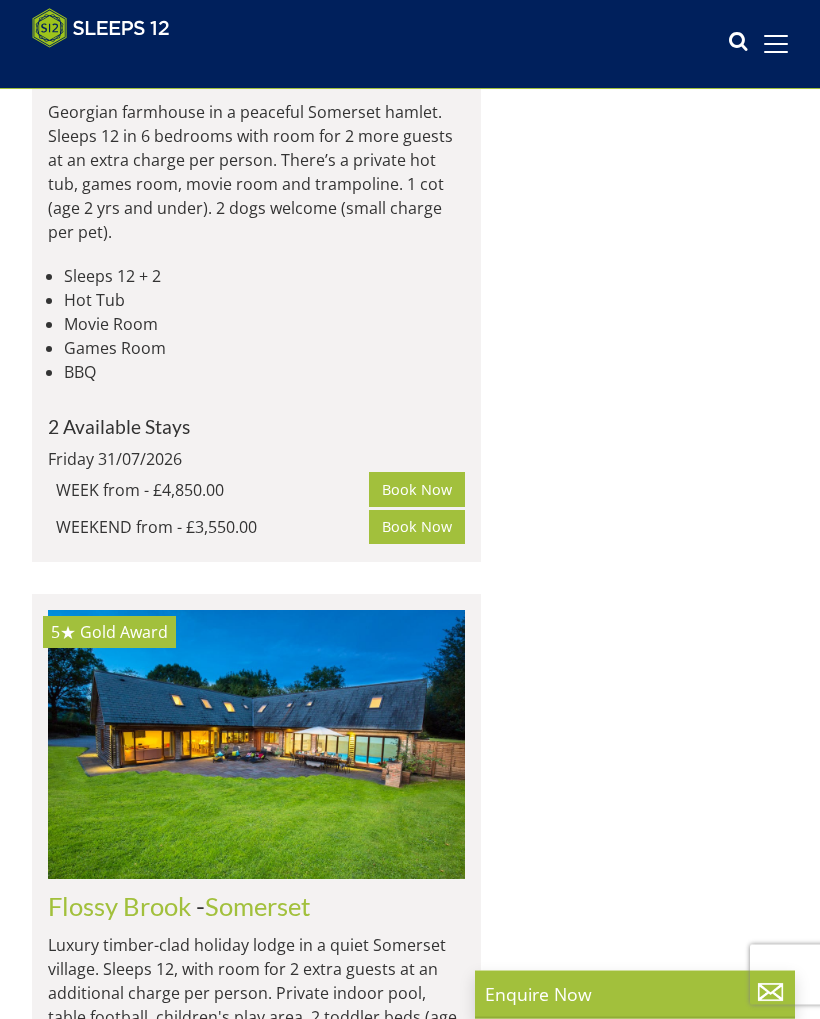 scroll, scrollTop: 6757, scrollLeft: 0, axis: vertical 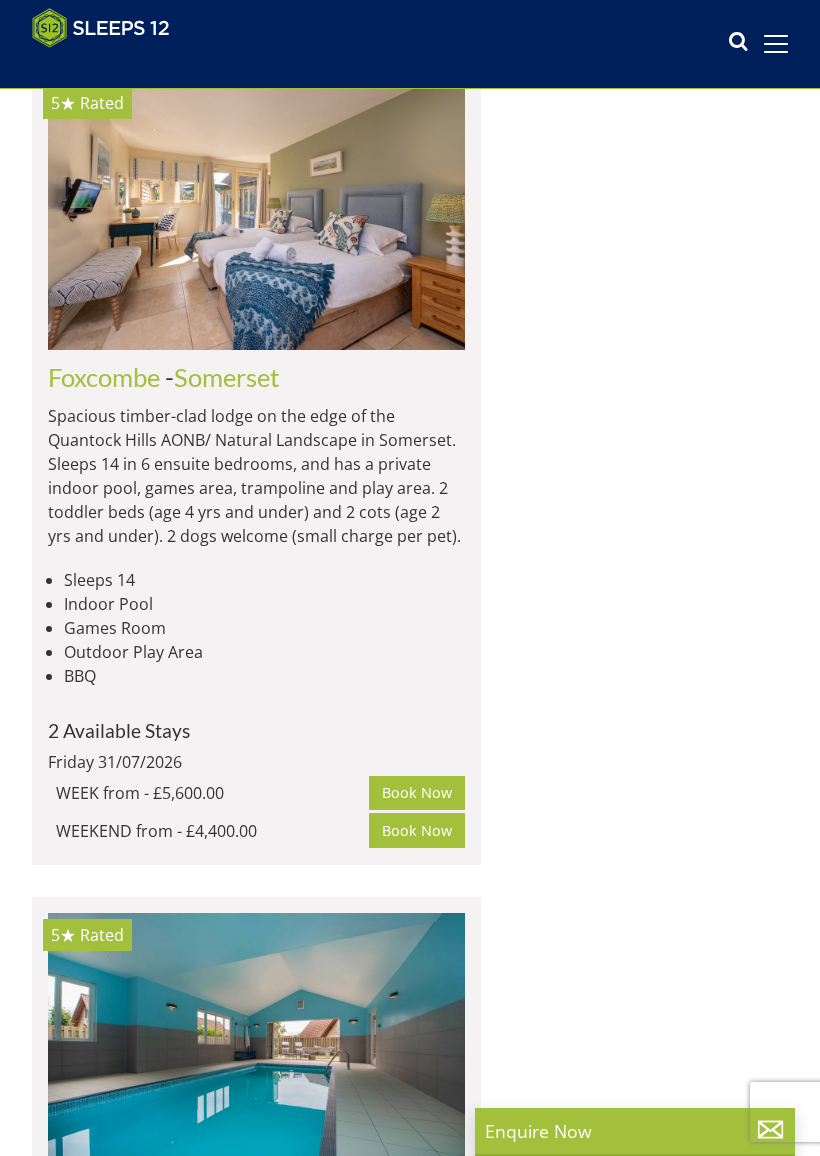 click on "Ramscombe" at bounding box center [115, 1209] 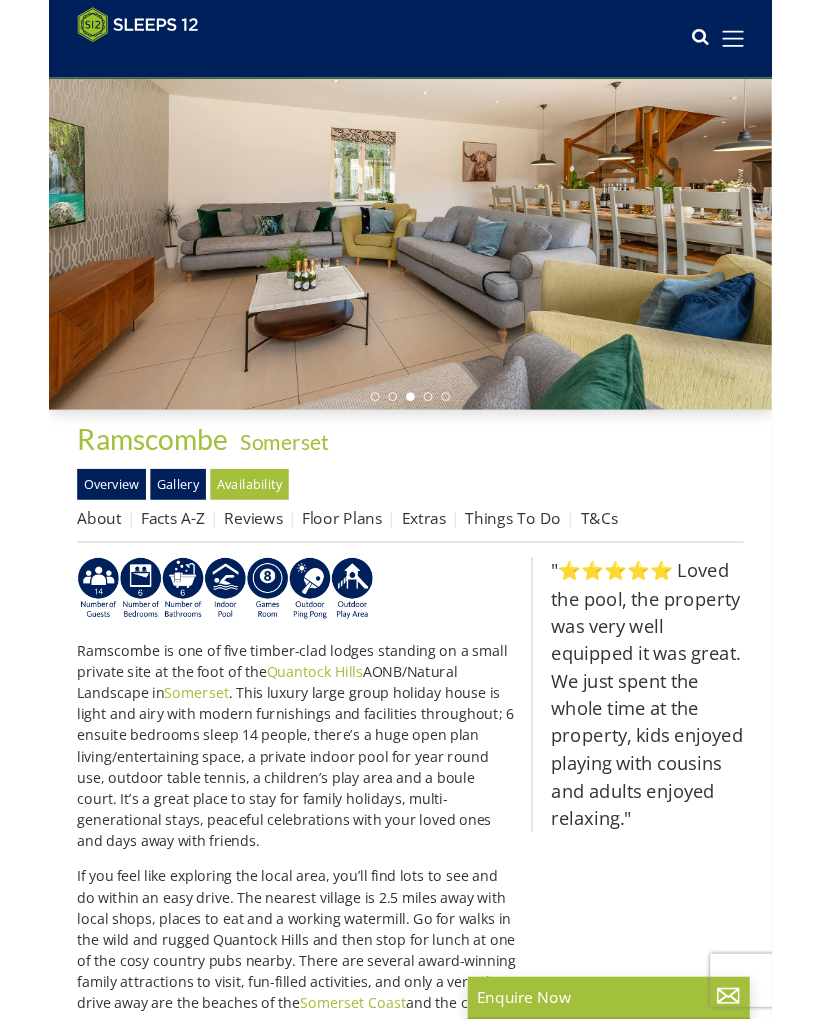 scroll, scrollTop: 0, scrollLeft: 0, axis: both 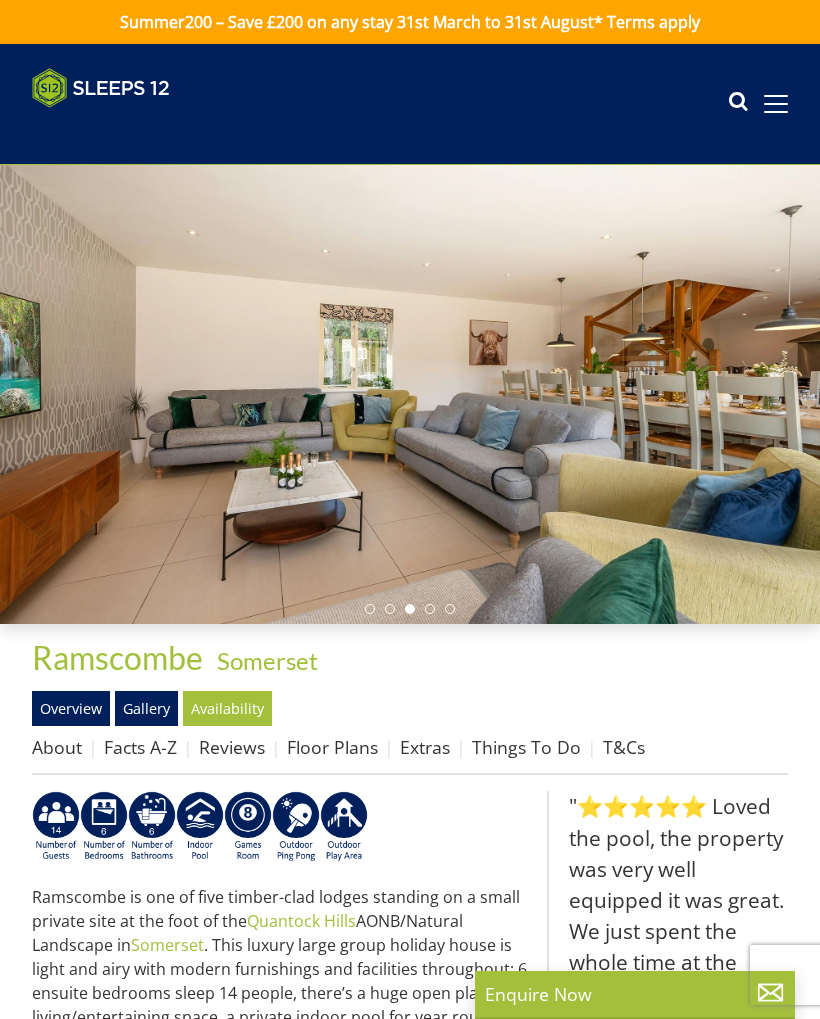 select on "10" 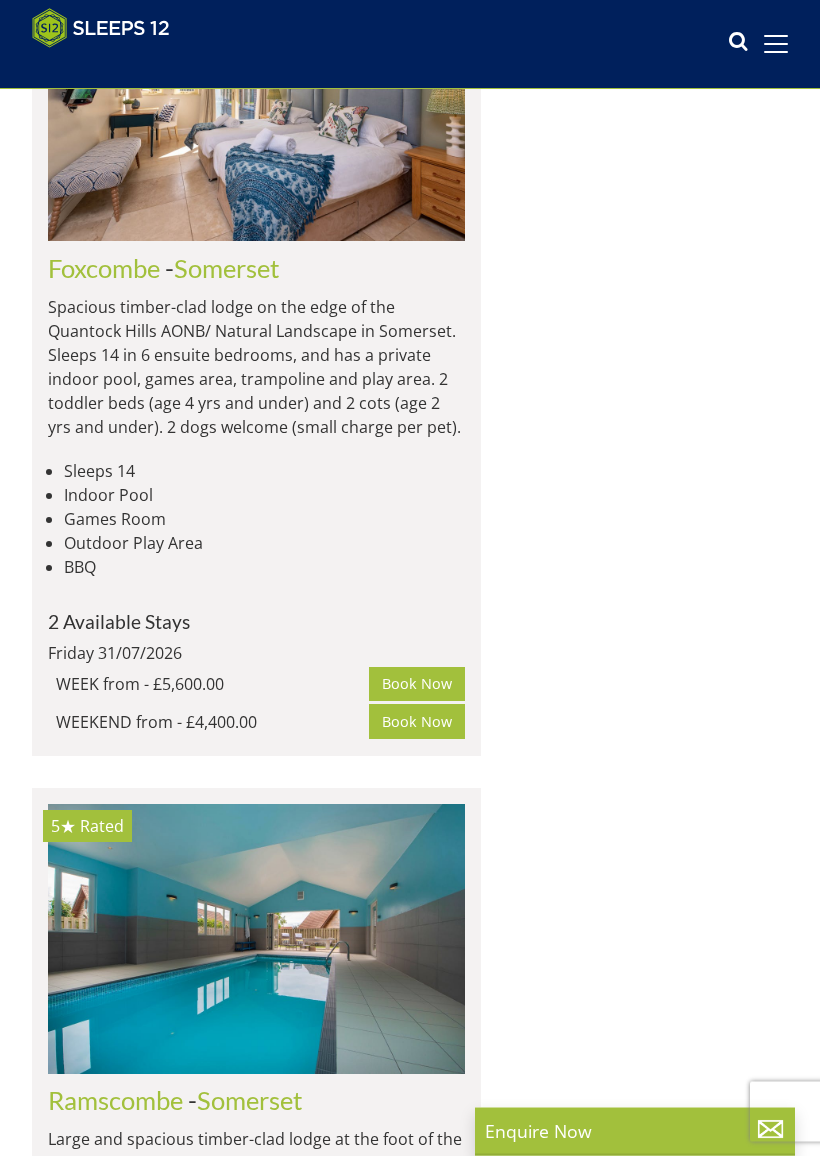scroll, scrollTop: 11604, scrollLeft: 0, axis: vertical 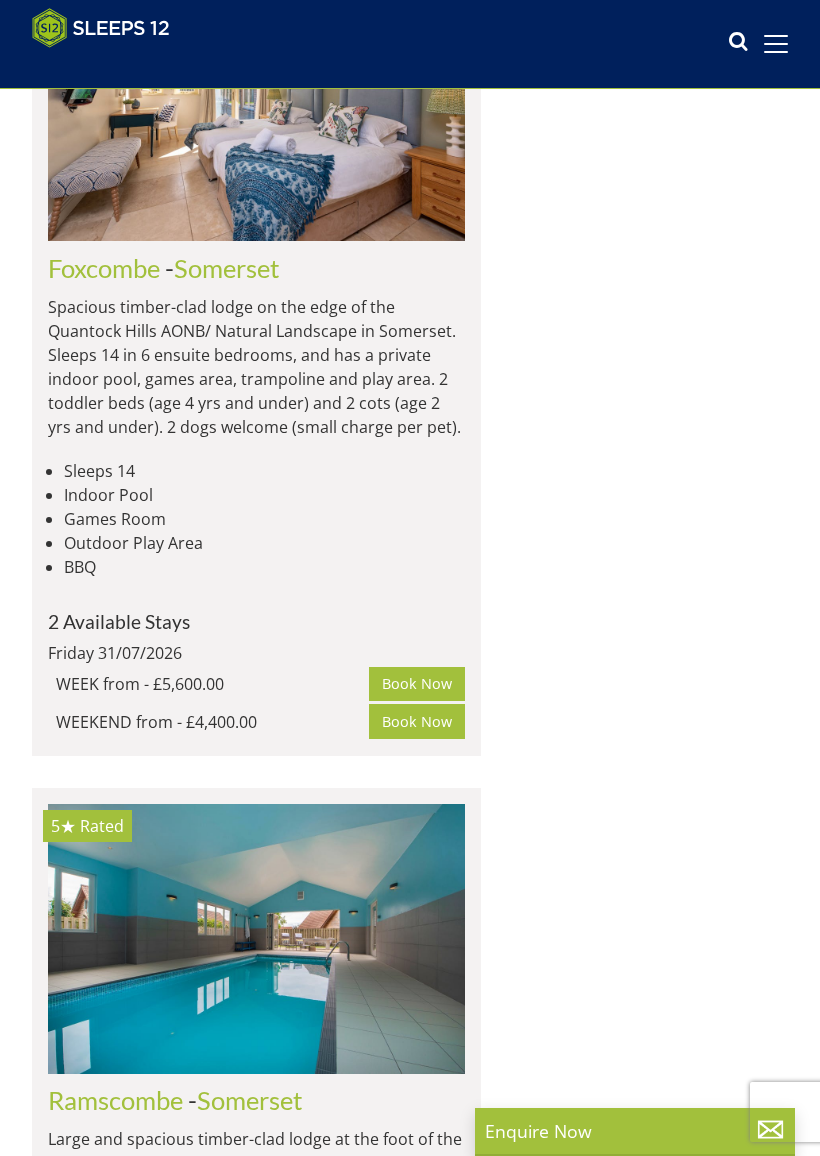 click on "Load More" at bounding box center (256, 4492) 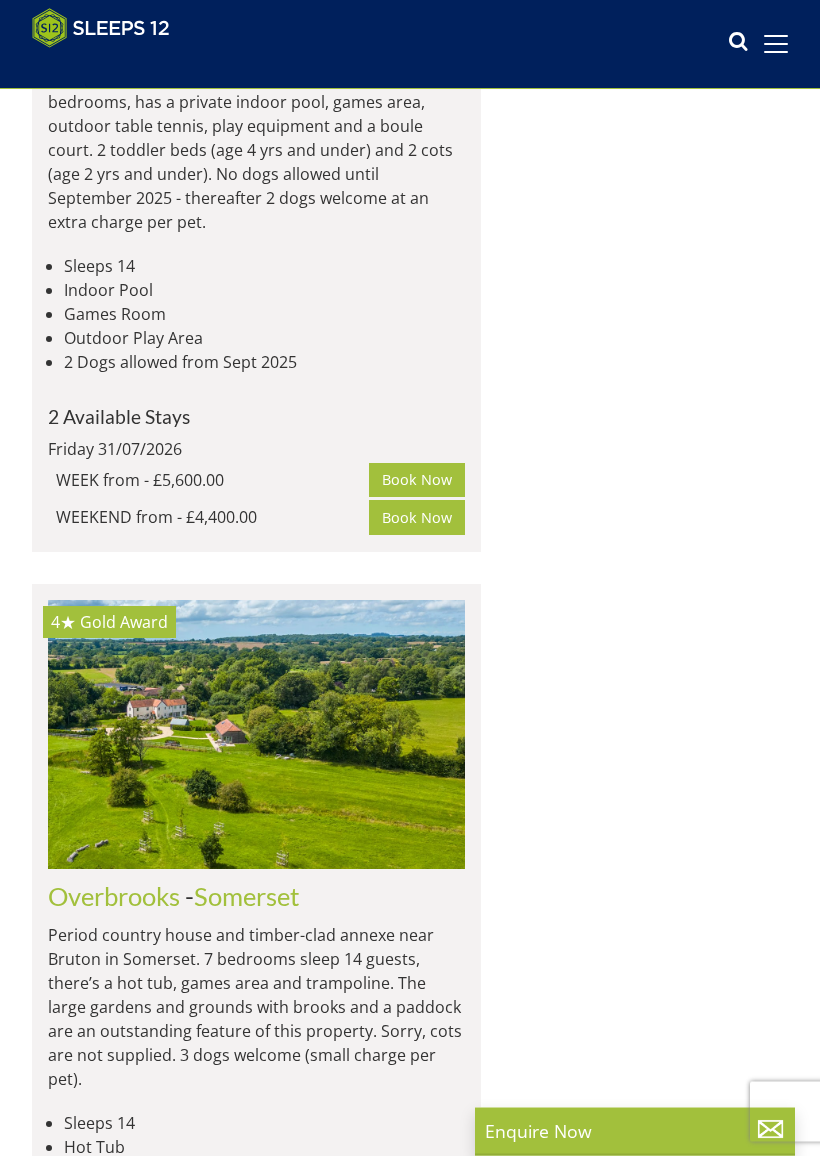 scroll, scrollTop: 12689, scrollLeft: 0, axis: vertical 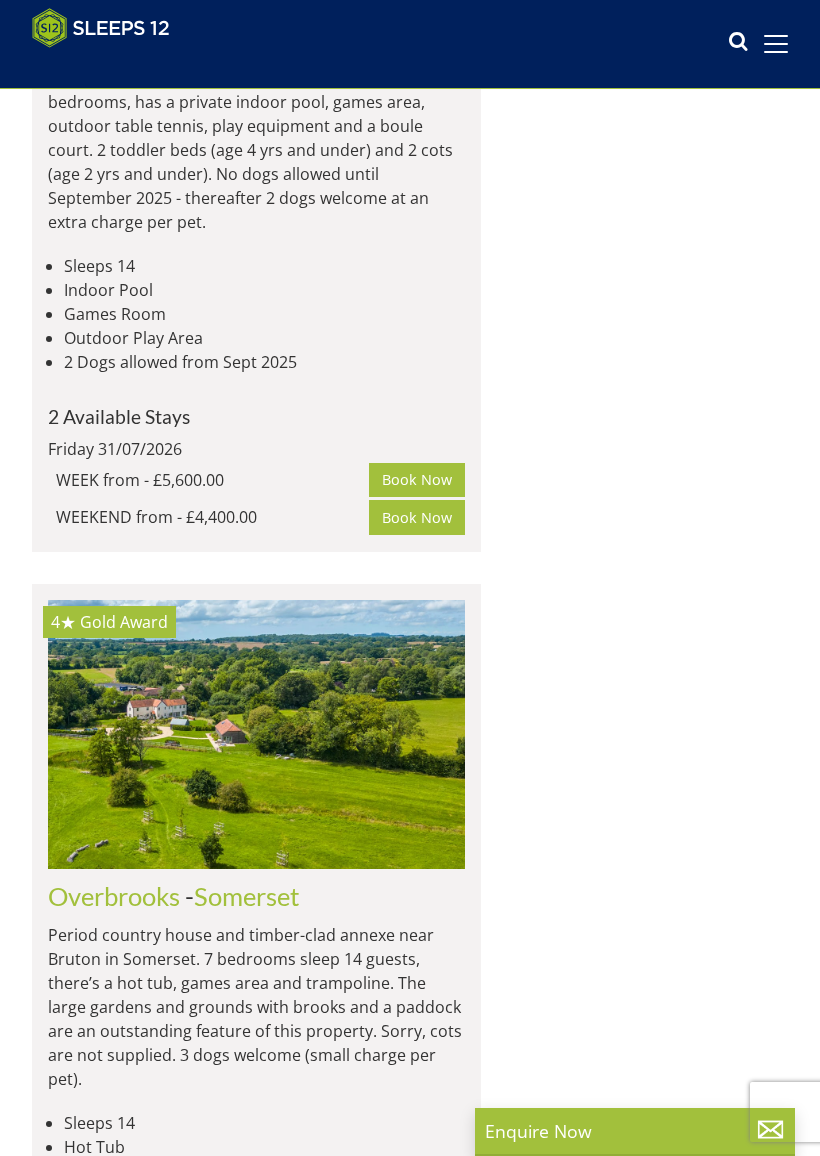 click on "Crowcombe" at bounding box center (116, 3699) 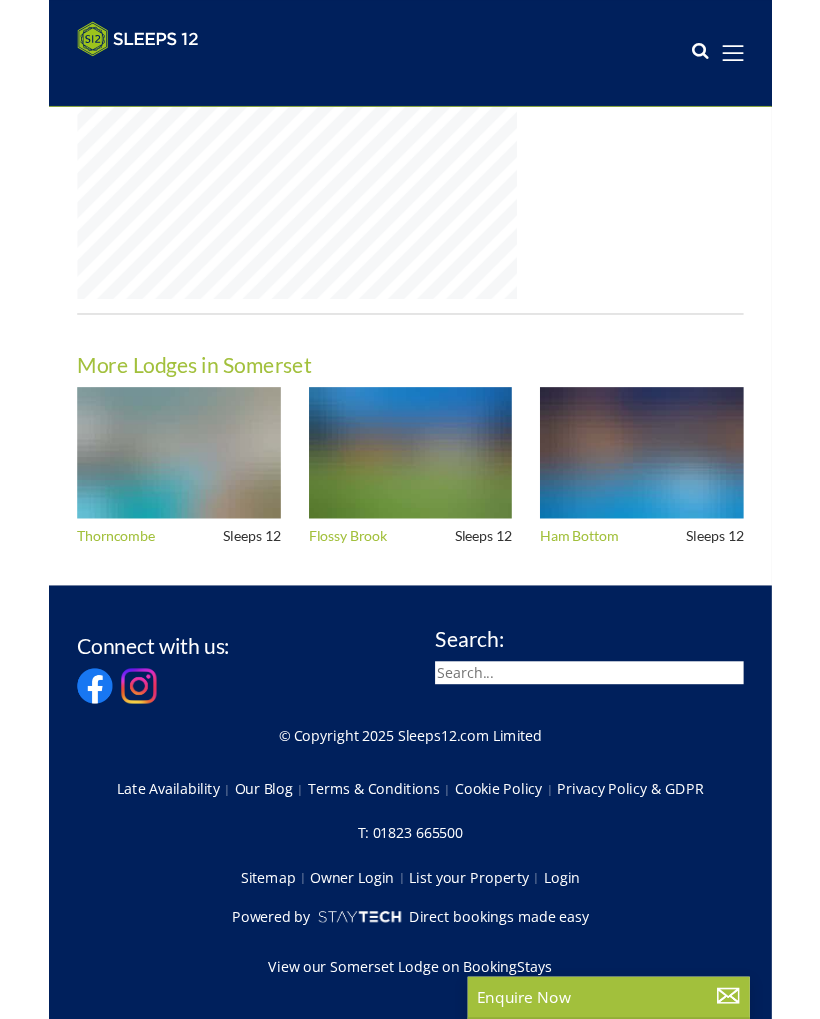 scroll, scrollTop: 0, scrollLeft: 0, axis: both 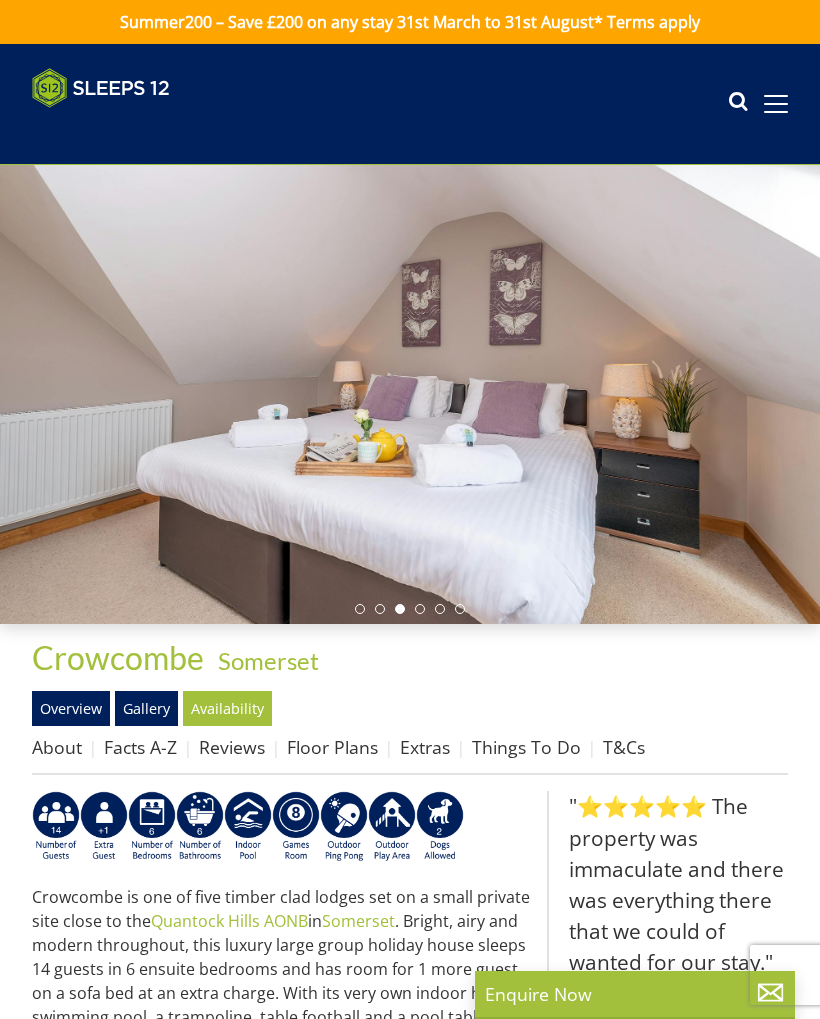 select on "10" 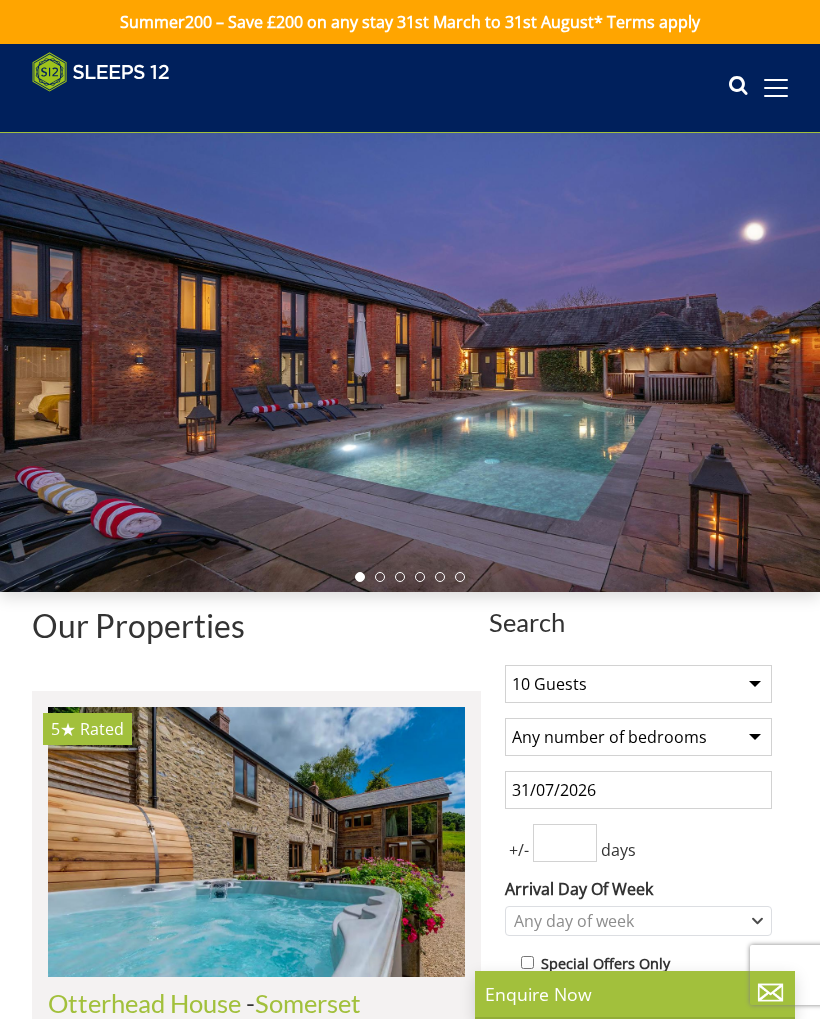 scroll, scrollTop: 12689, scrollLeft: 0, axis: vertical 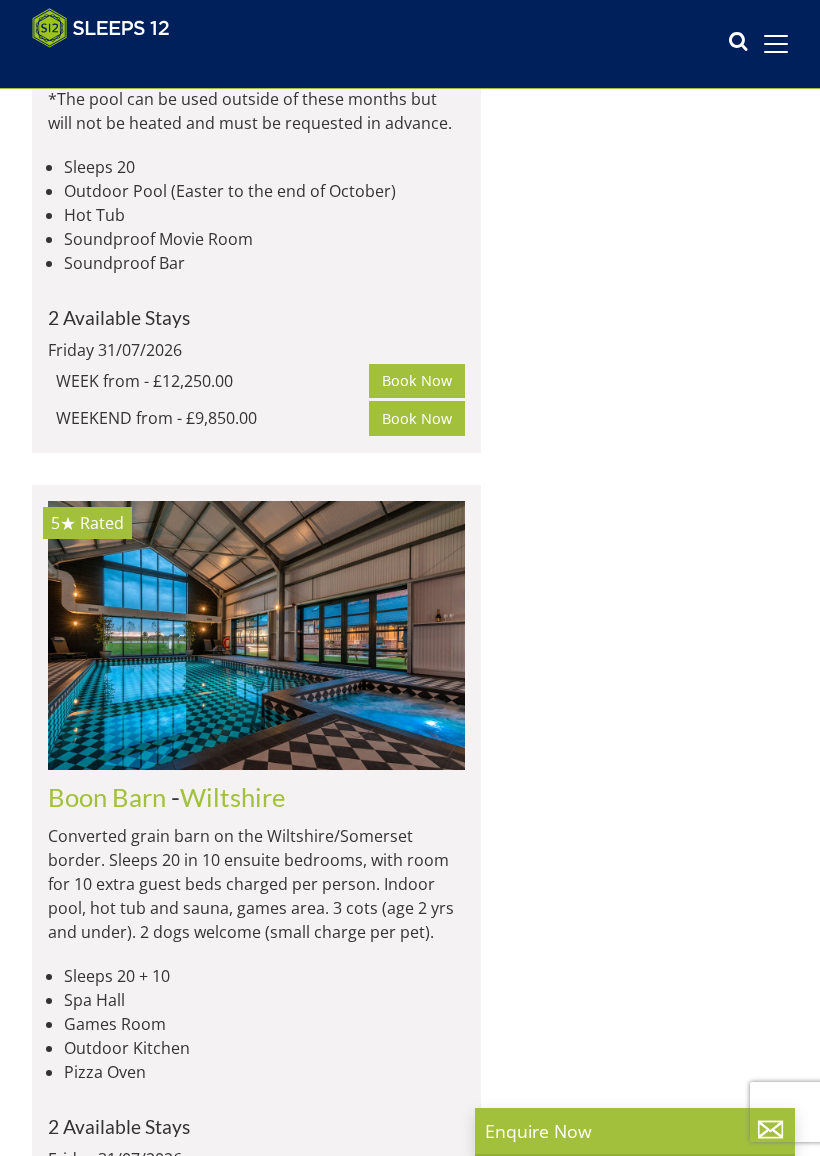 click on "Load More" at bounding box center [256, 2170] 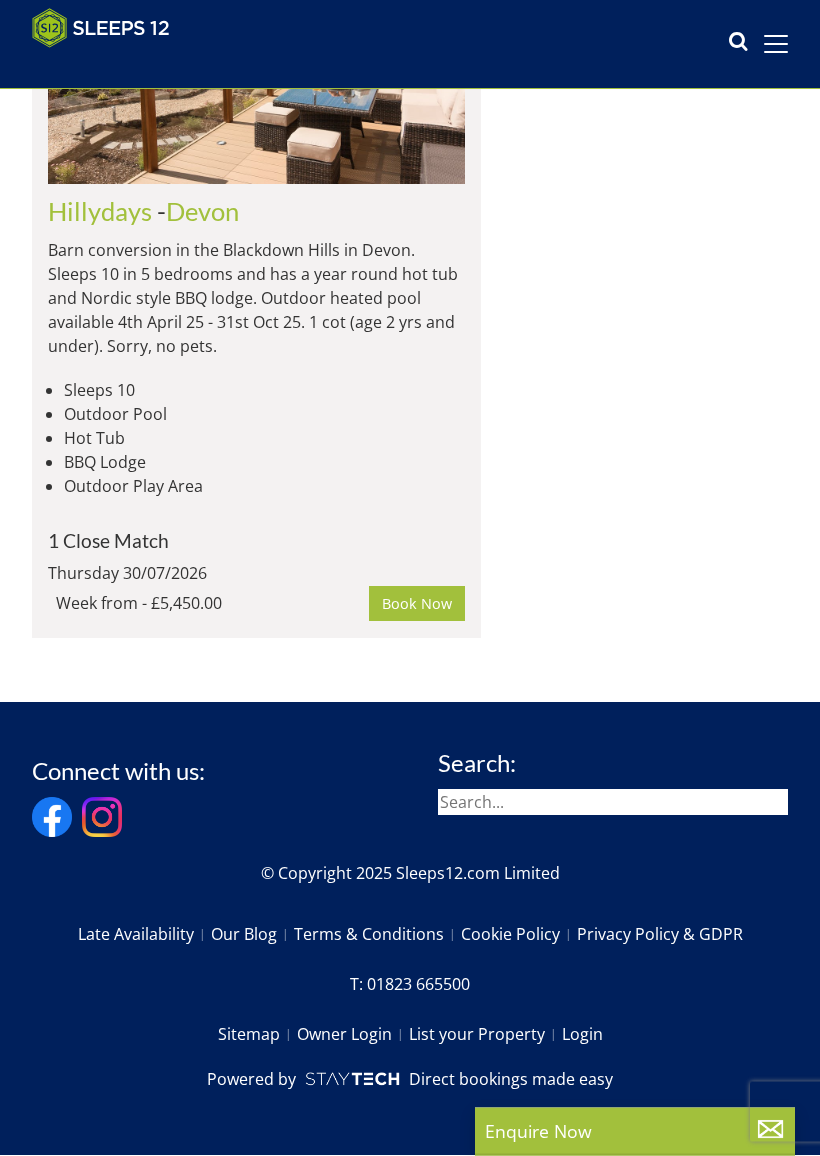 scroll, scrollTop: 35557, scrollLeft: 0, axis: vertical 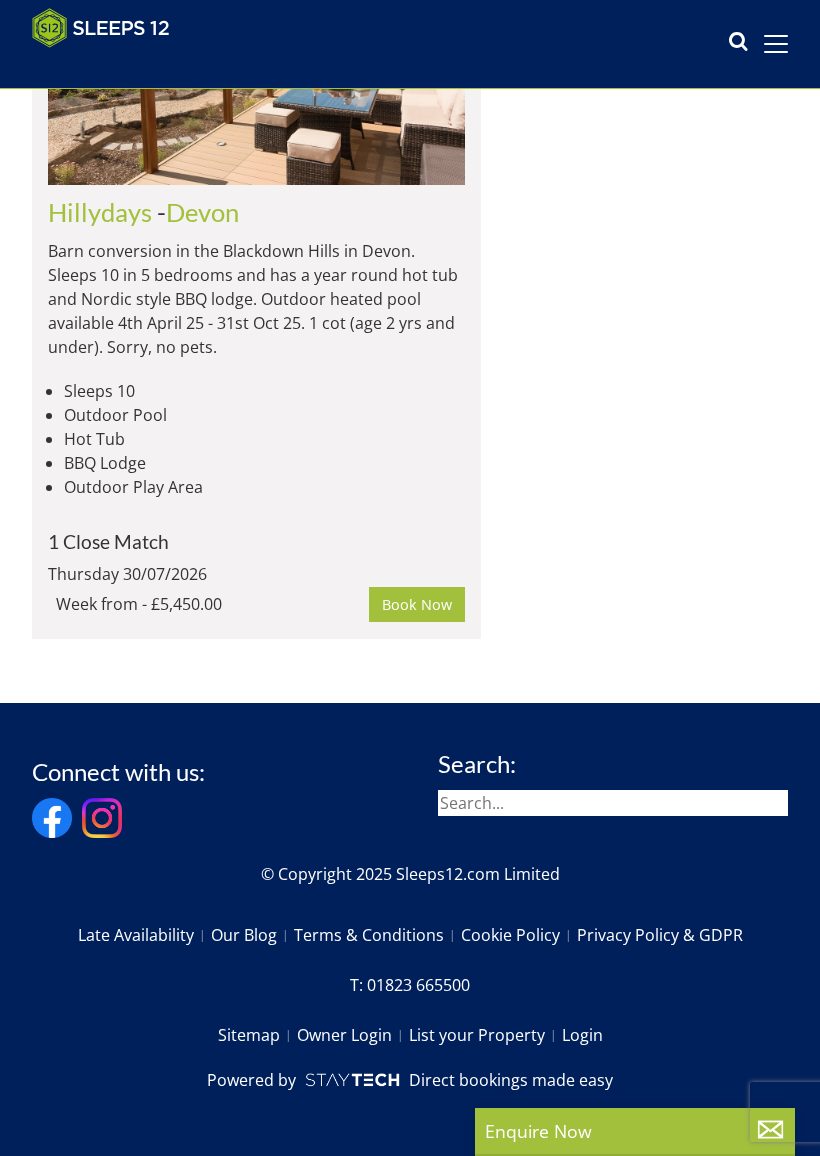 click on "Hillydays" at bounding box center [100, 212] 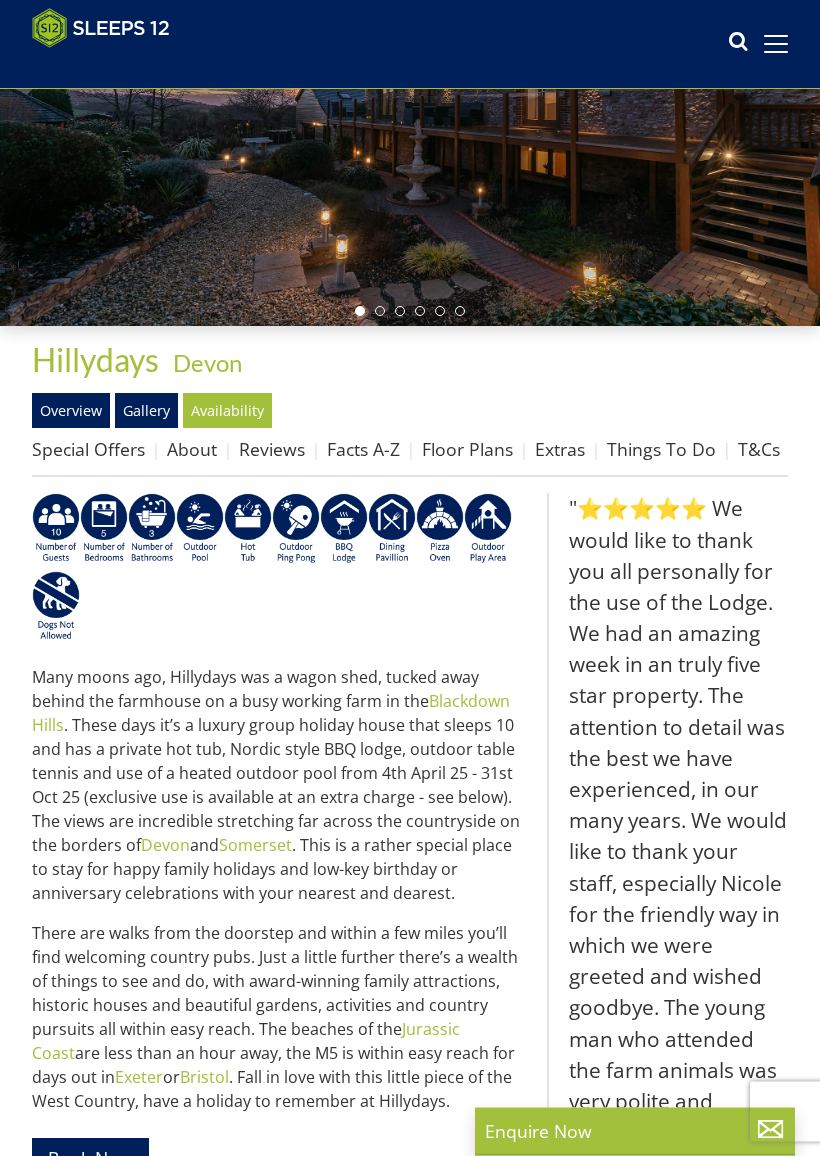 scroll, scrollTop: 267, scrollLeft: 0, axis: vertical 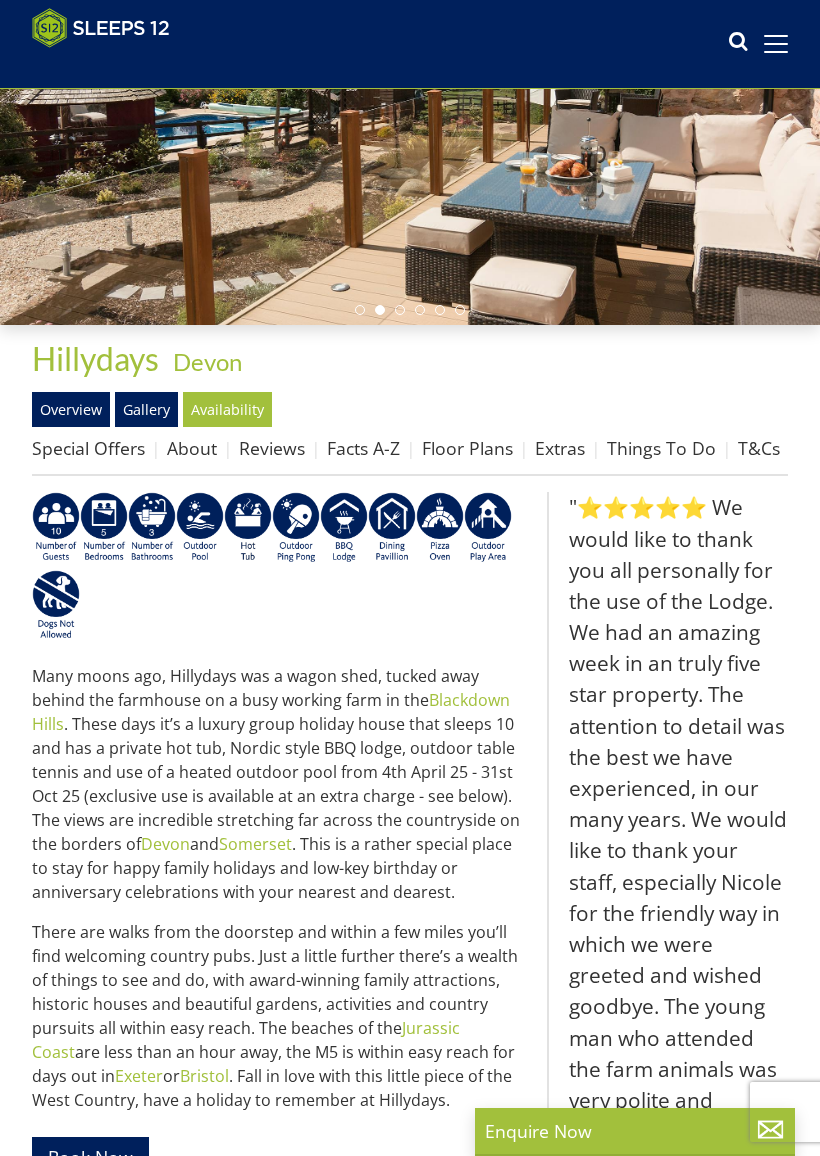click on "Floor Plans" at bounding box center (467, 448) 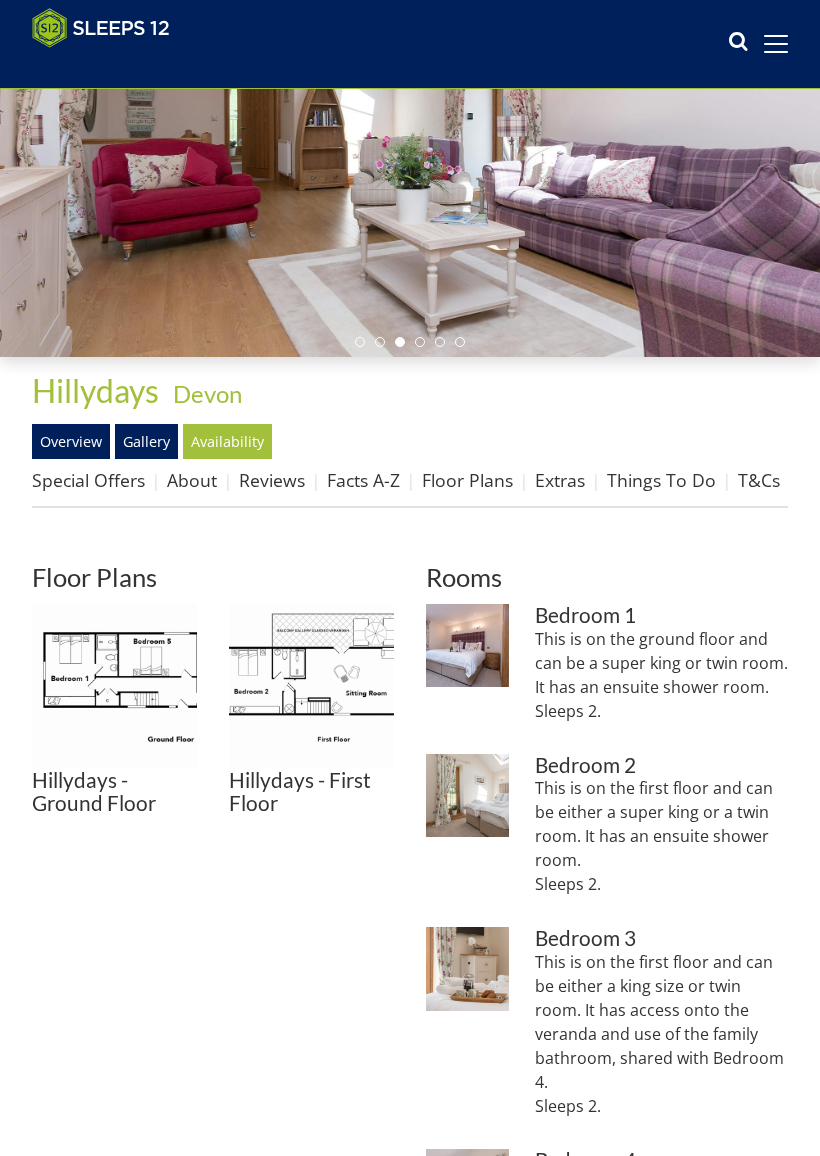 scroll, scrollTop: 235, scrollLeft: 0, axis: vertical 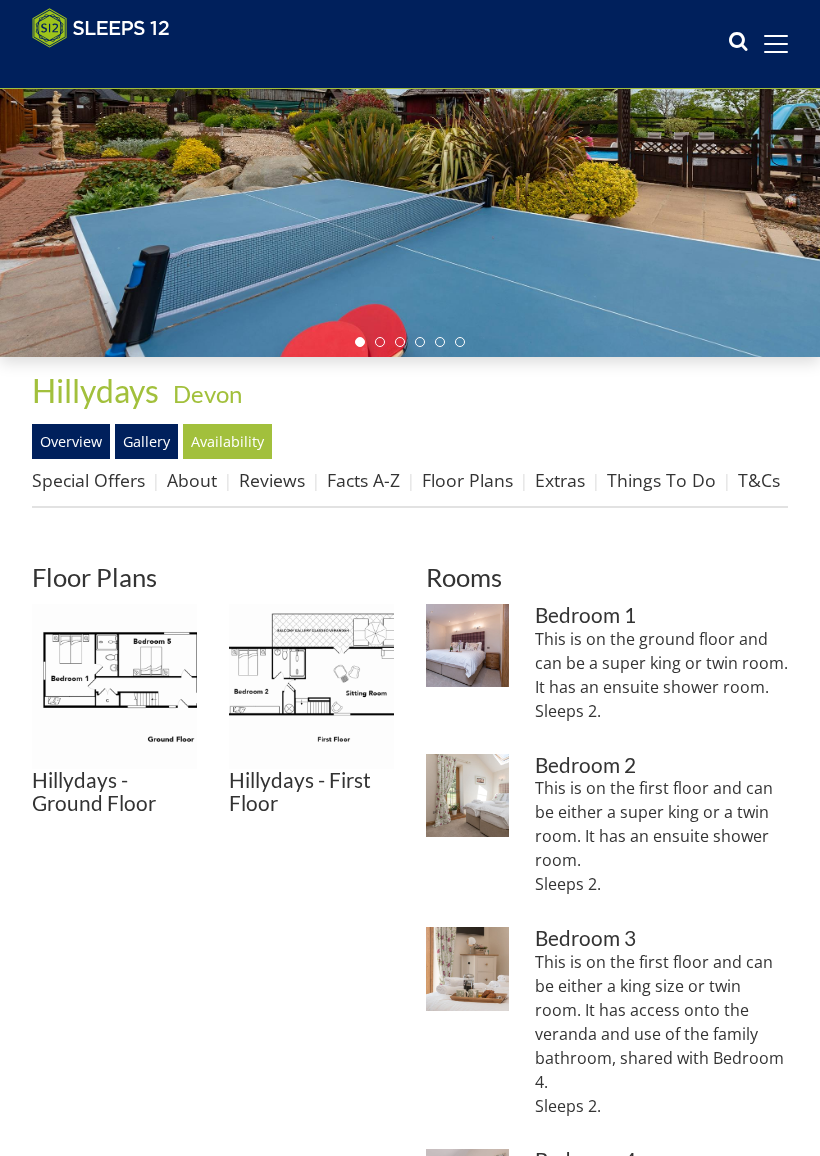 click on "Gallery" at bounding box center [146, 441] 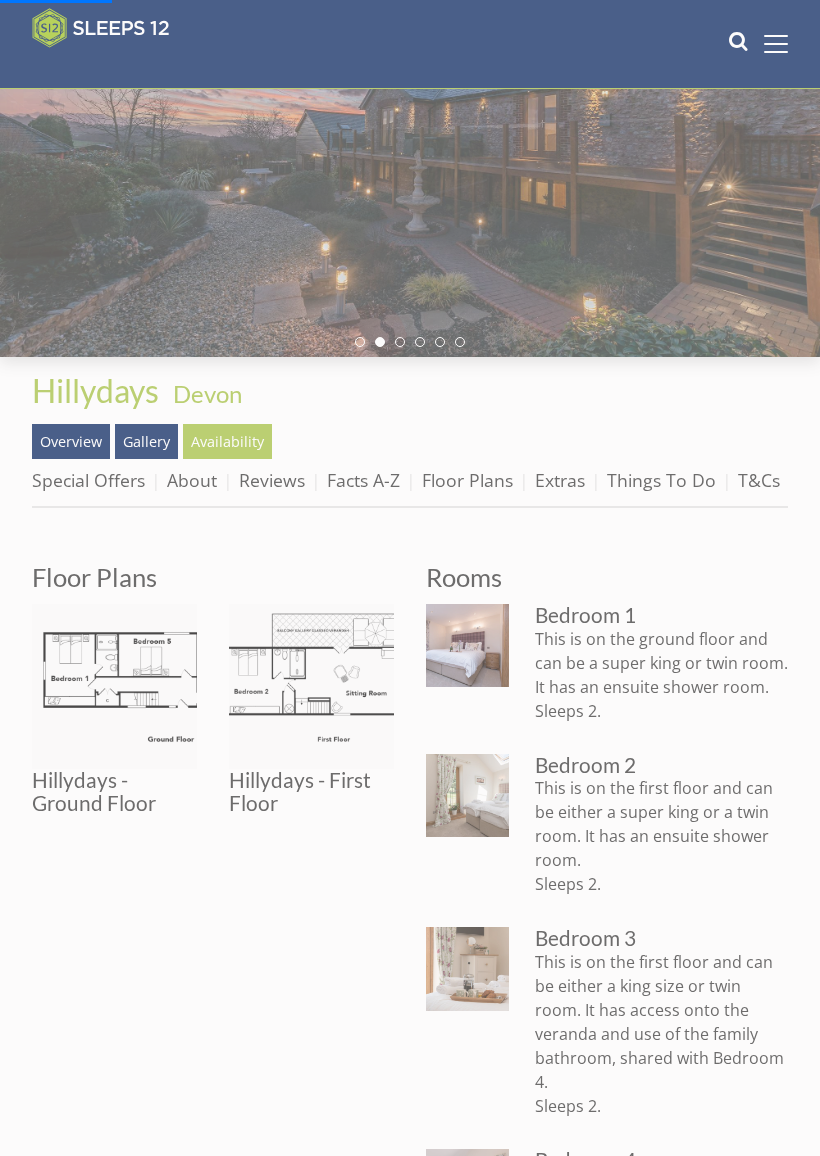 scroll, scrollTop: 0, scrollLeft: 0, axis: both 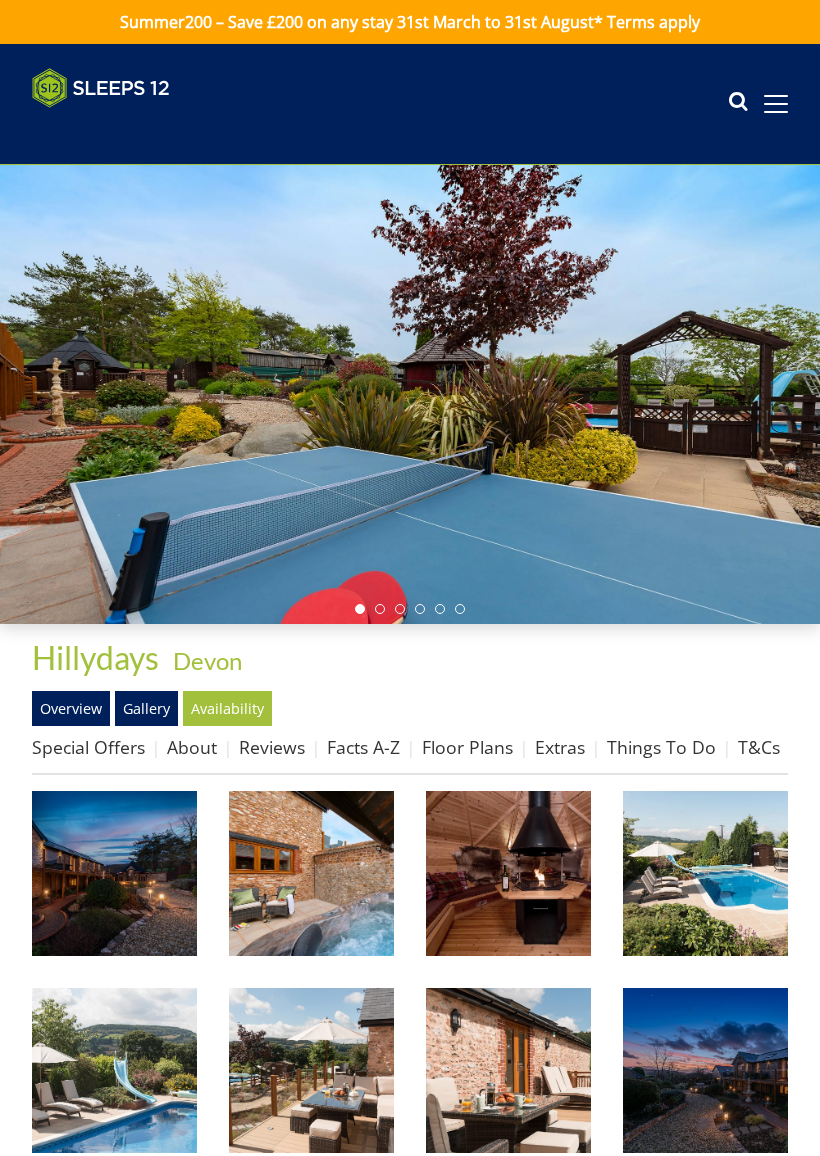 click at bounding box center (114, 873) 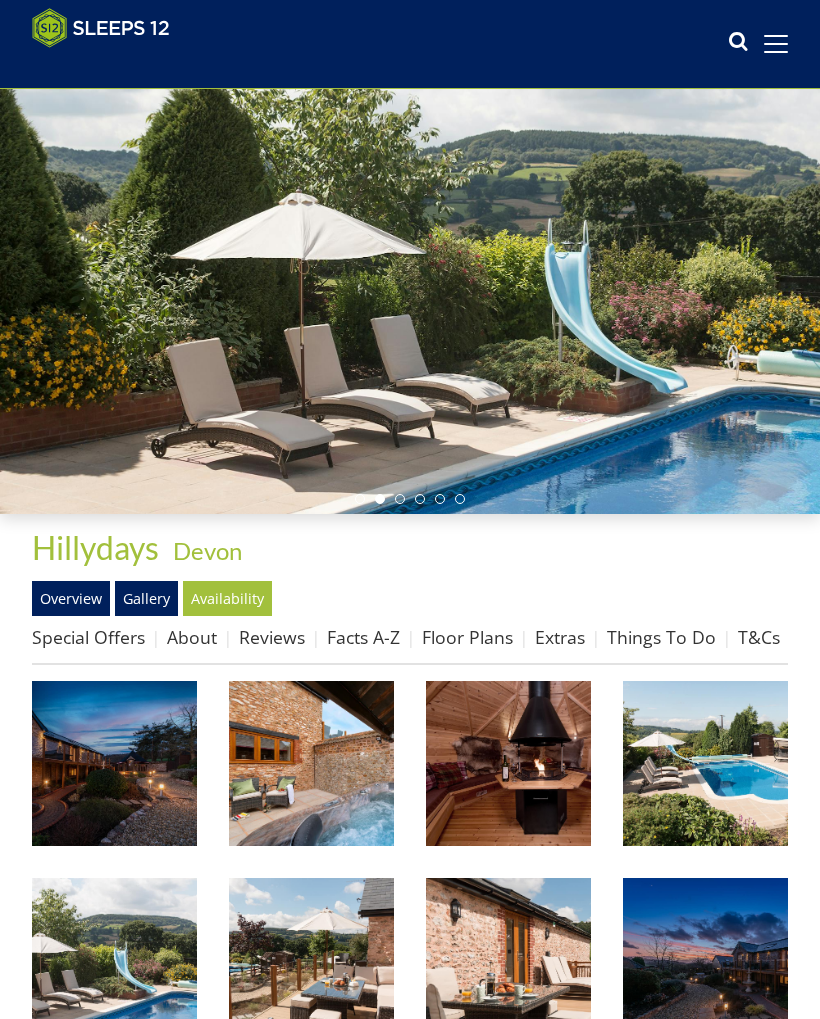 scroll, scrollTop: 0, scrollLeft: 0, axis: both 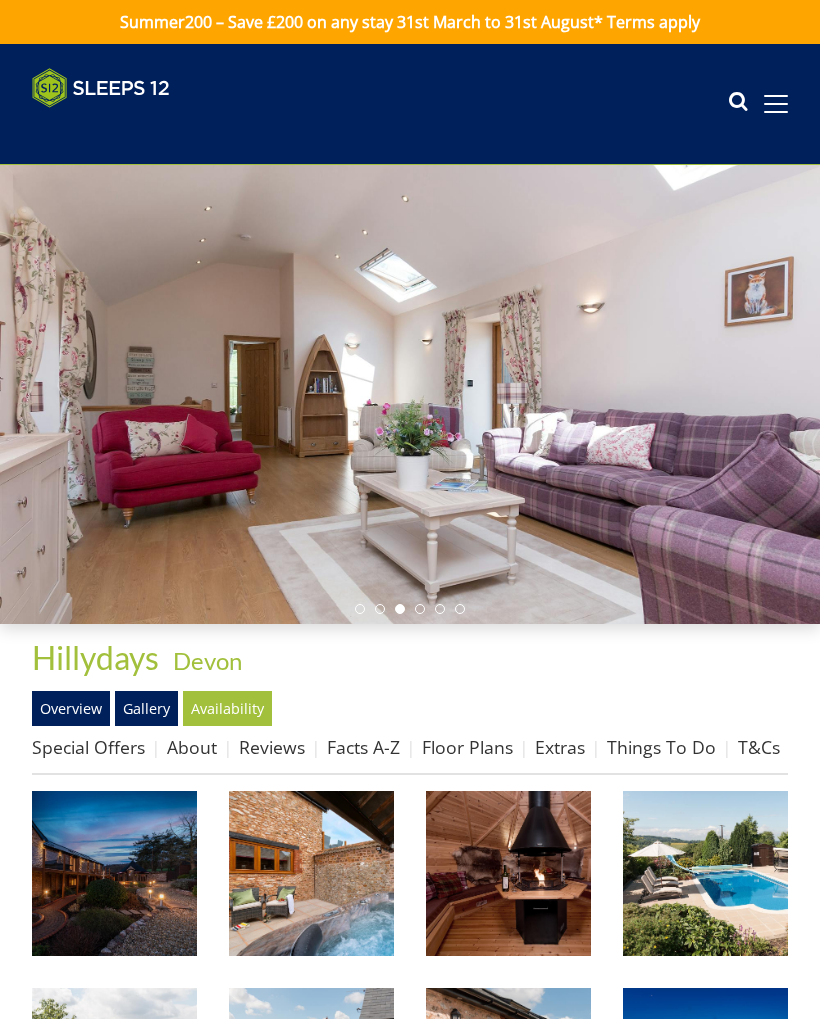 click on "About" at bounding box center [192, 747] 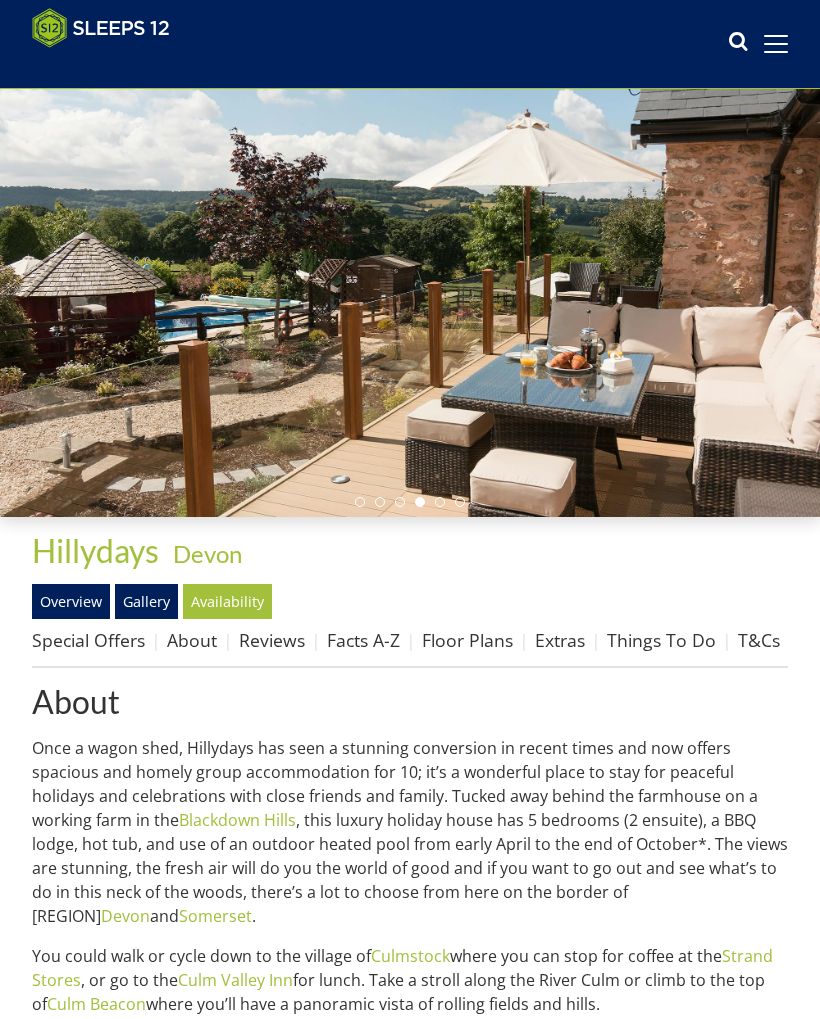 scroll, scrollTop: 73, scrollLeft: 0, axis: vertical 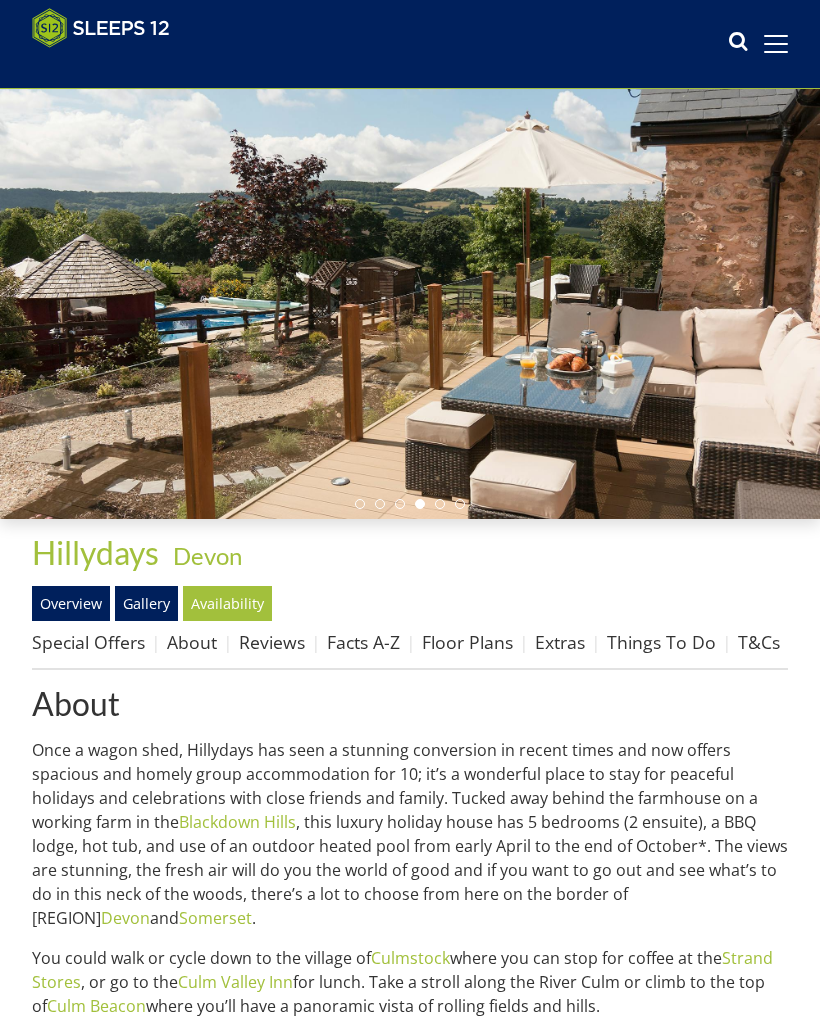 click on "About" at bounding box center [192, 642] 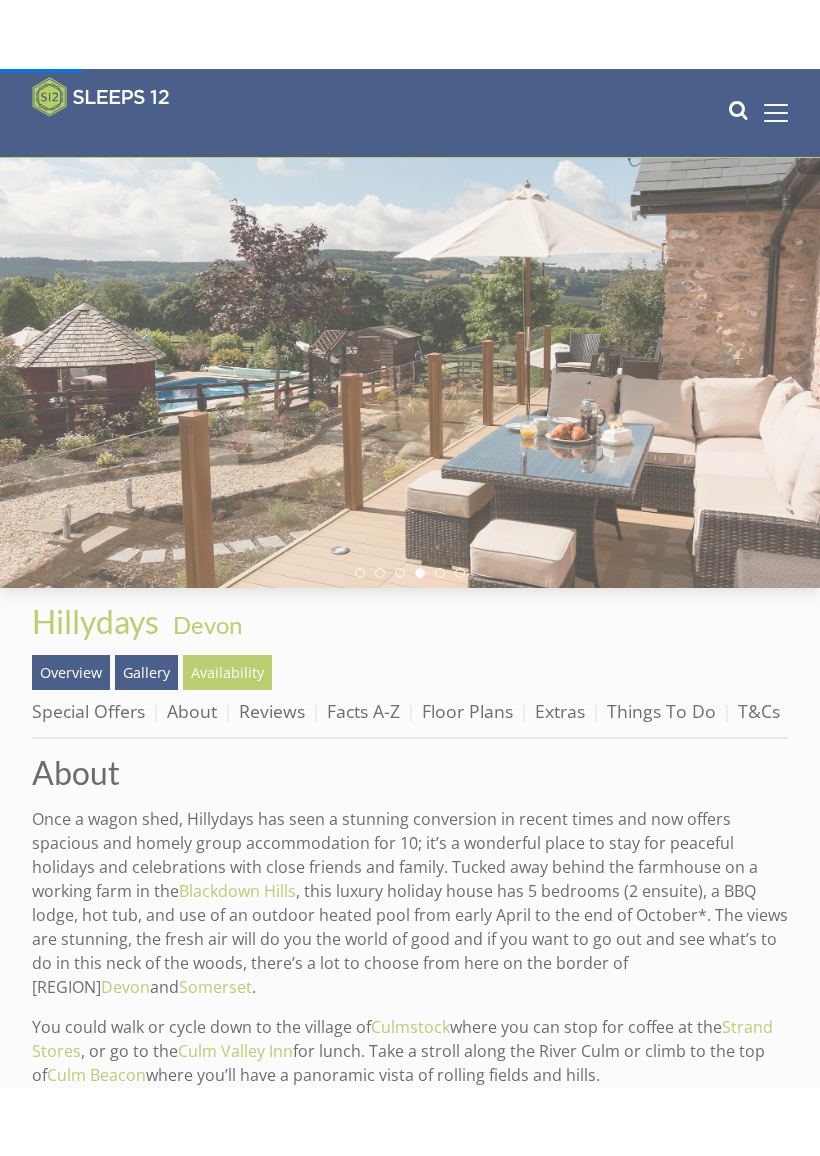 scroll, scrollTop: 0, scrollLeft: 0, axis: both 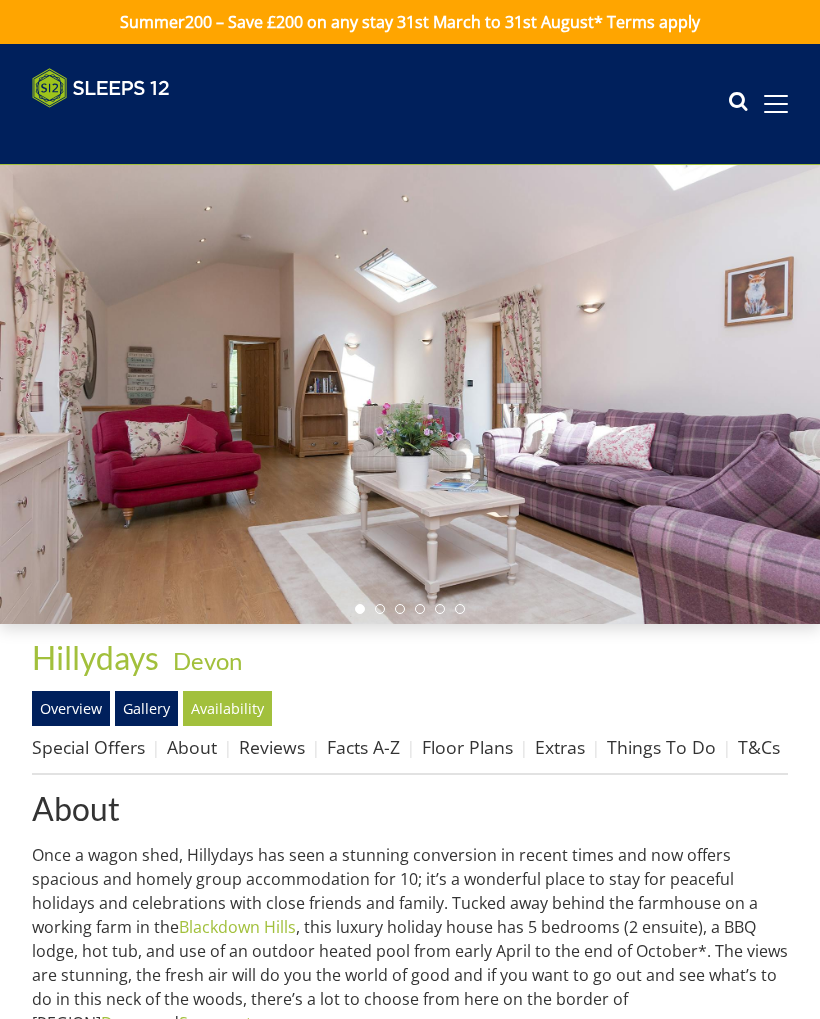 click on "Overview" at bounding box center [71, 708] 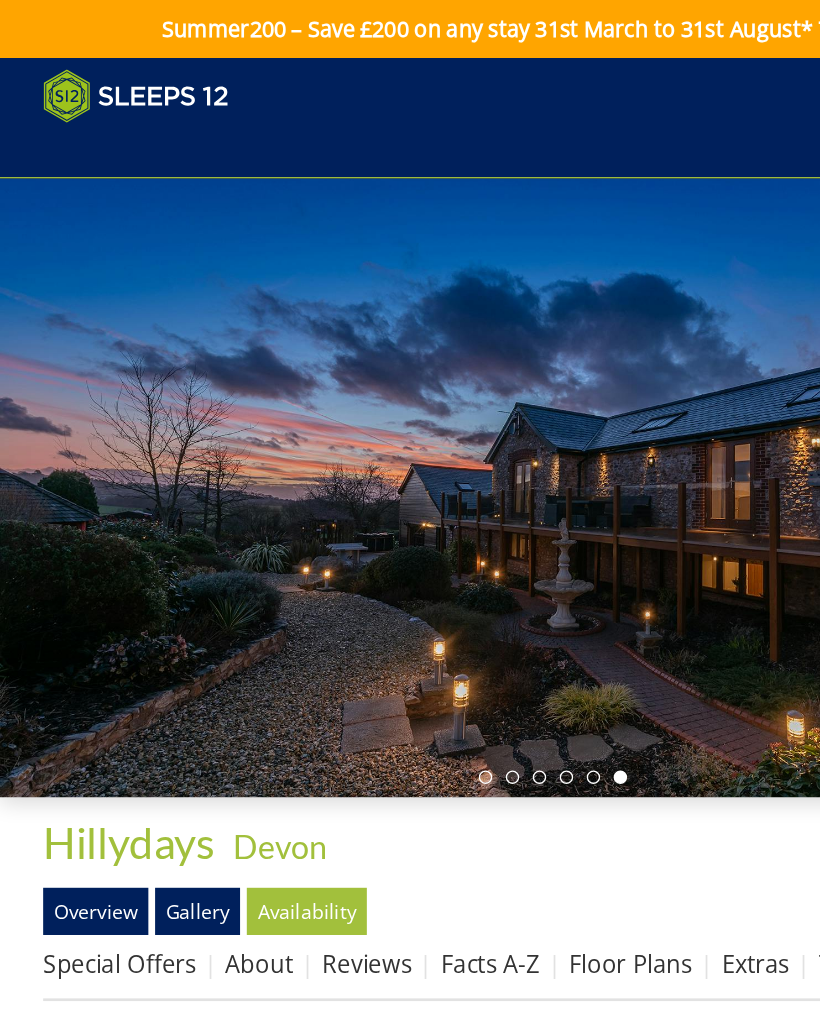 scroll, scrollTop: 0, scrollLeft: 0, axis: both 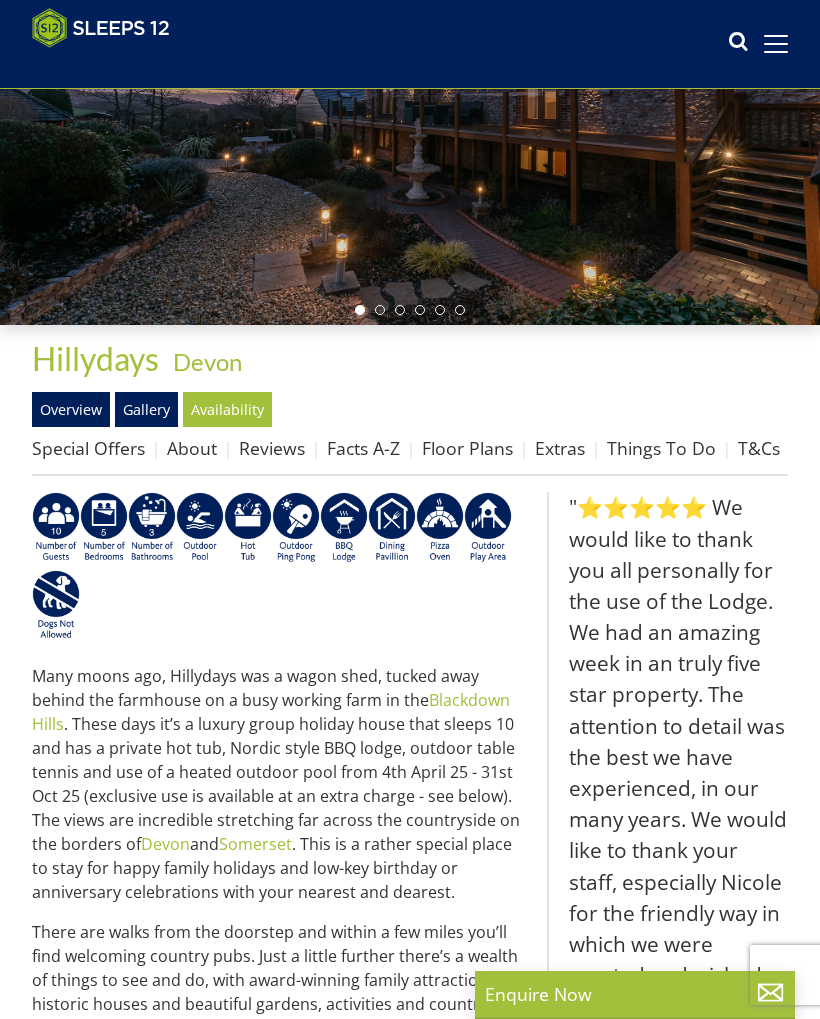 select on "10" 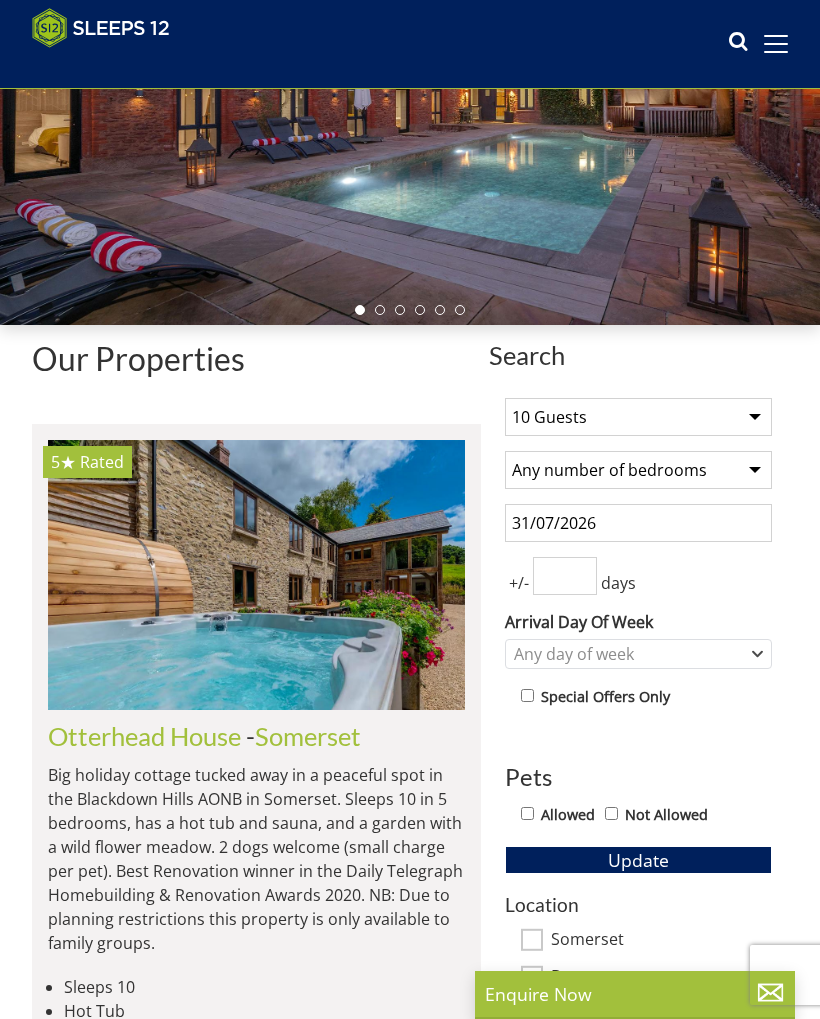 scroll, scrollTop: 28485, scrollLeft: 0, axis: vertical 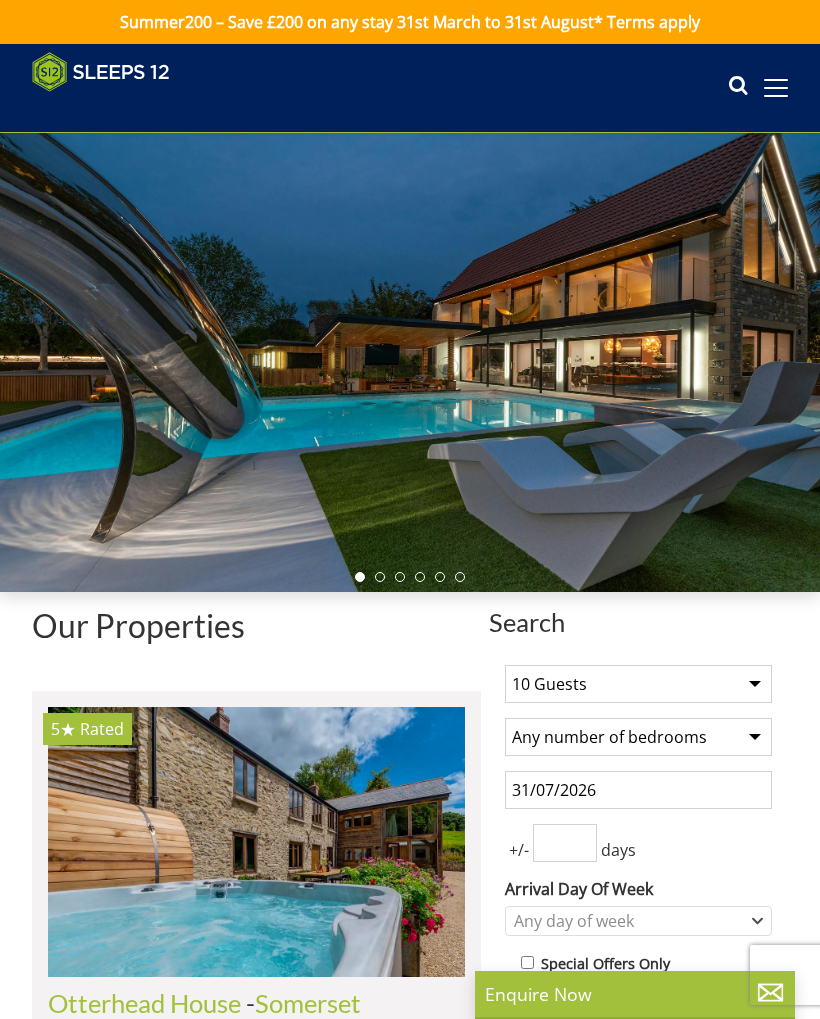 select on "10" 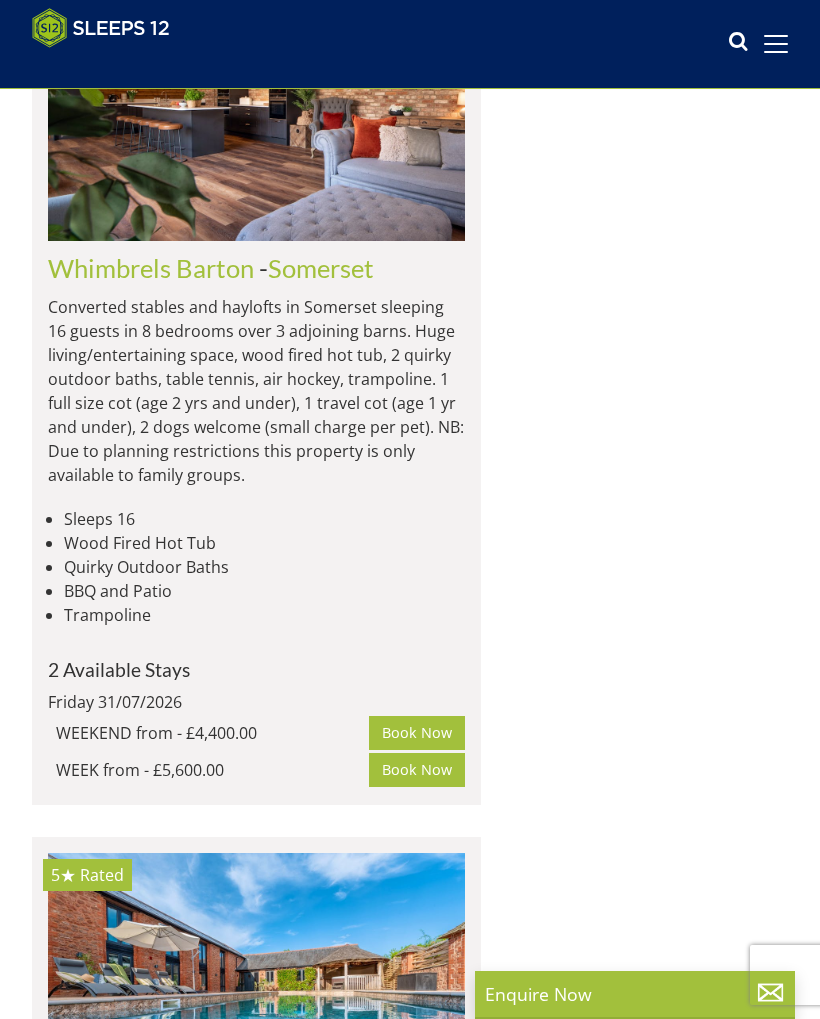 scroll, scrollTop: 0, scrollLeft: 3751, axis: horizontal 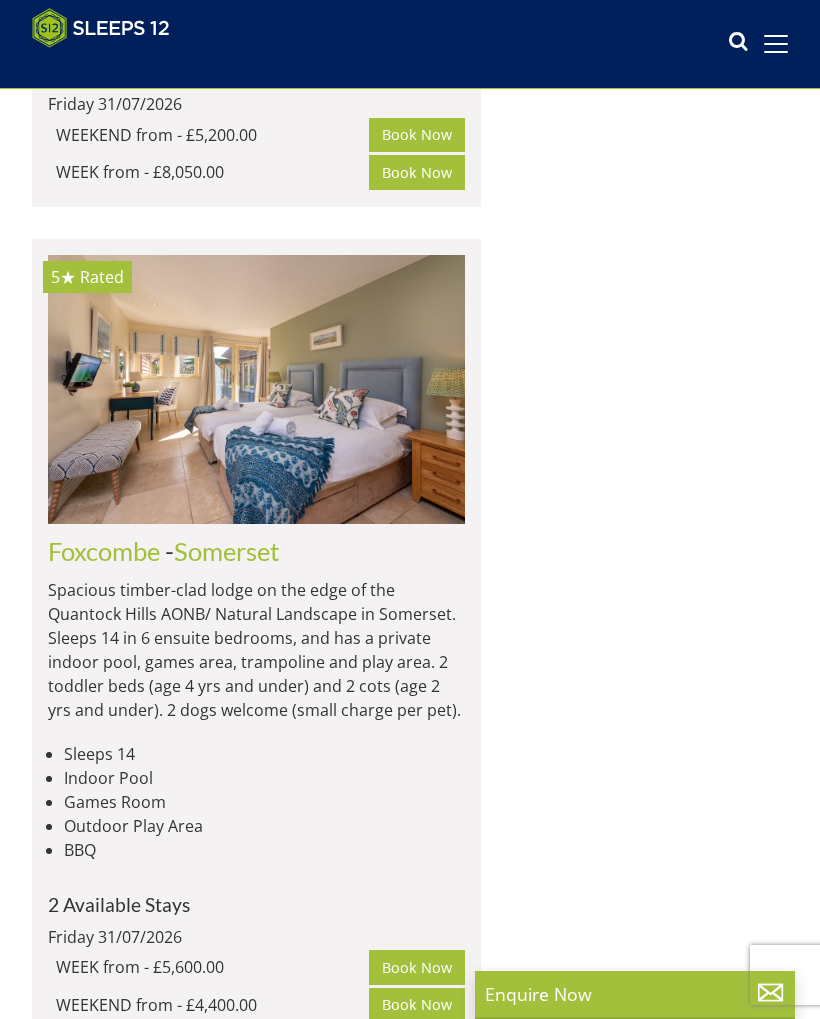 click on "Crowcombe" at bounding box center [116, 5606] 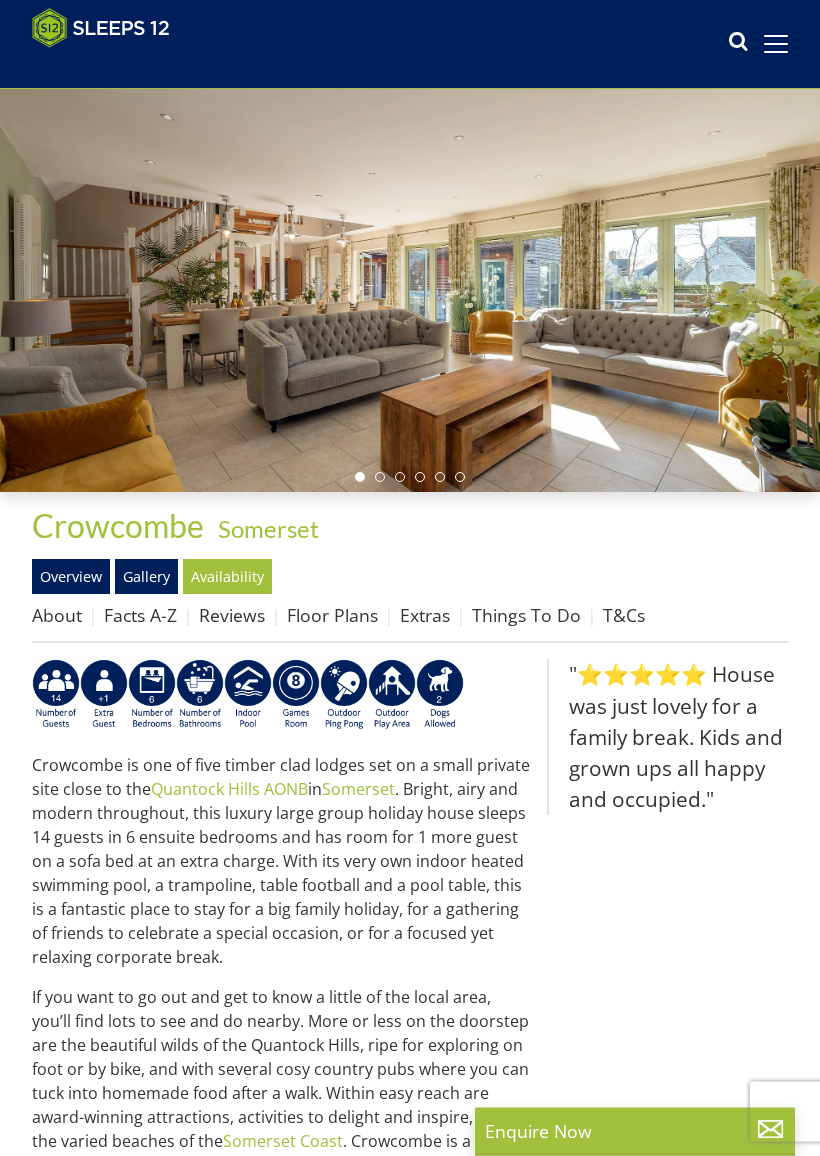 scroll, scrollTop: 100, scrollLeft: 0, axis: vertical 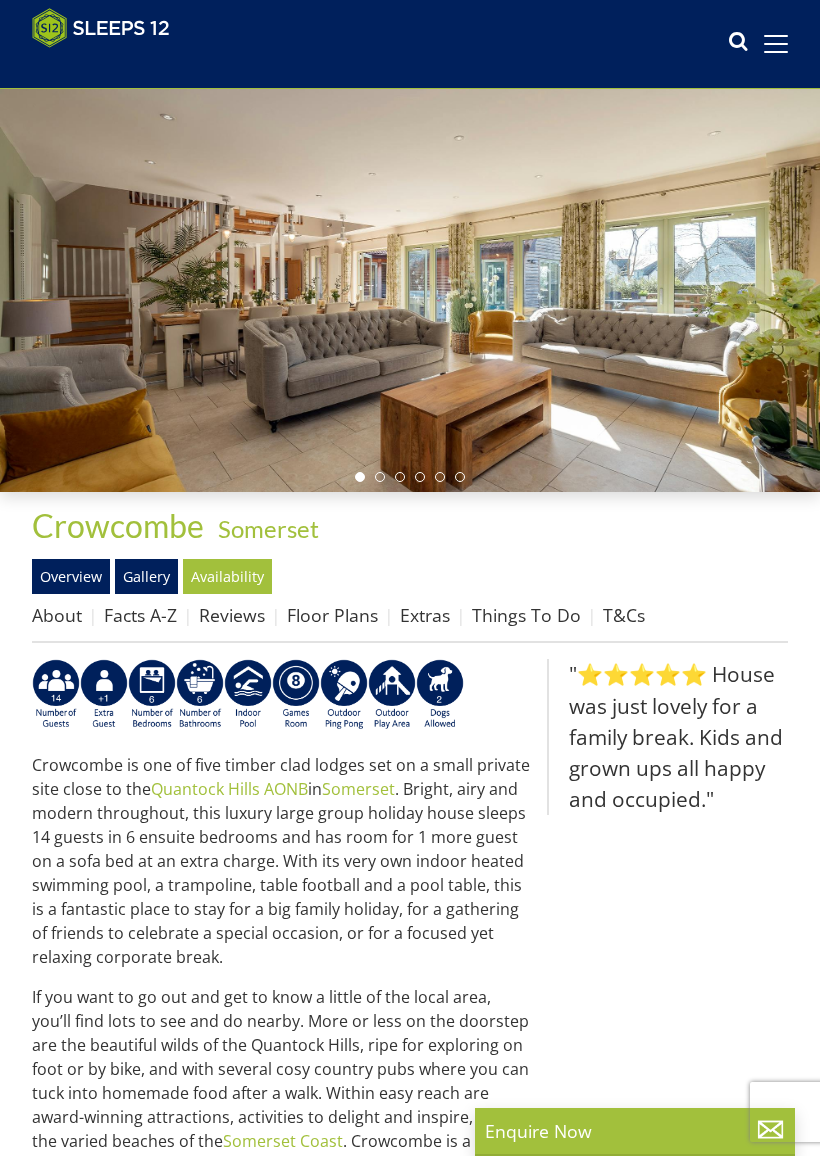 click on "Gallery" at bounding box center (146, 576) 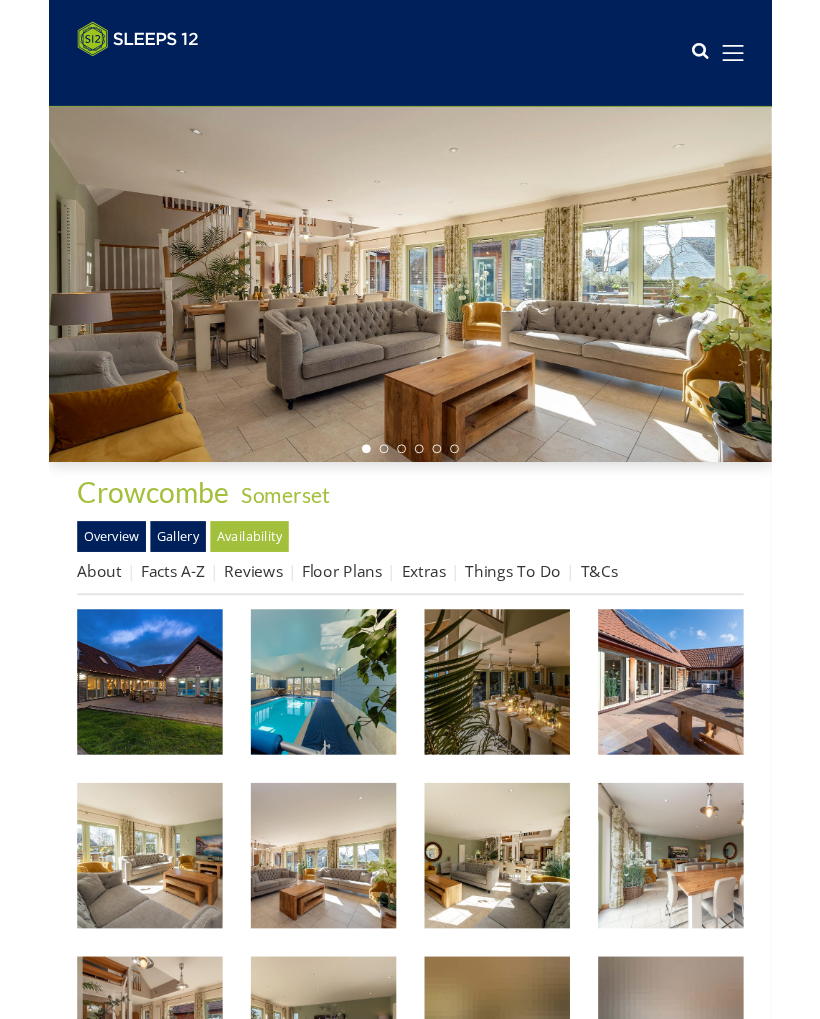 scroll, scrollTop: 0, scrollLeft: 0, axis: both 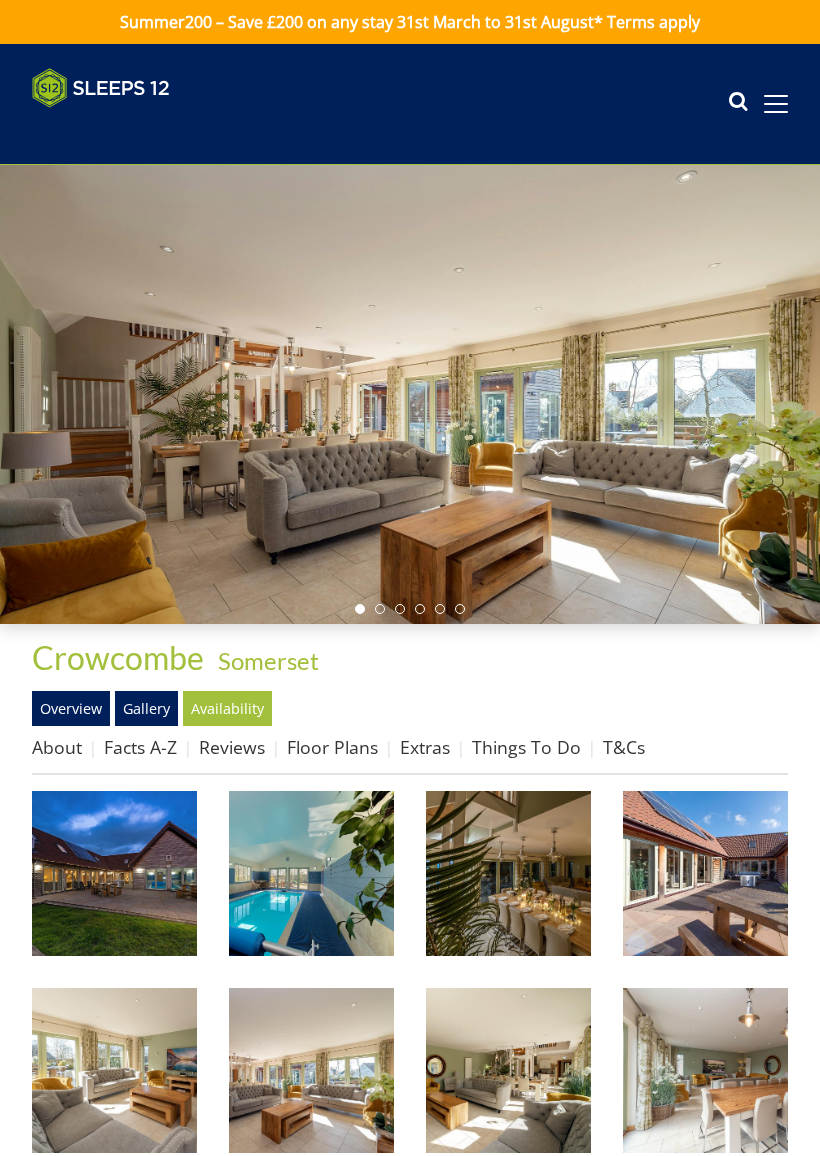click at bounding box center [114, 873] 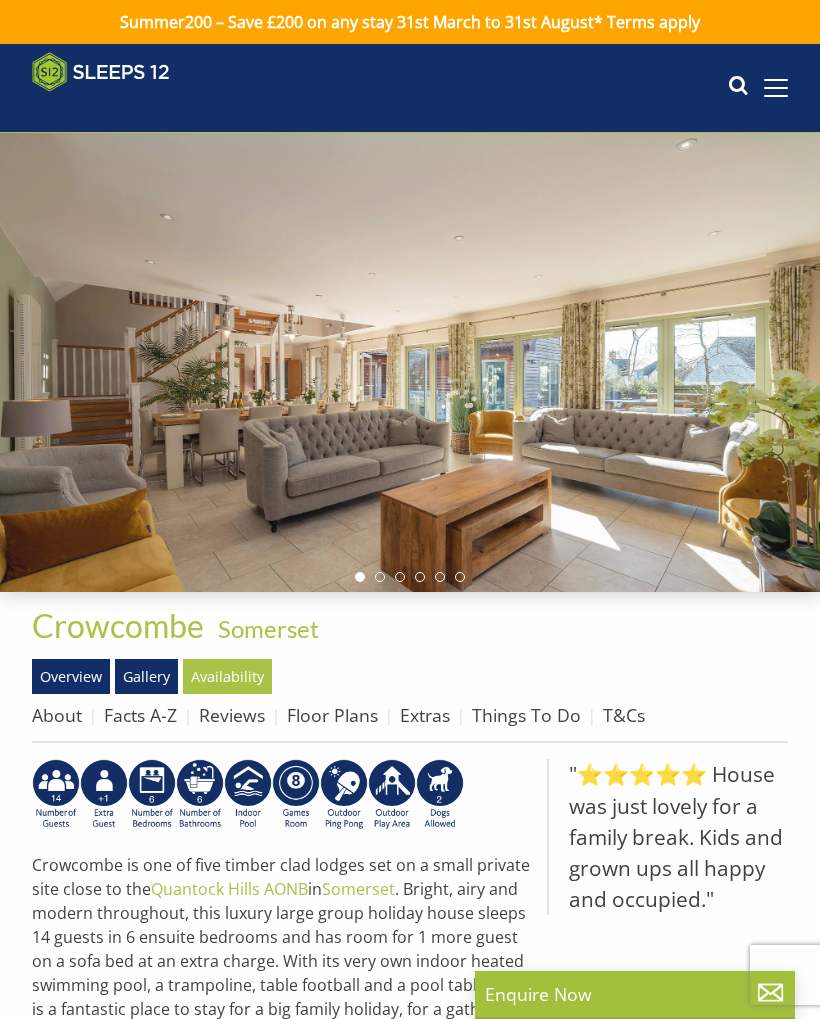 scroll, scrollTop: 100, scrollLeft: 0, axis: vertical 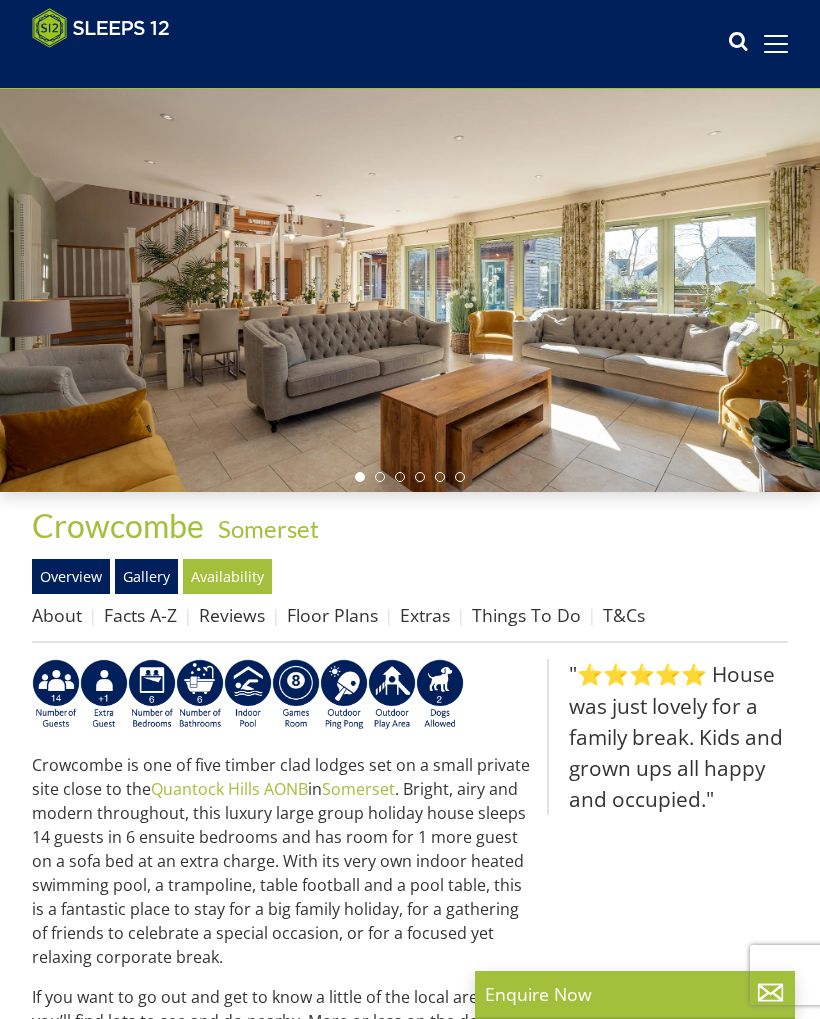 select on "10" 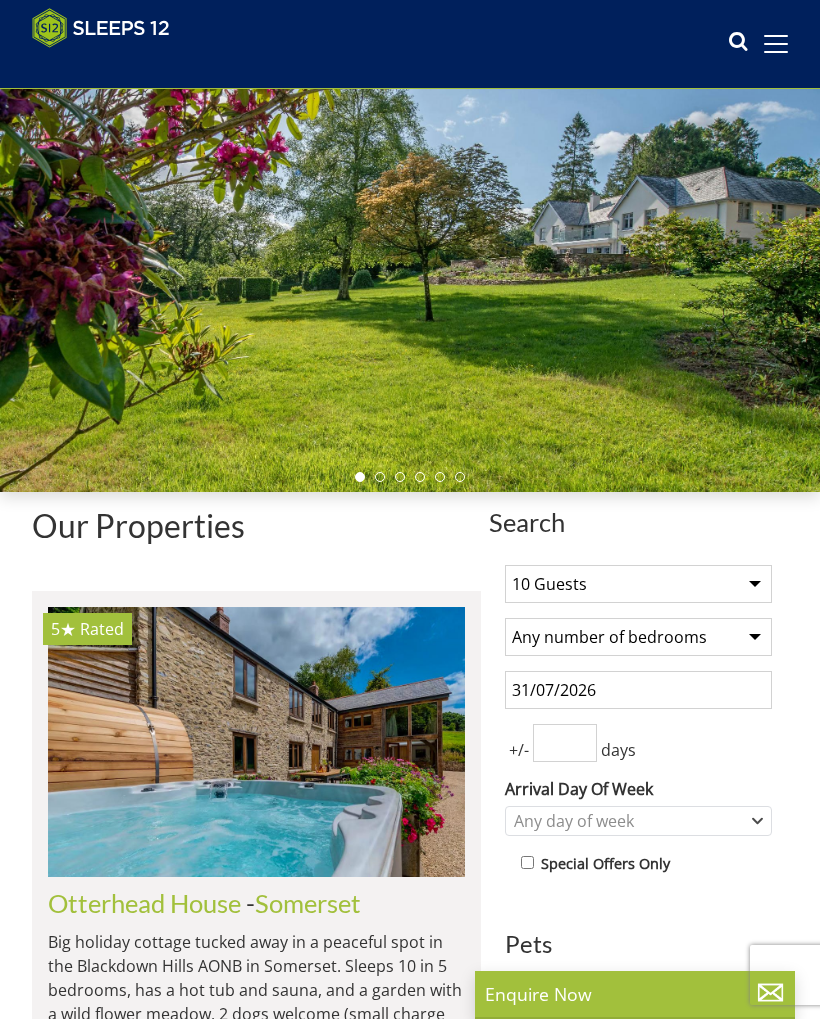 scroll, scrollTop: 12128, scrollLeft: 0, axis: vertical 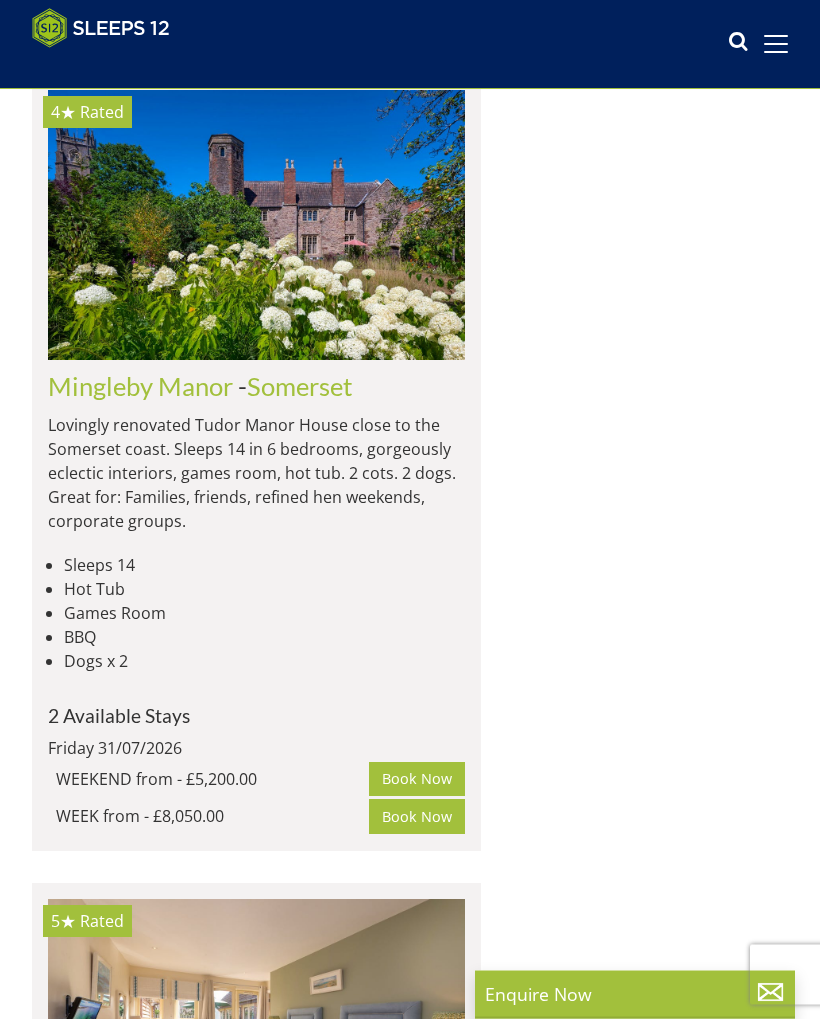 click on "Cockercombe" at bounding box center (124, 5418) 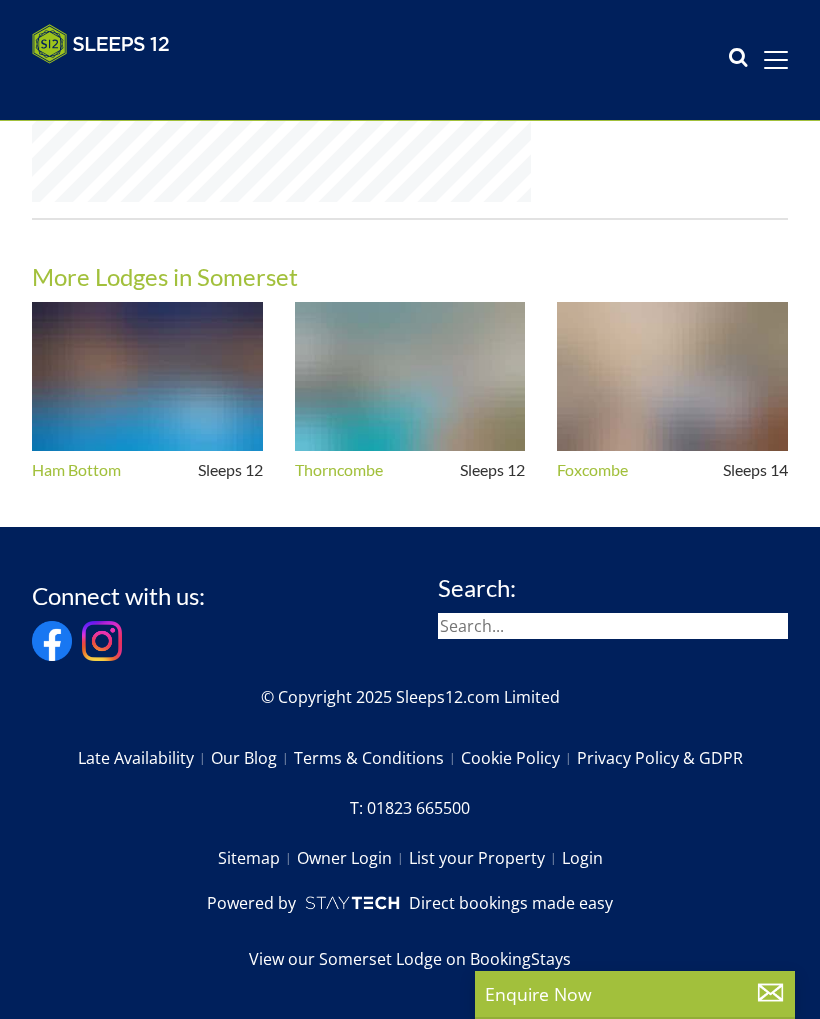 scroll, scrollTop: 0, scrollLeft: 0, axis: both 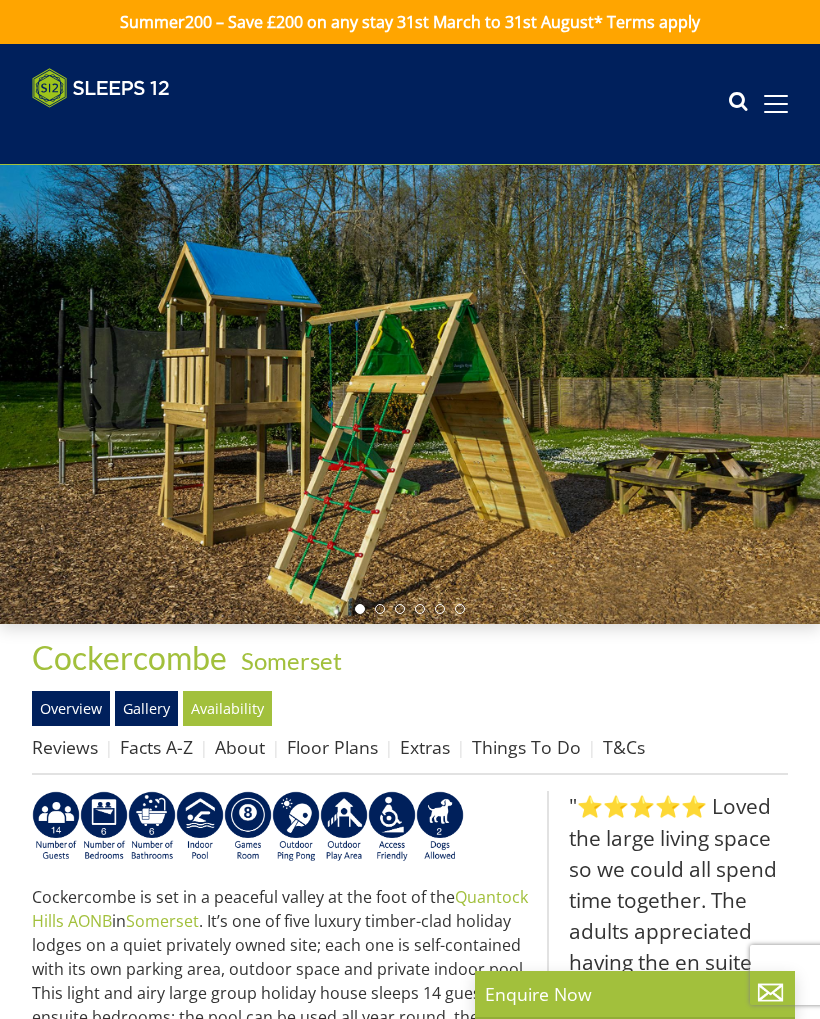 click on "Gallery" at bounding box center (146, 708) 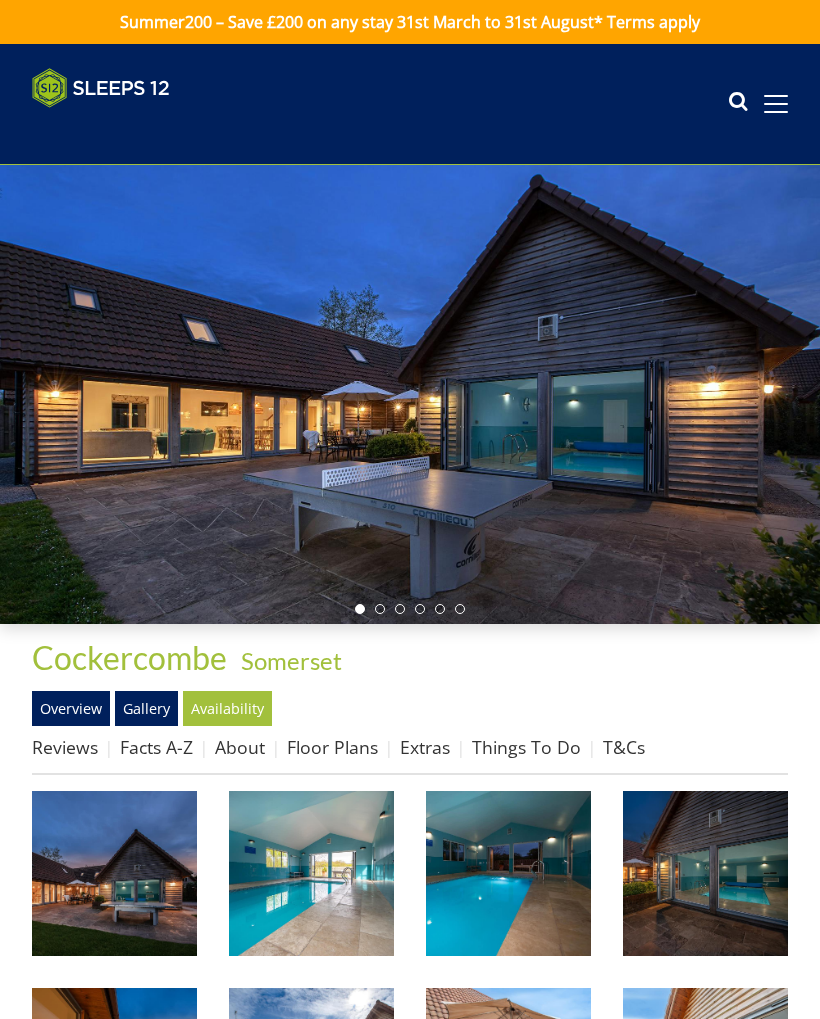 click at bounding box center (114, 873) 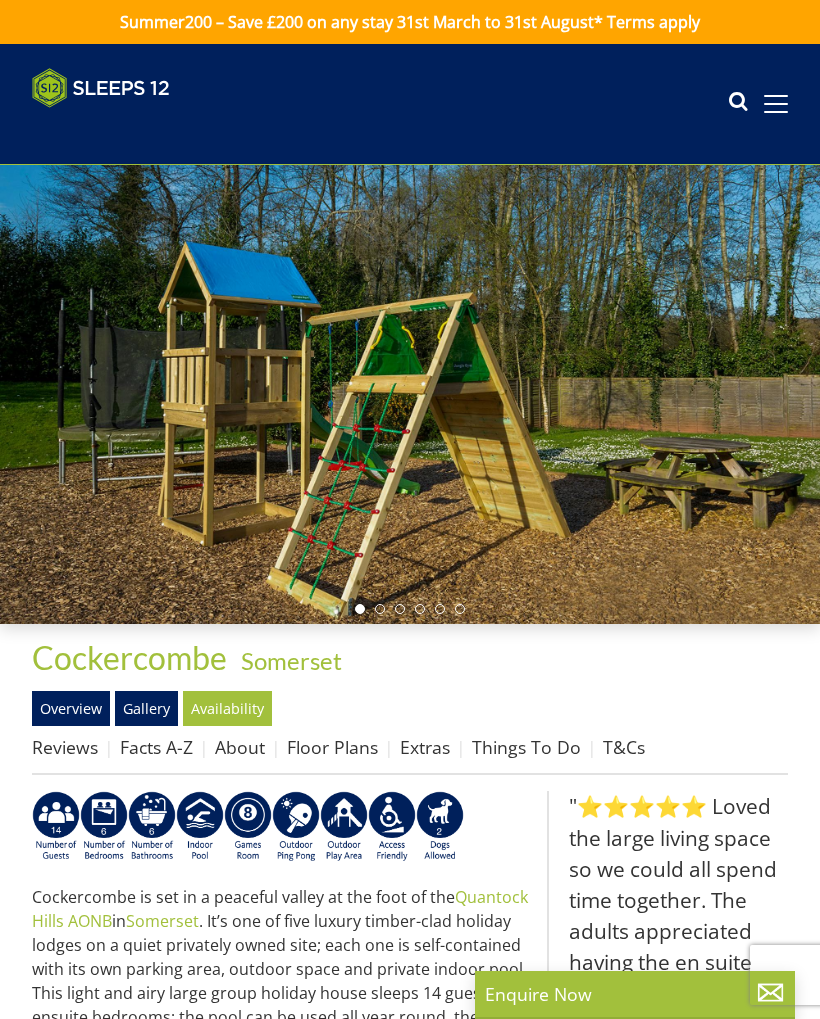 select on "10" 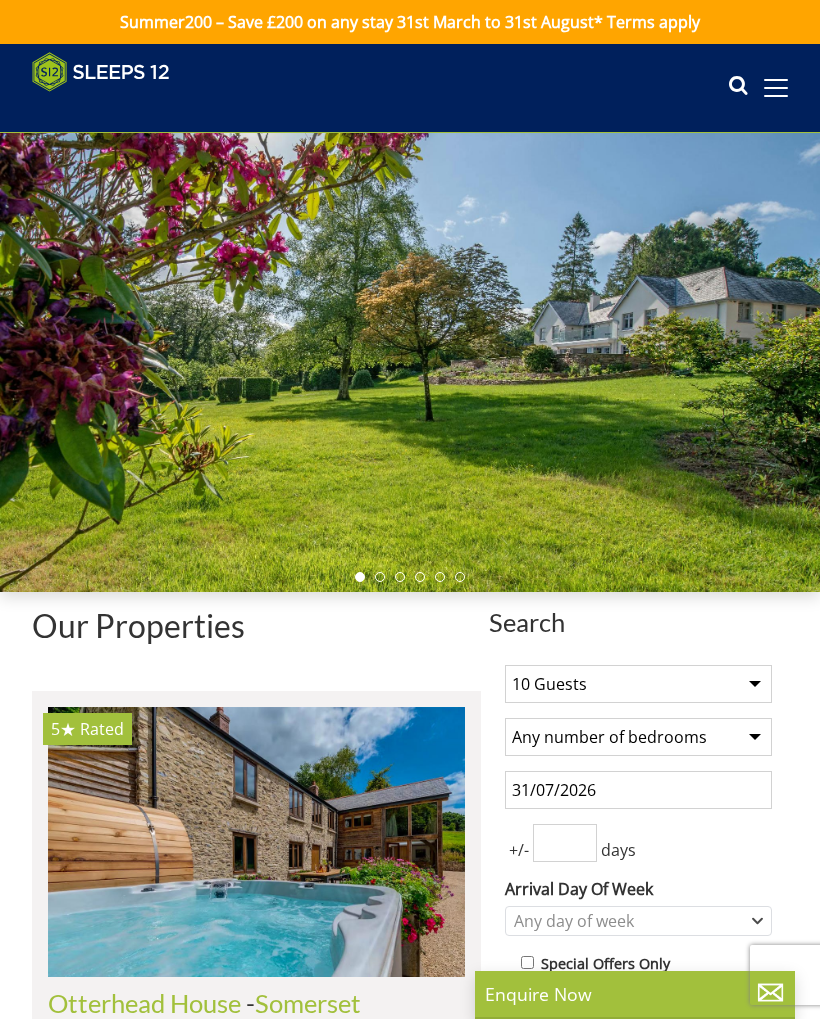 scroll, scrollTop: 11484, scrollLeft: 0, axis: vertical 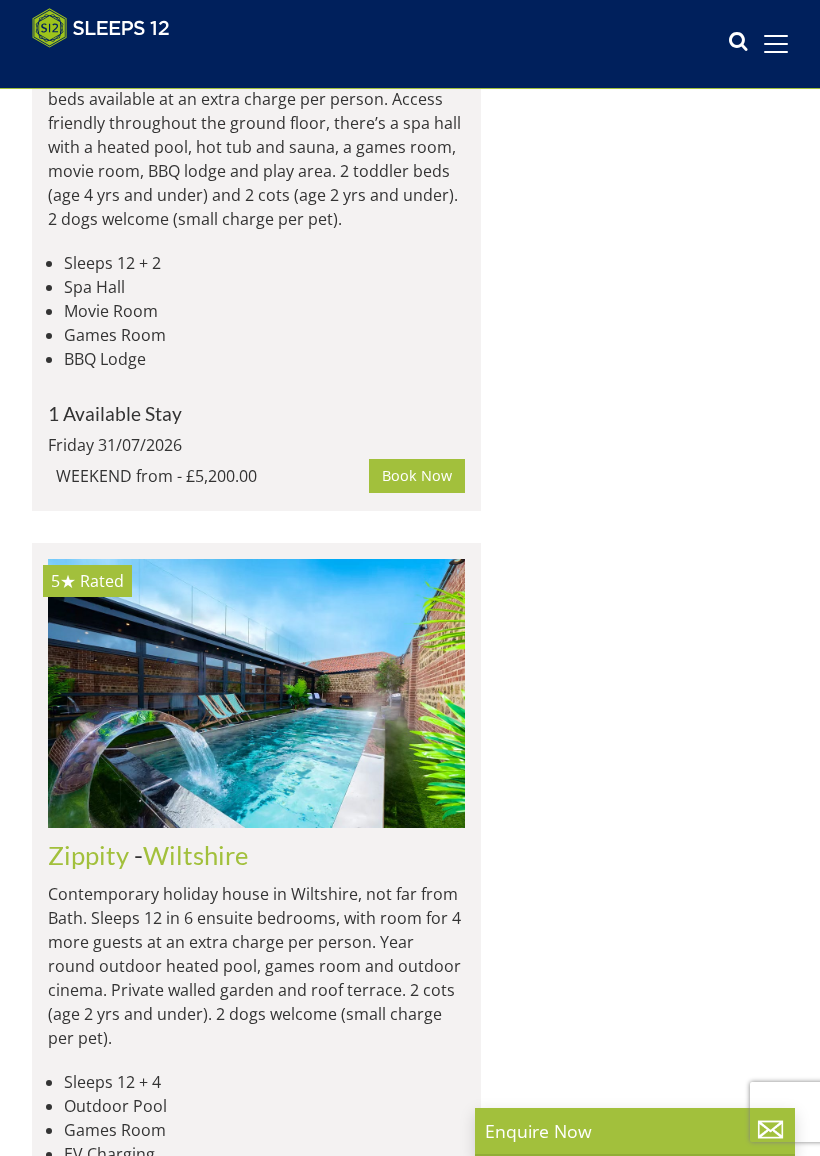 click on "Ramscombe" at bounding box center (115, 4186) 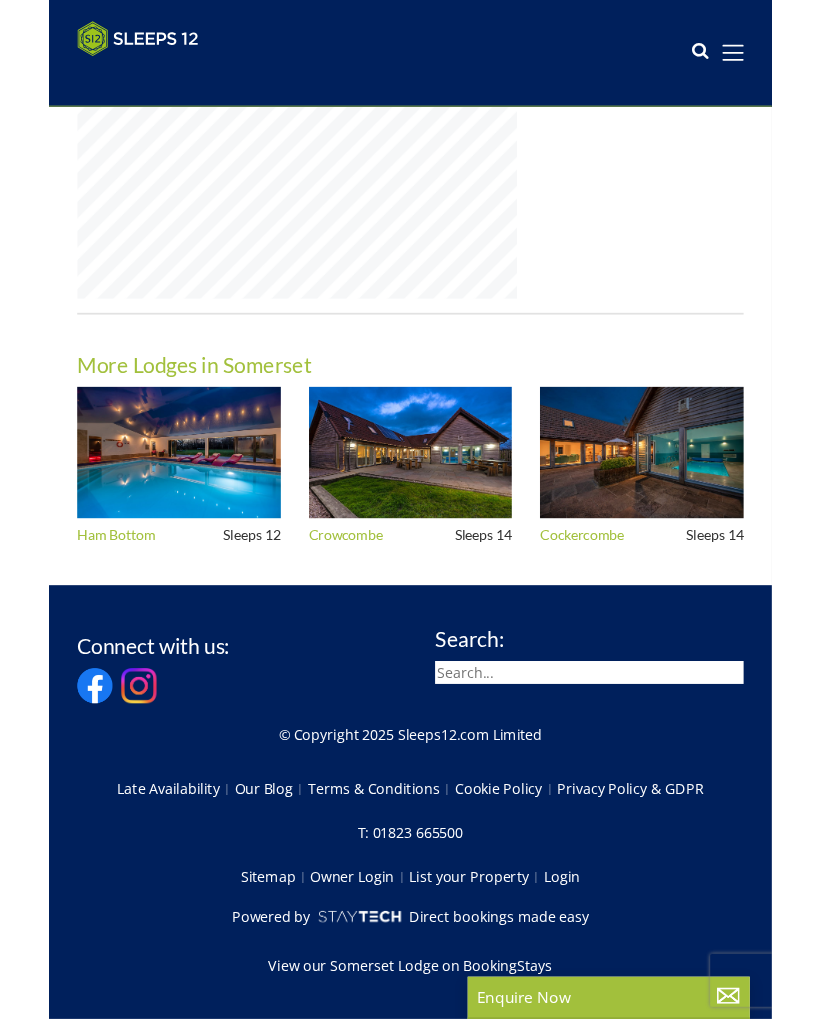 scroll, scrollTop: 0, scrollLeft: 0, axis: both 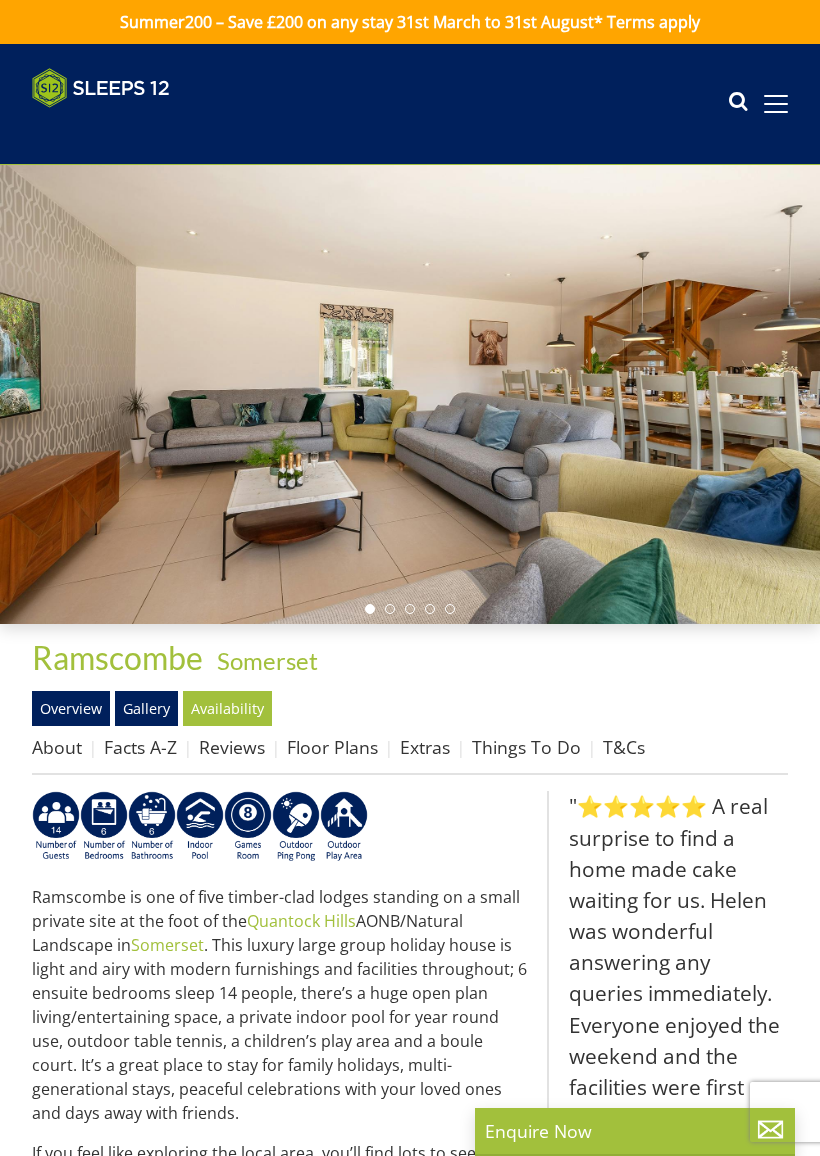 click on "Gallery" at bounding box center [146, 708] 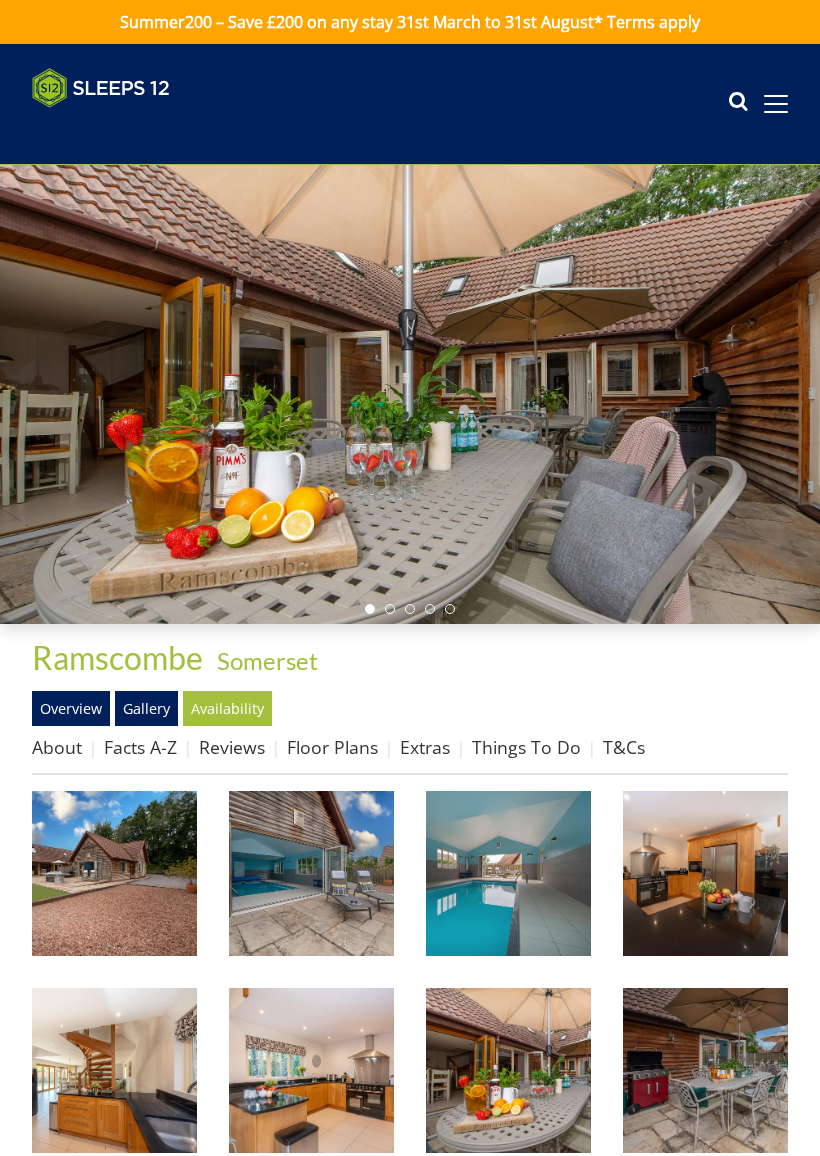 click at bounding box center (114, 873) 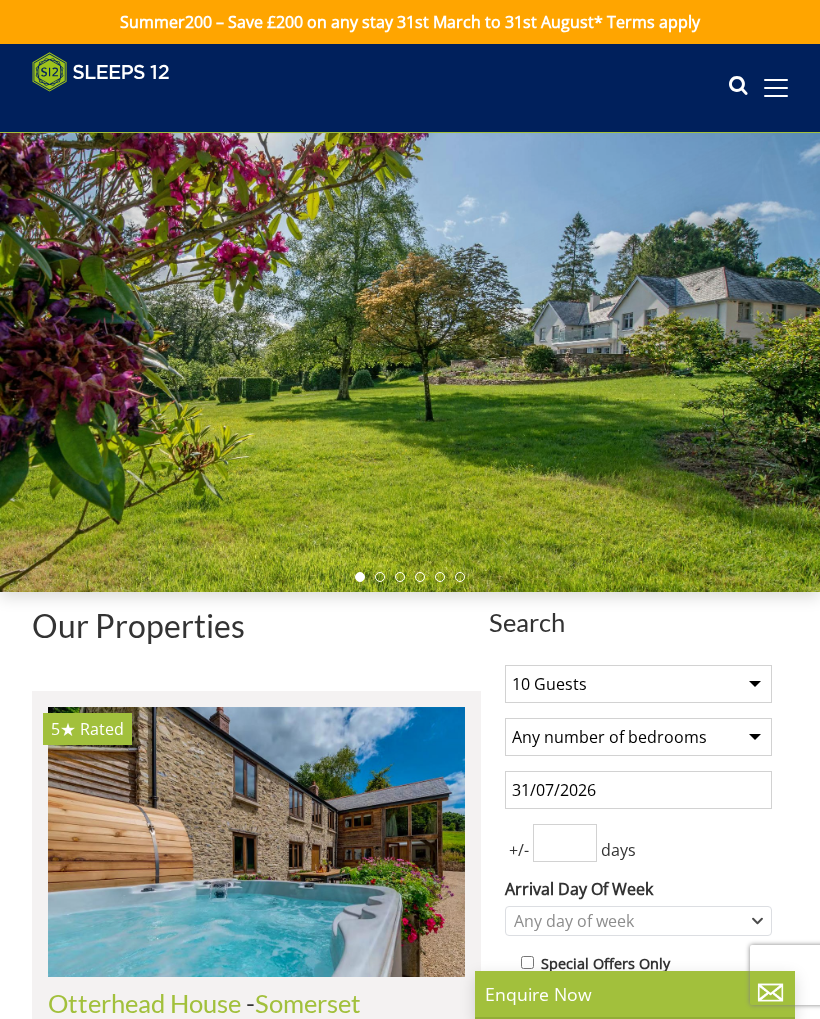 select on "10" 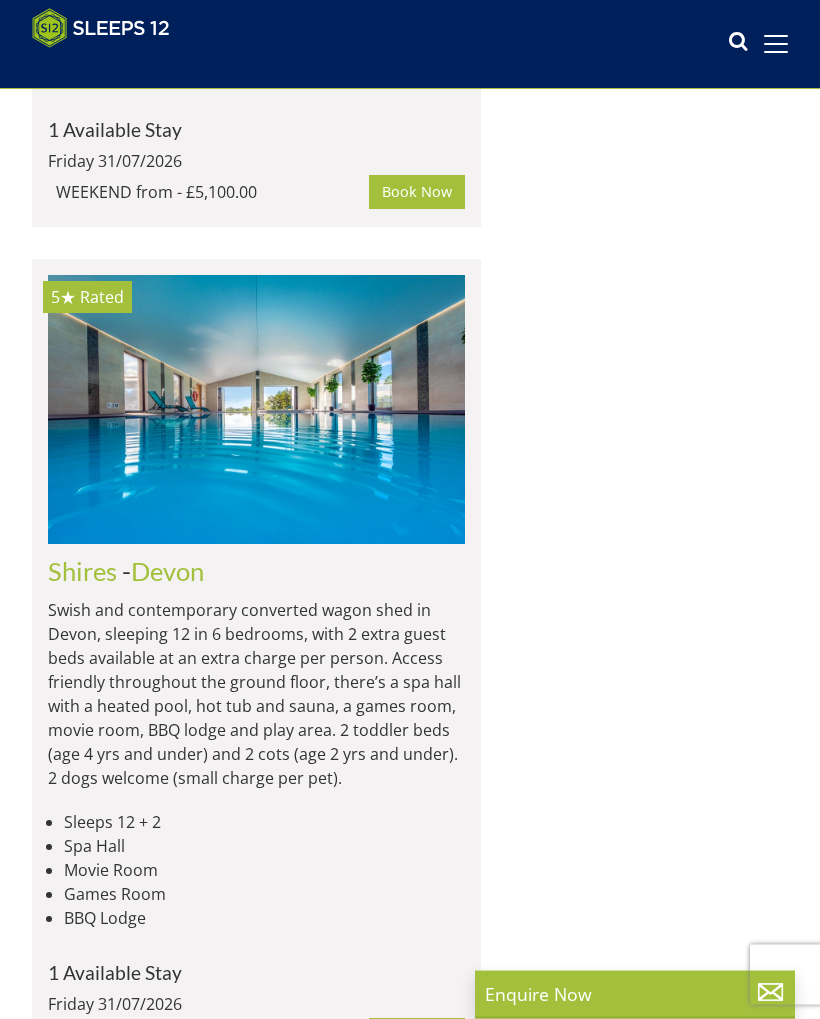 scroll, scrollTop: 0, scrollLeft: 9586, axis: horizontal 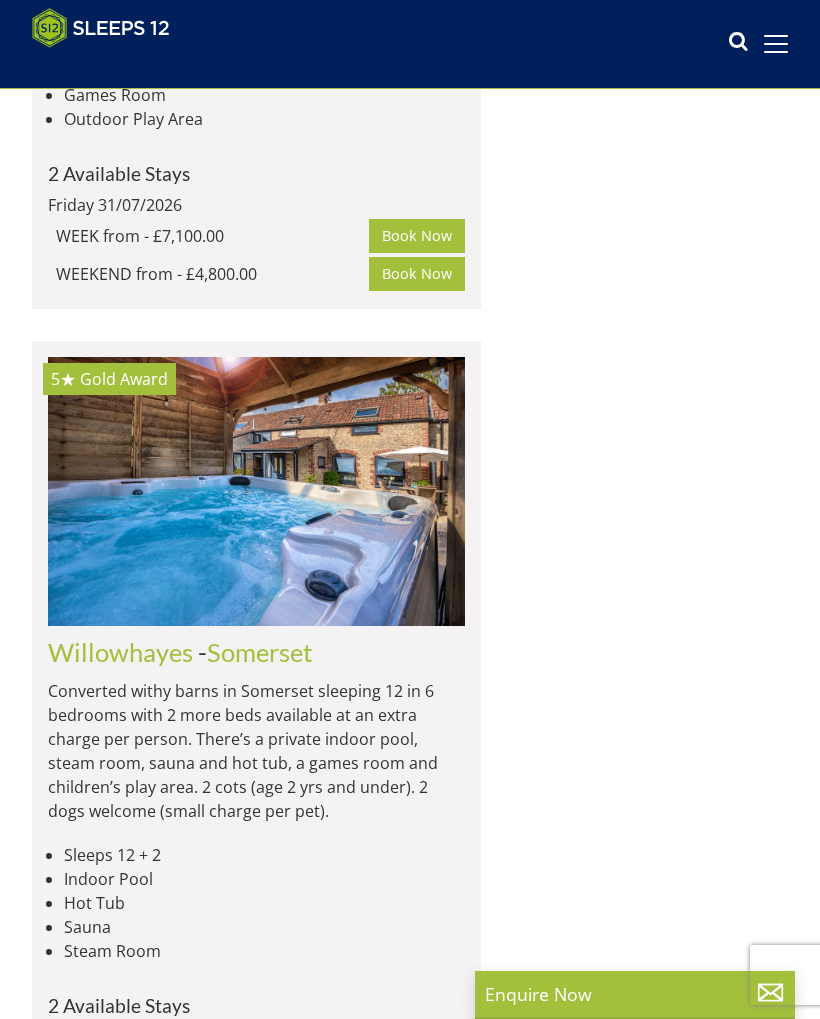 click on "Flossy Brook" at bounding box center (119, 2318) 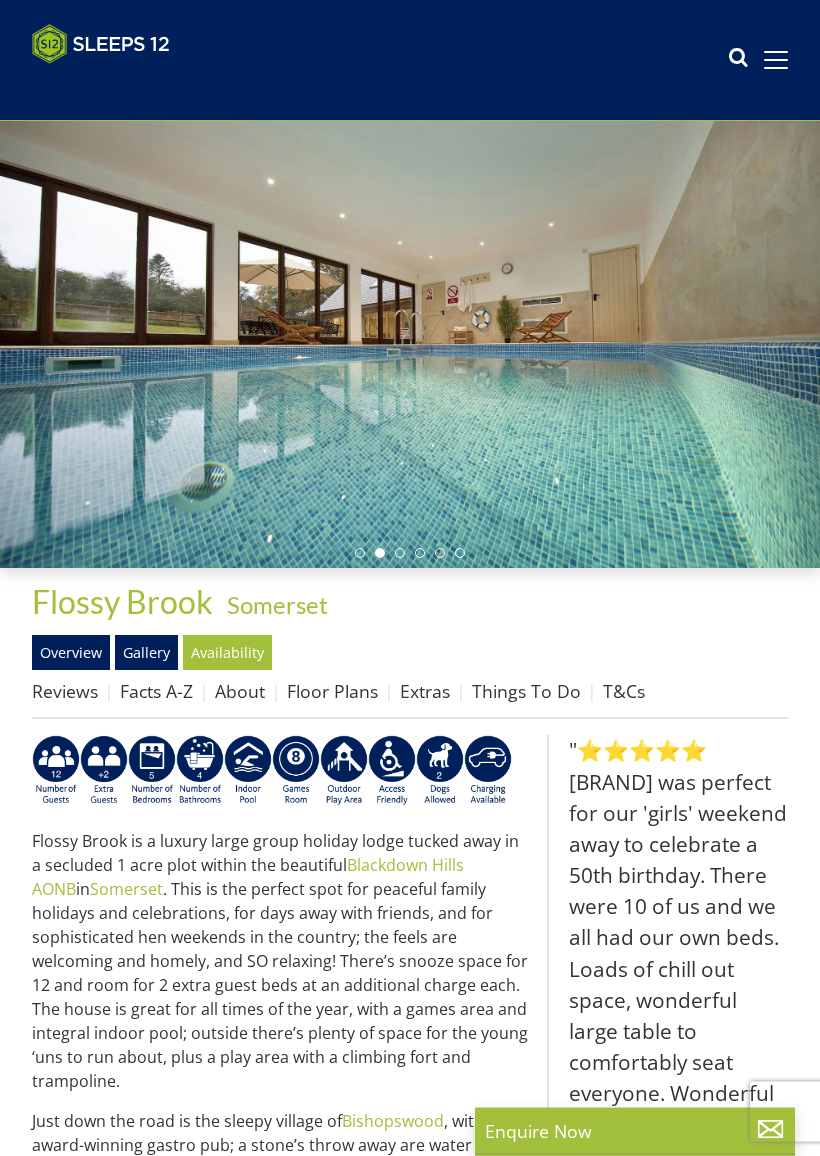 scroll, scrollTop: 56, scrollLeft: 0, axis: vertical 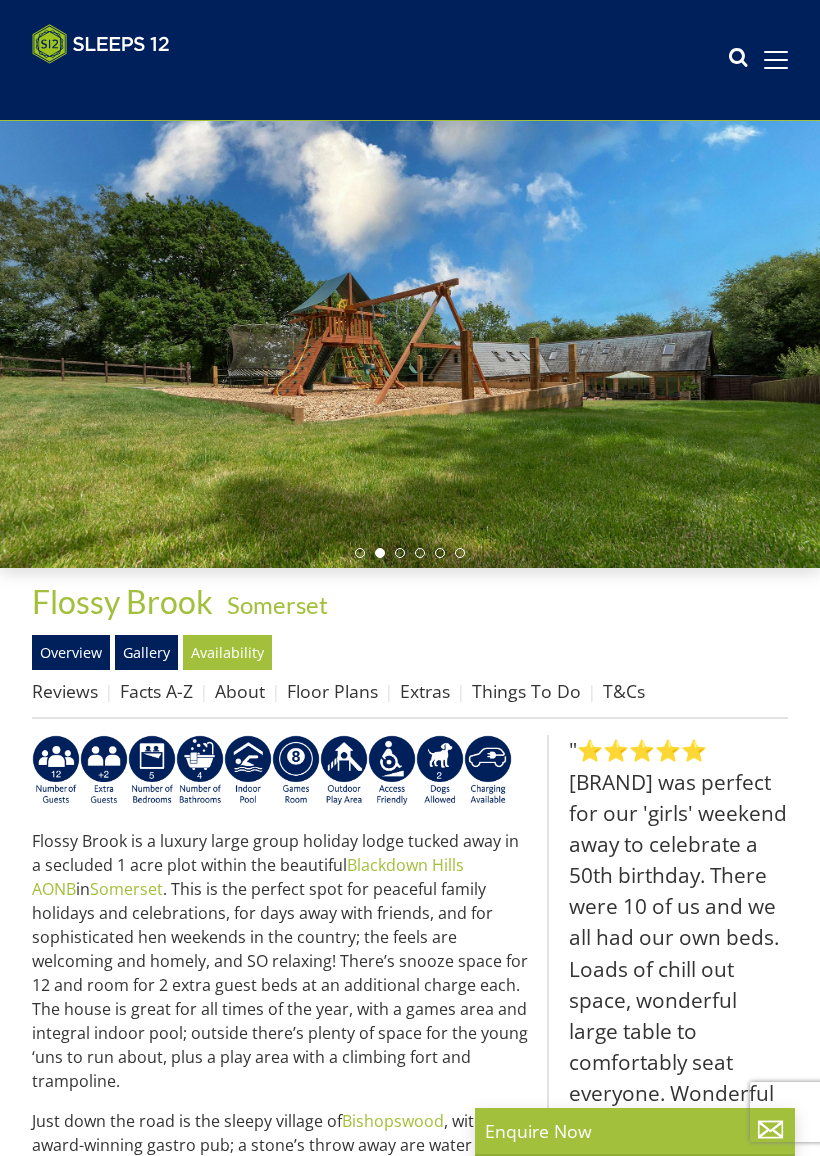 click on "Gallery" at bounding box center (146, 652) 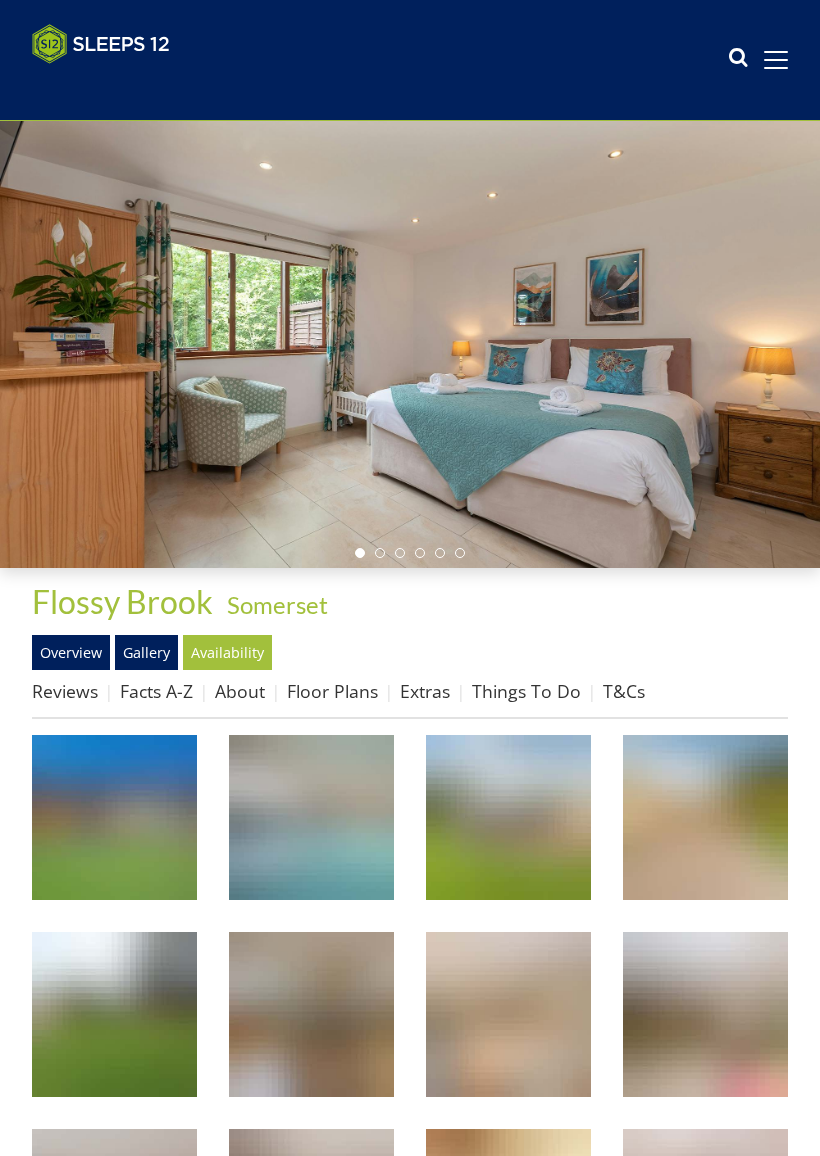 scroll, scrollTop: 0, scrollLeft: 0, axis: both 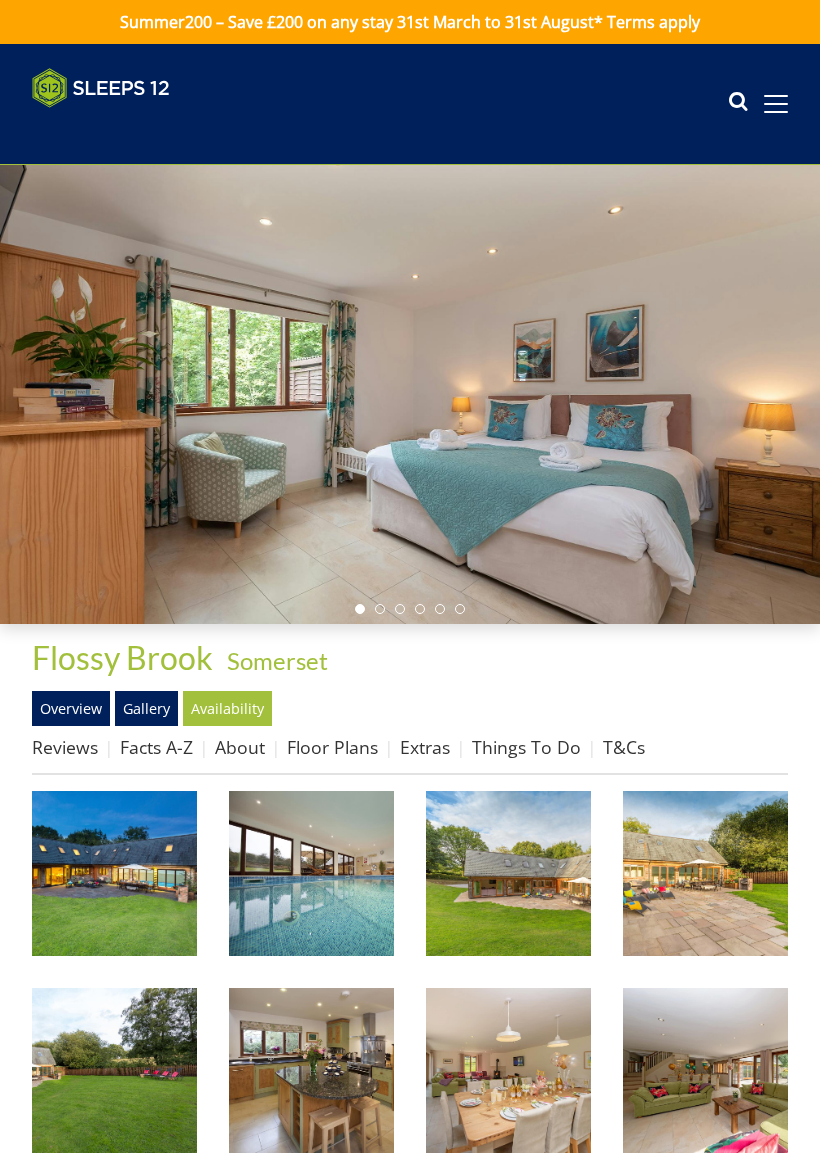click at bounding box center (114, 873) 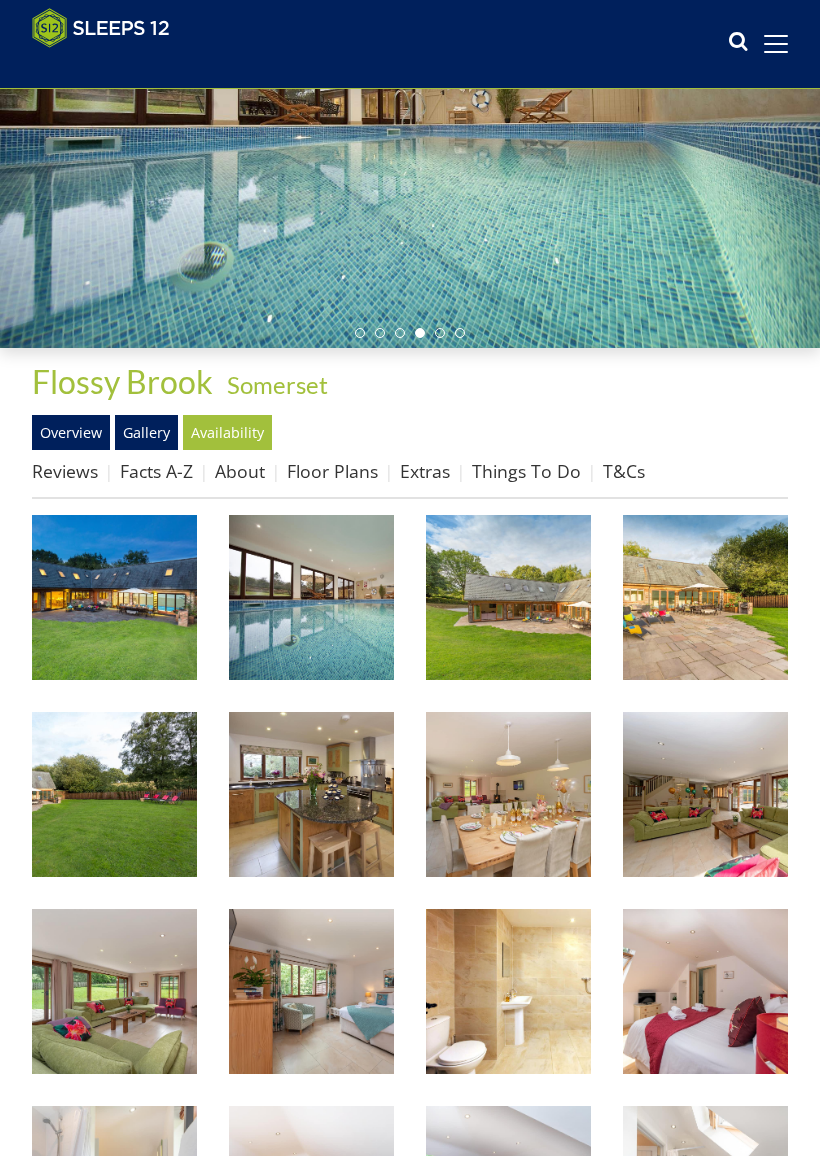 scroll, scrollTop: 245, scrollLeft: 0, axis: vertical 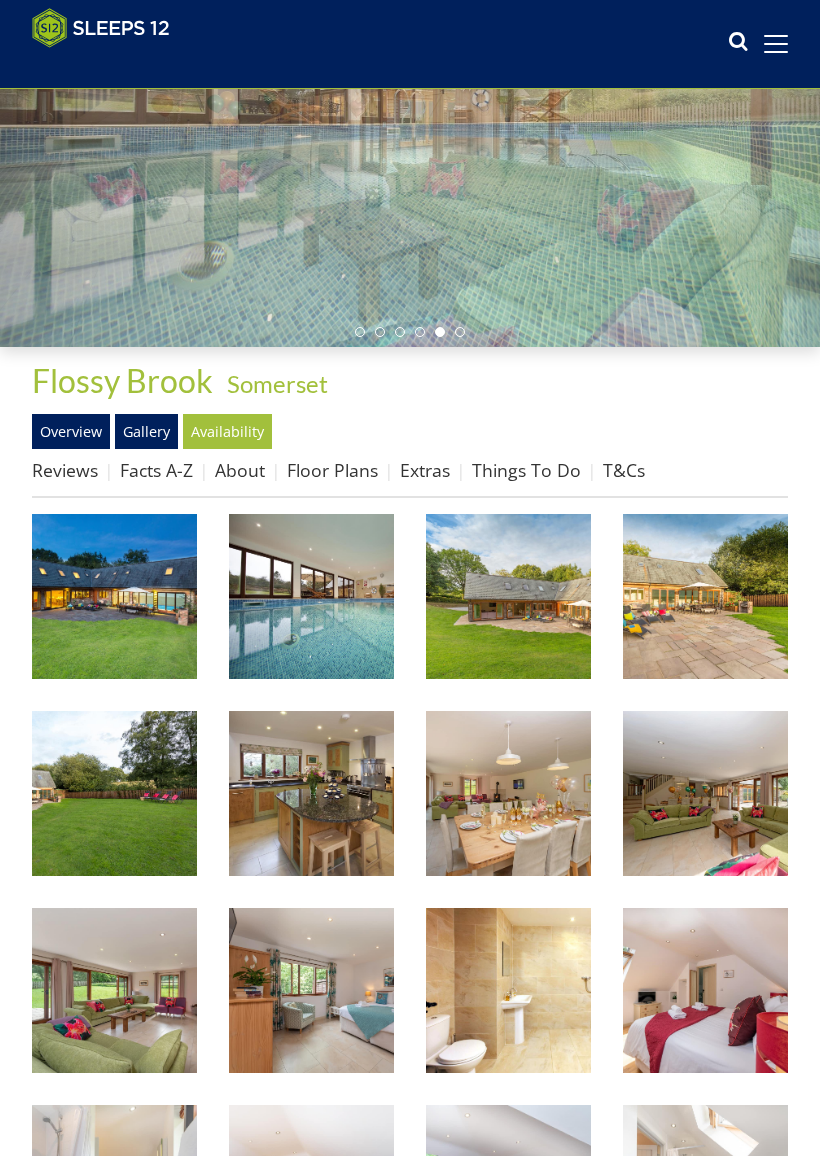 click on "Facts A-Z" at bounding box center [156, 470] 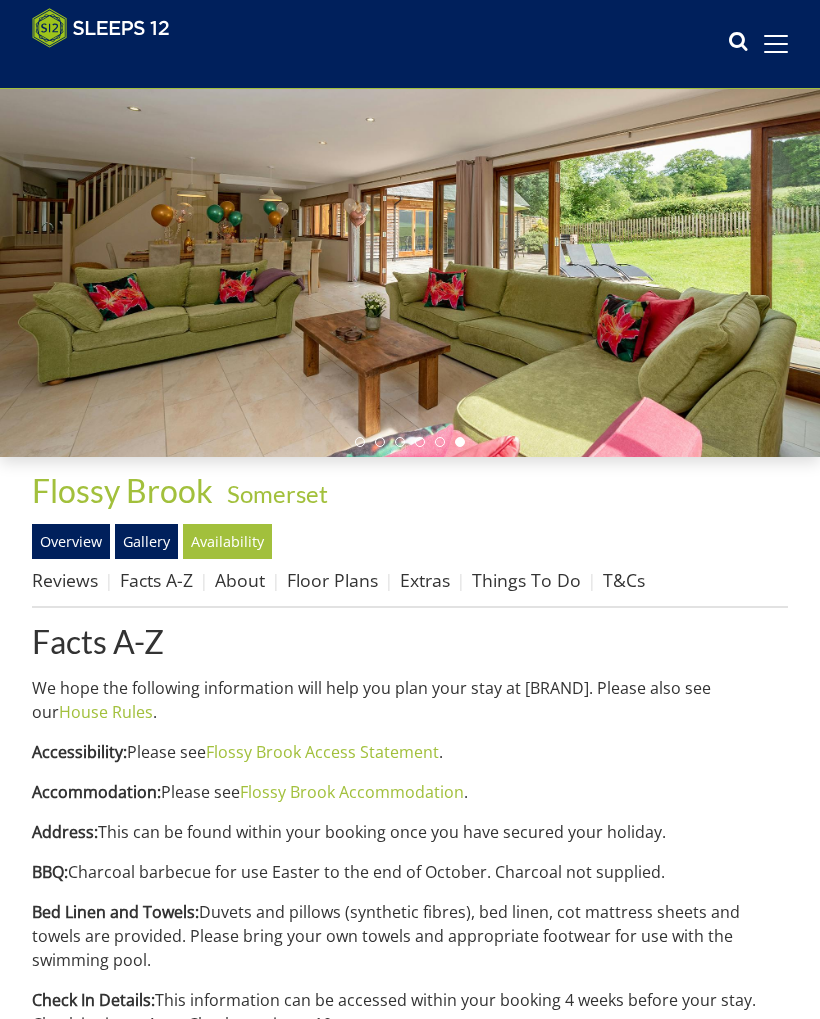 scroll, scrollTop: 133, scrollLeft: 0, axis: vertical 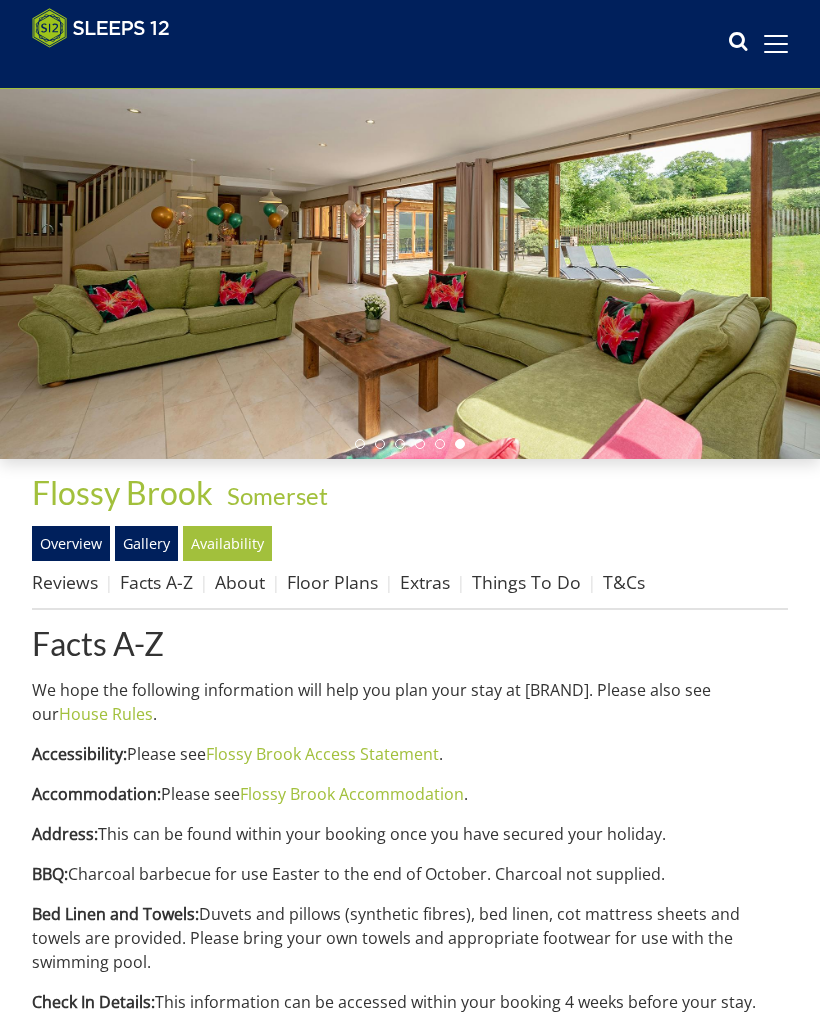 click on "Floor Plans" at bounding box center (332, 582) 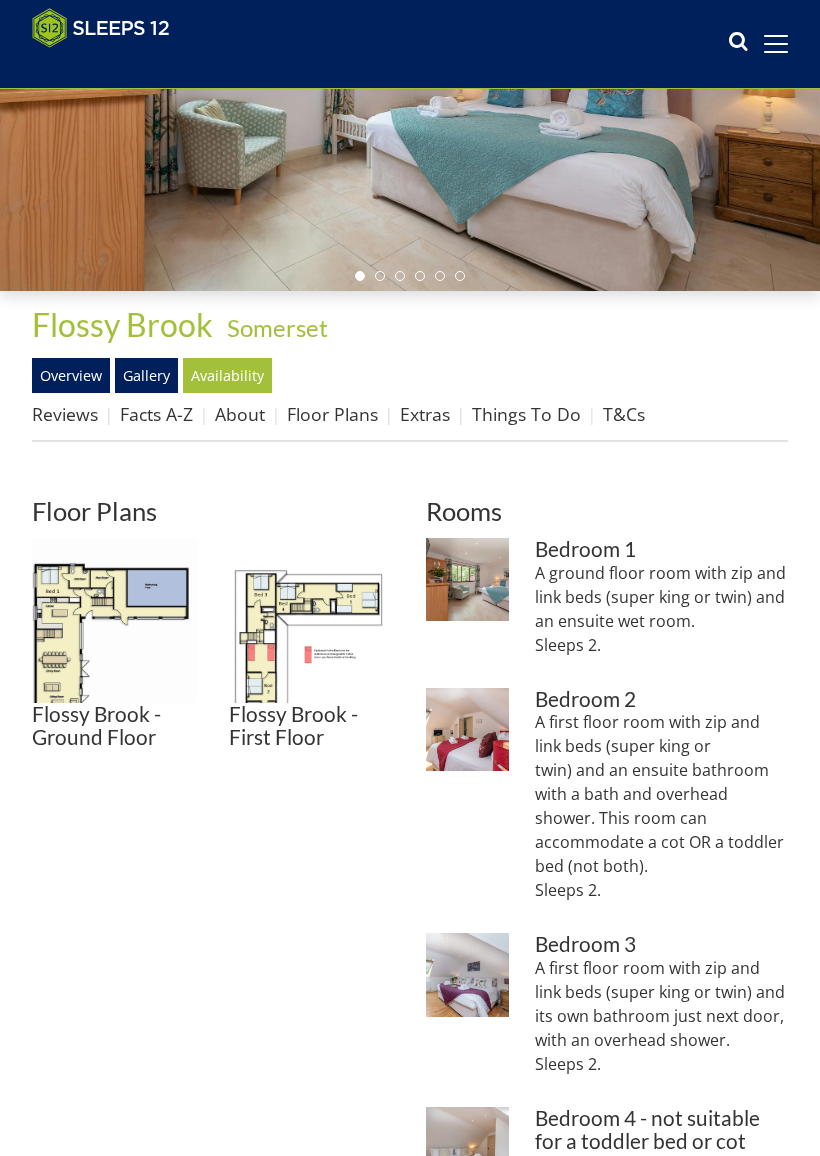 scroll, scrollTop: 302, scrollLeft: 0, axis: vertical 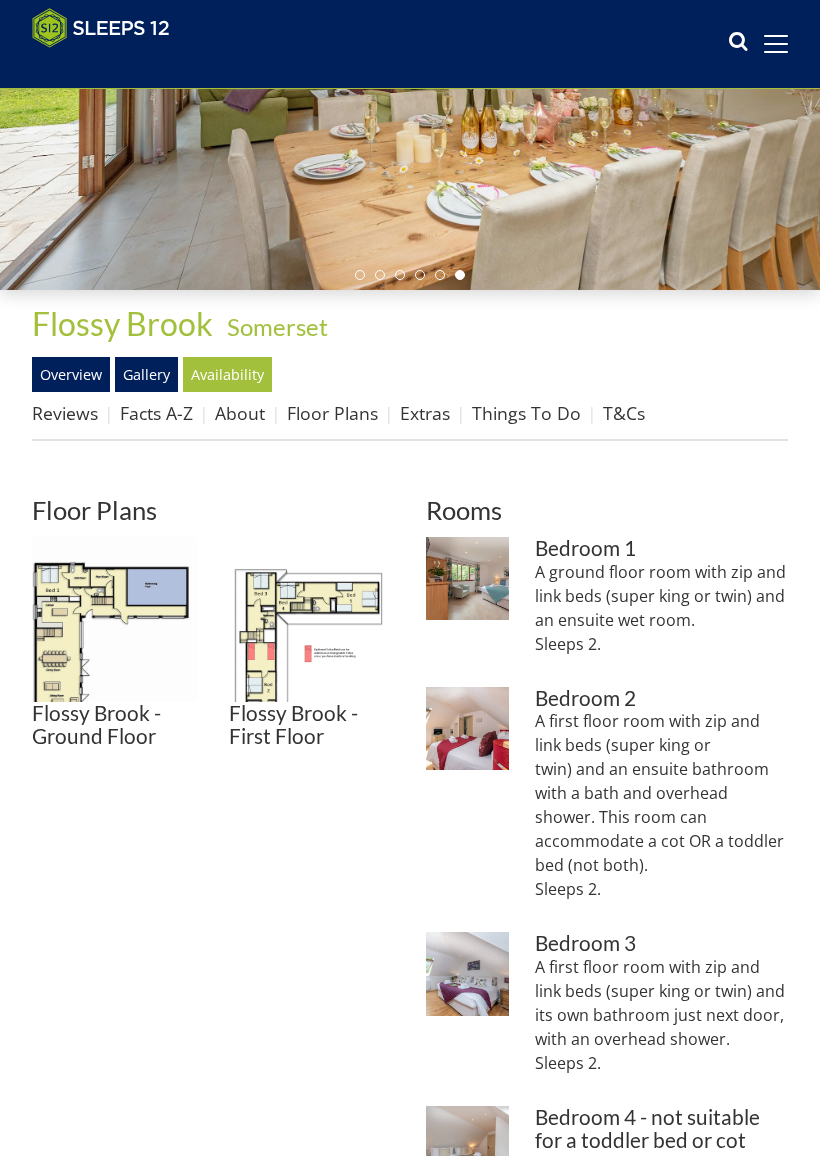 click at bounding box center (114, 619) 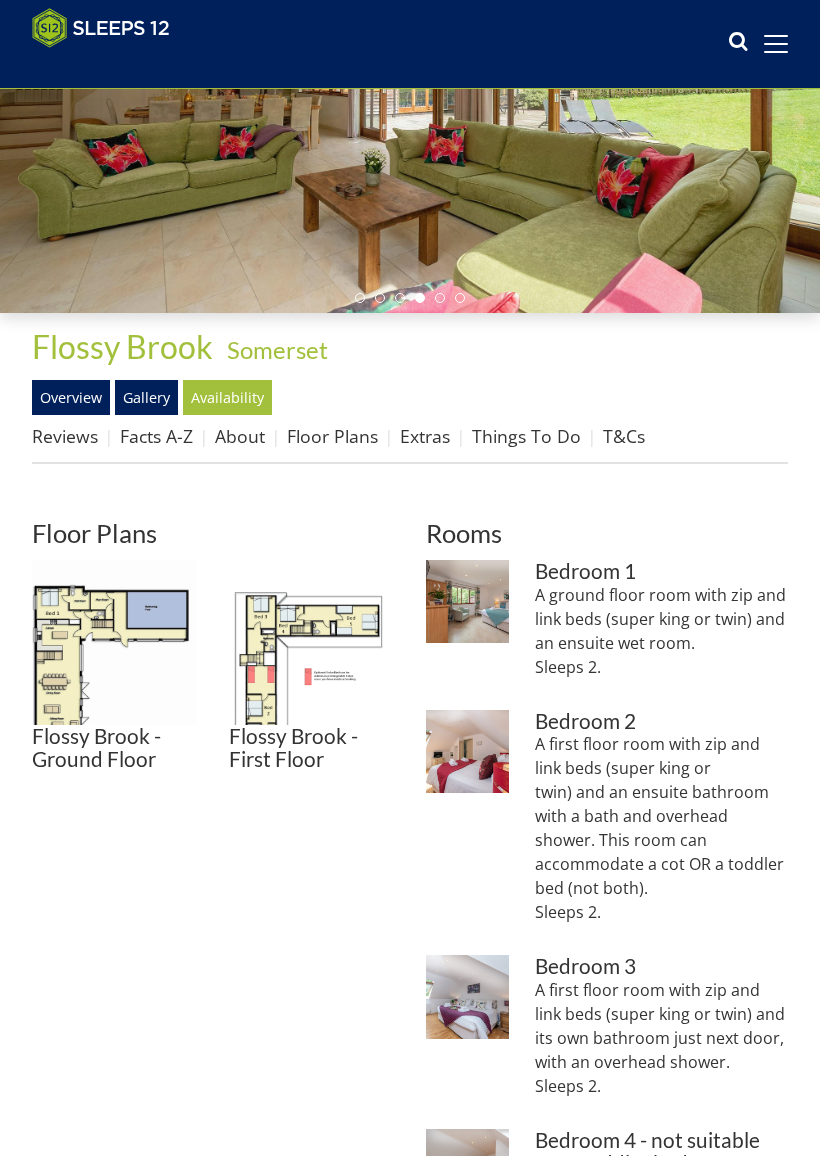scroll, scrollTop: 279, scrollLeft: 0, axis: vertical 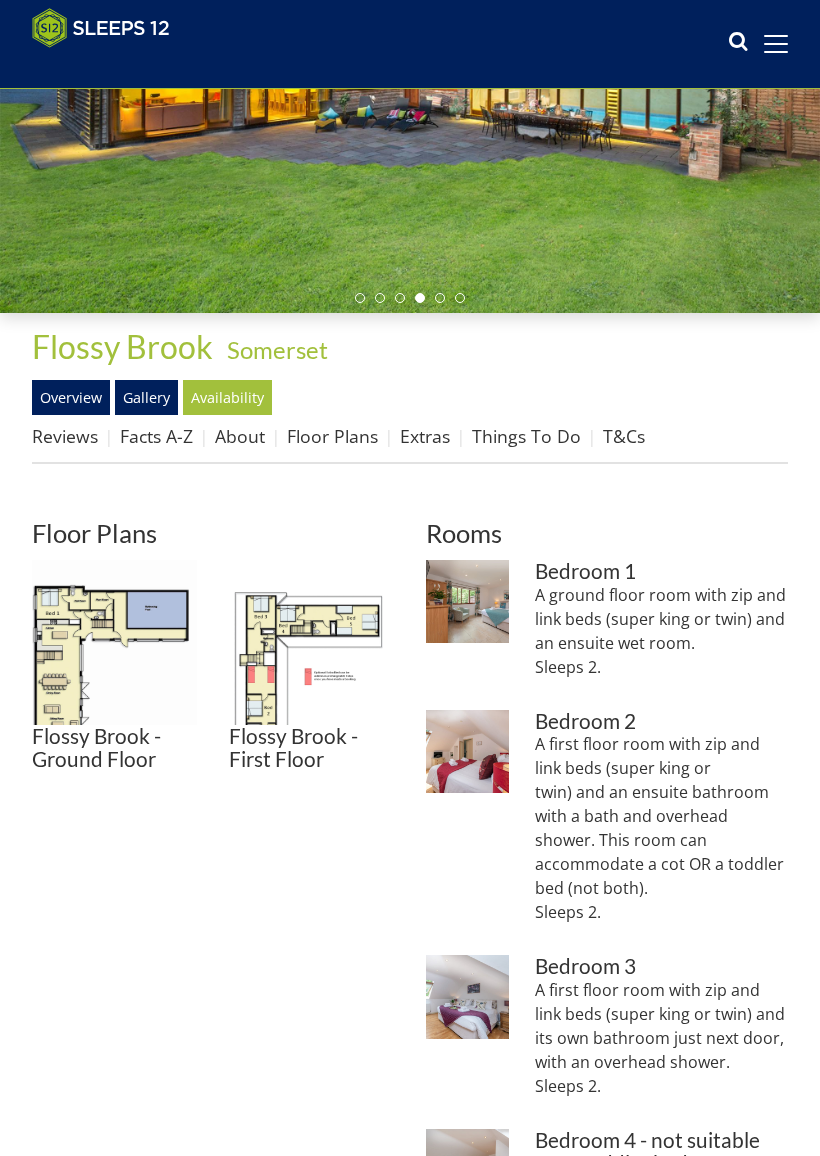 click at bounding box center (311, 642) 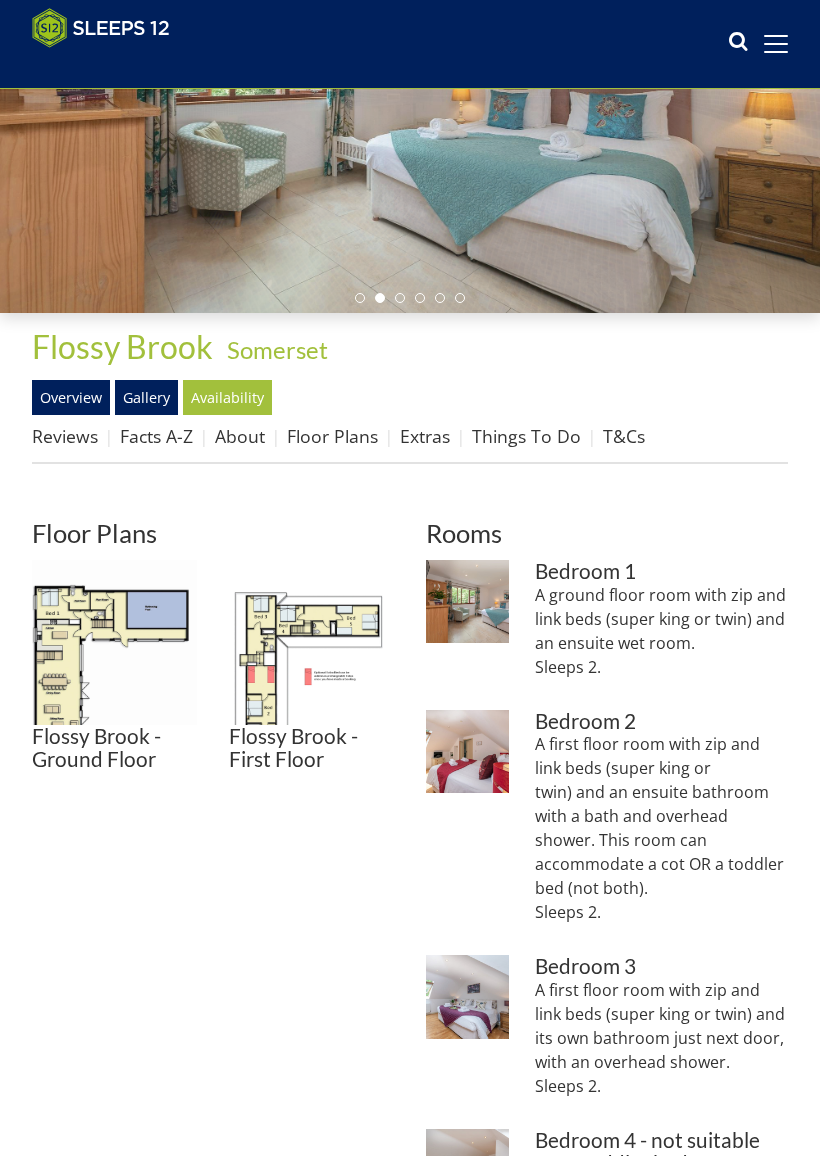 click at bounding box center (311, 642) 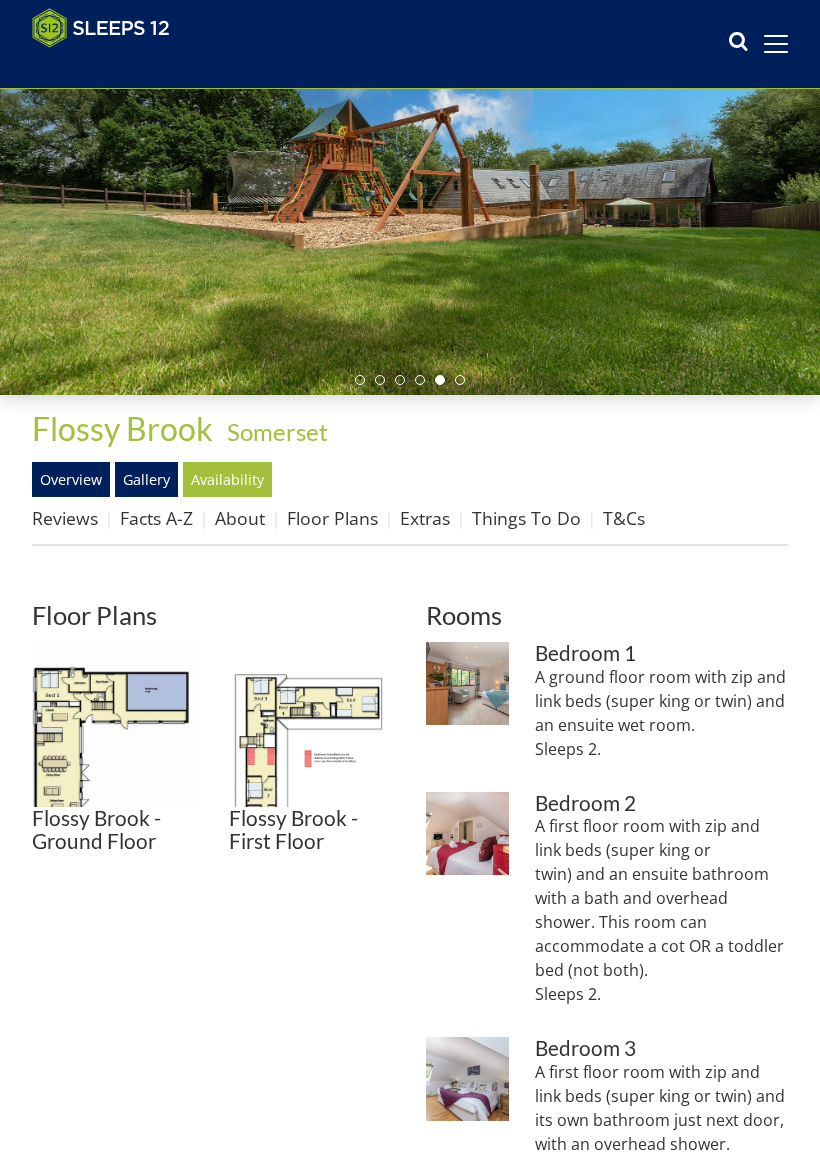 scroll, scrollTop: 197, scrollLeft: 0, axis: vertical 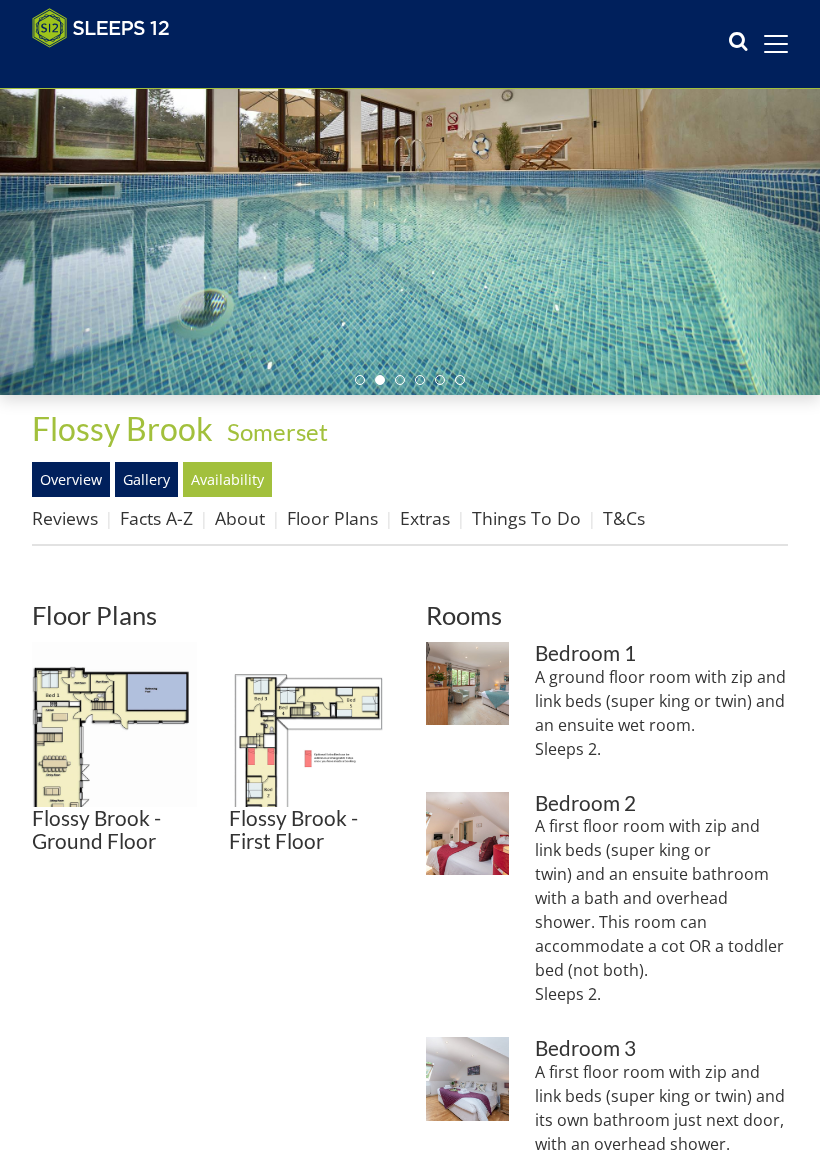 click on "Things To Do" at bounding box center (526, 518) 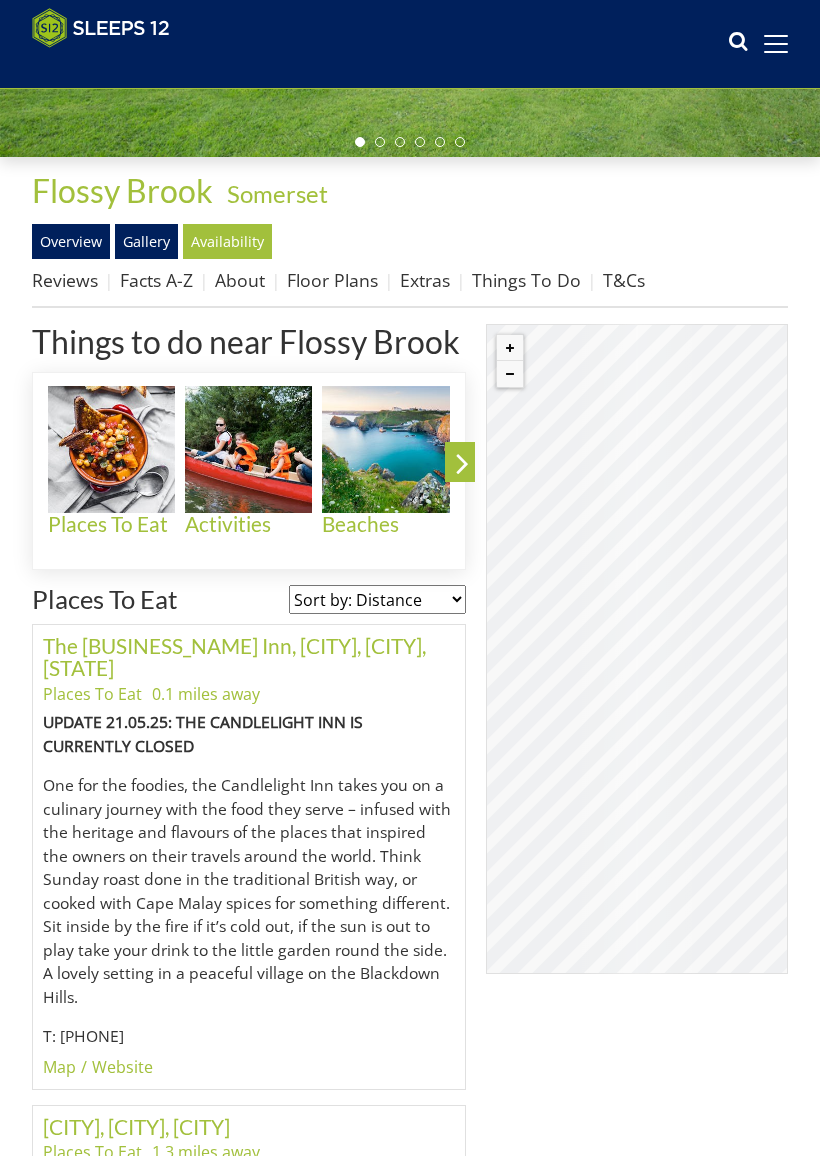 scroll, scrollTop: 435, scrollLeft: 0, axis: vertical 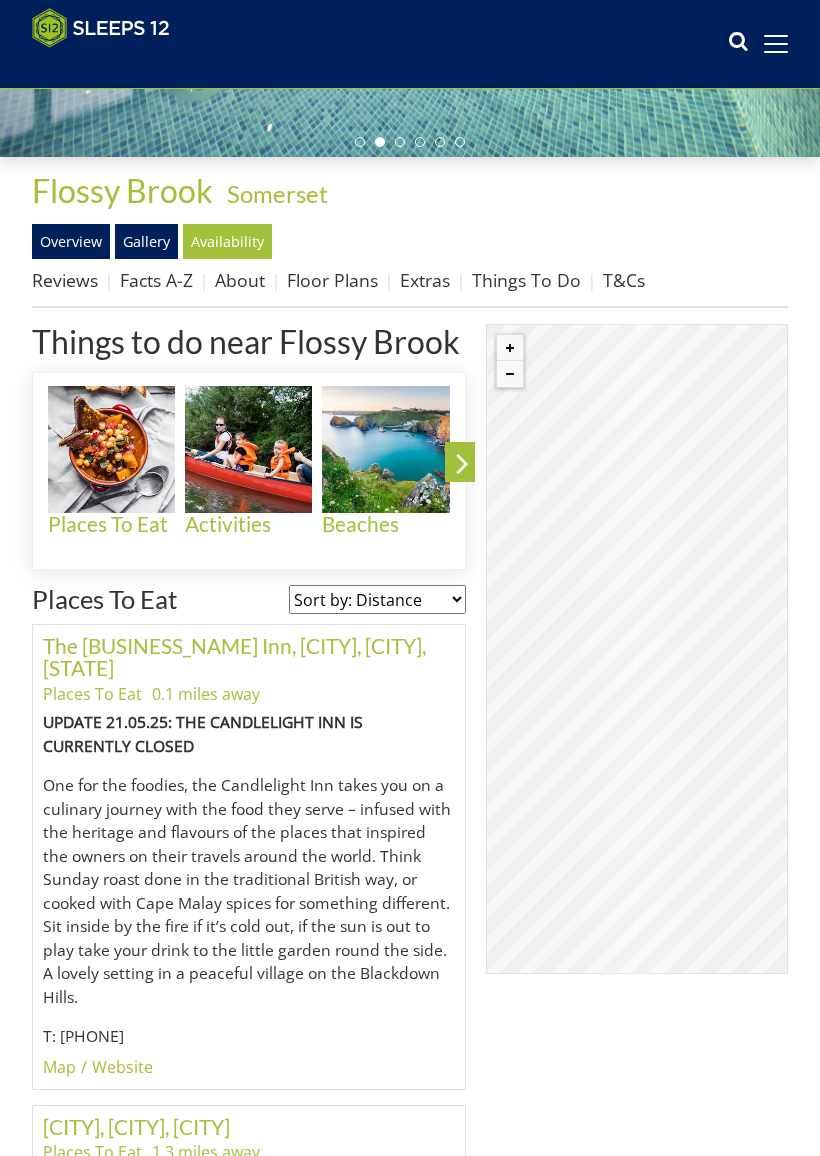 click at bounding box center (385, 449) 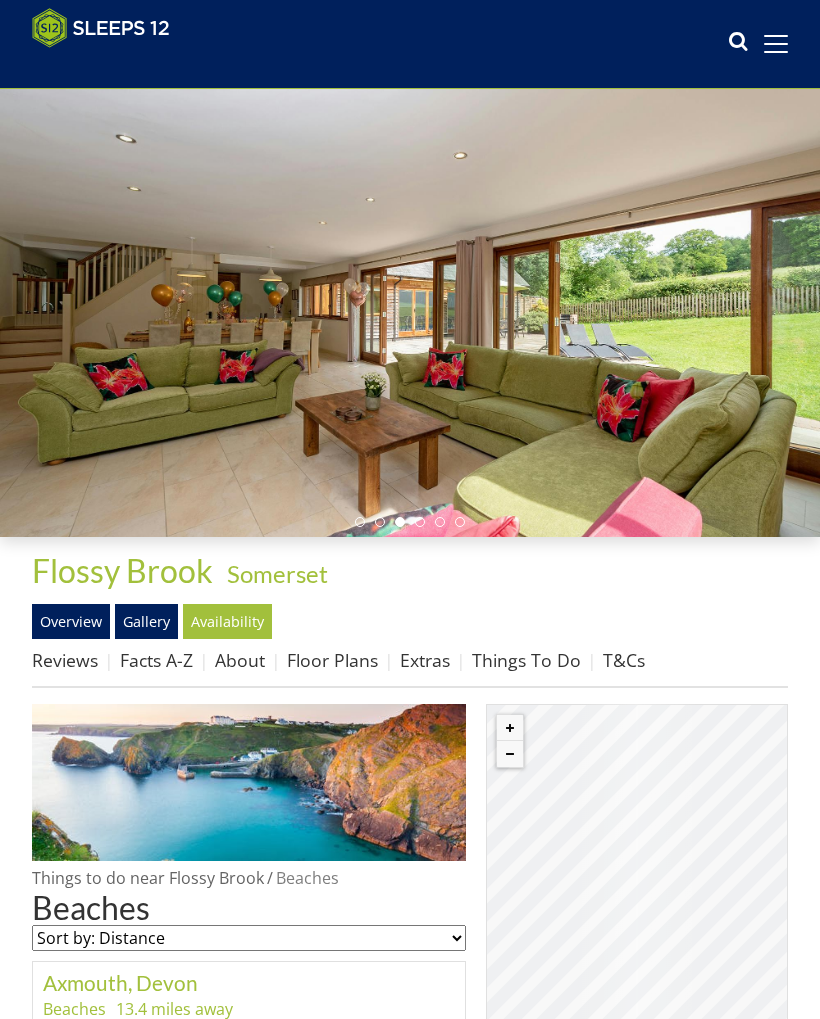 scroll, scrollTop: 0, scrollLeft: 0, axis: both 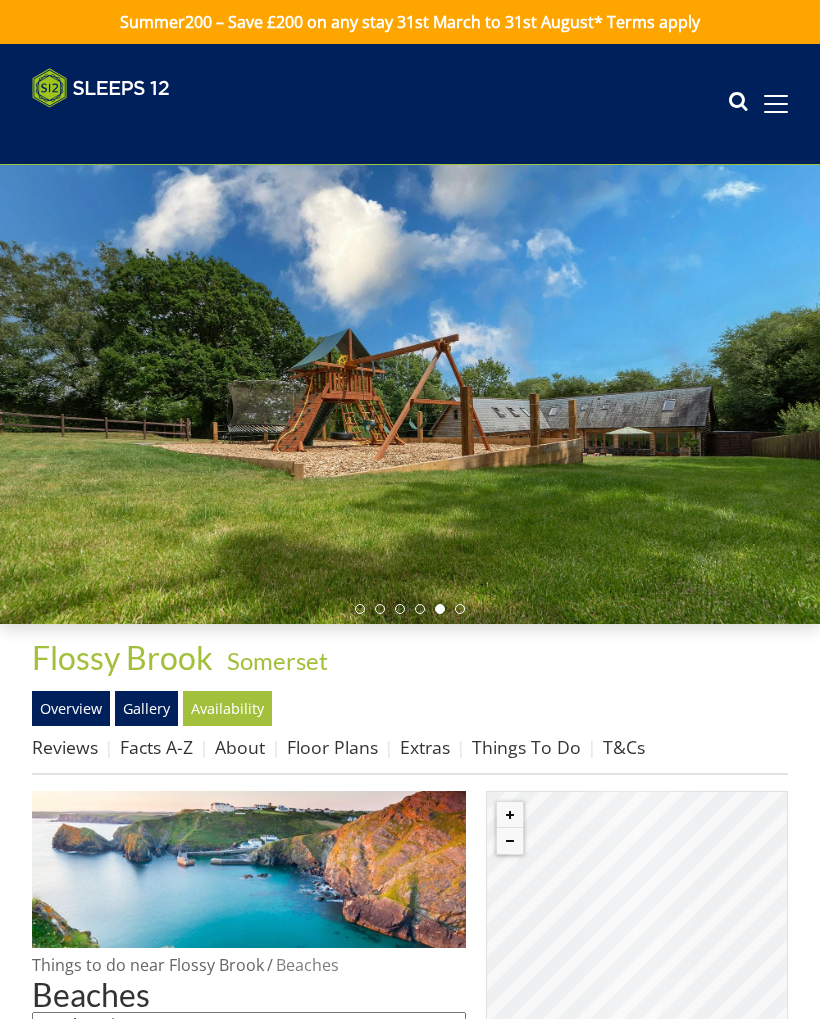 click on "Overview" at bounding box center (71, 708) 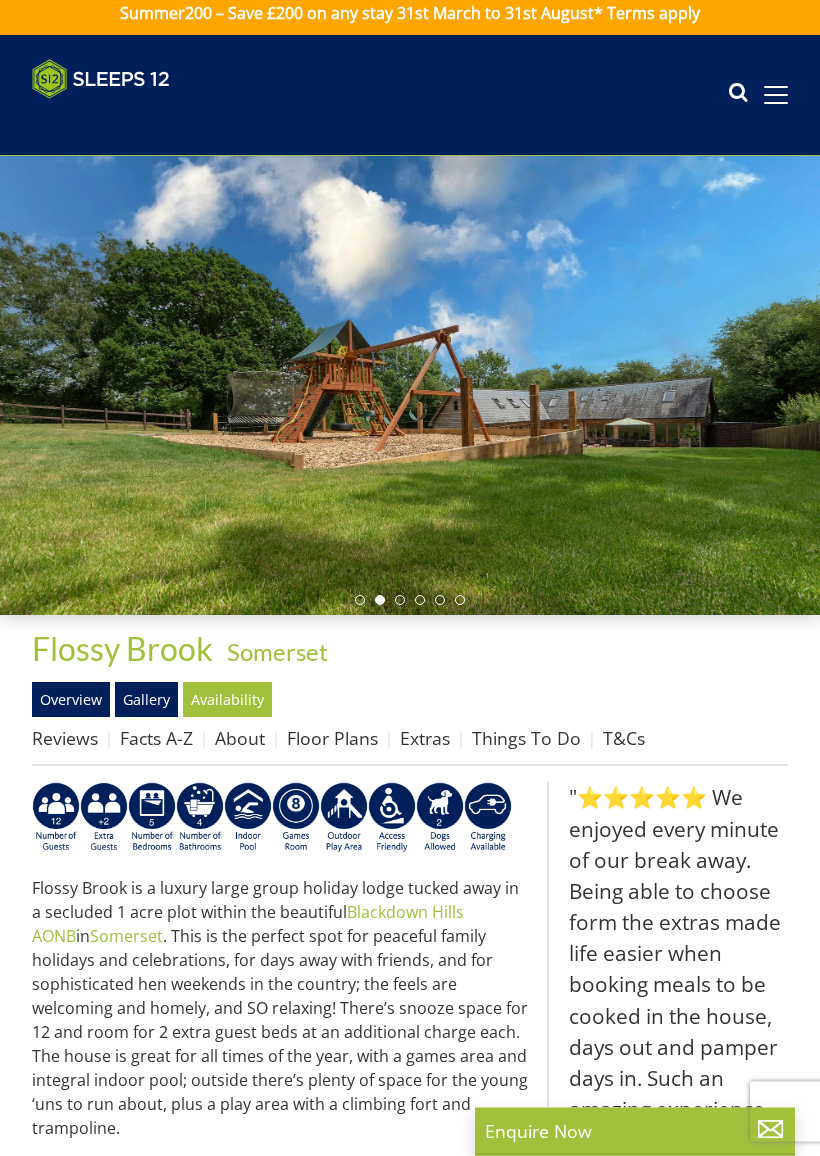 scroll, scrollTop: 9, scrollLeft: 0, axis: vertical 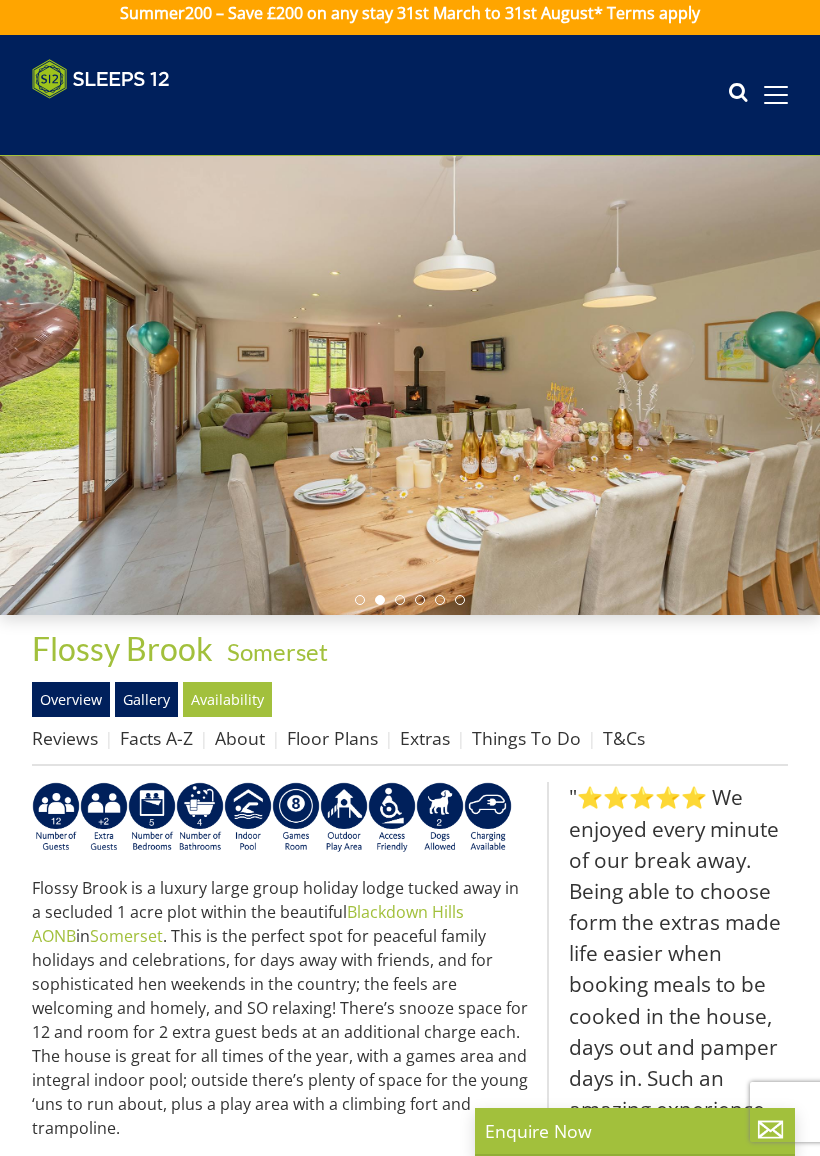 click on "Availability" at bounding box center (227, 699) 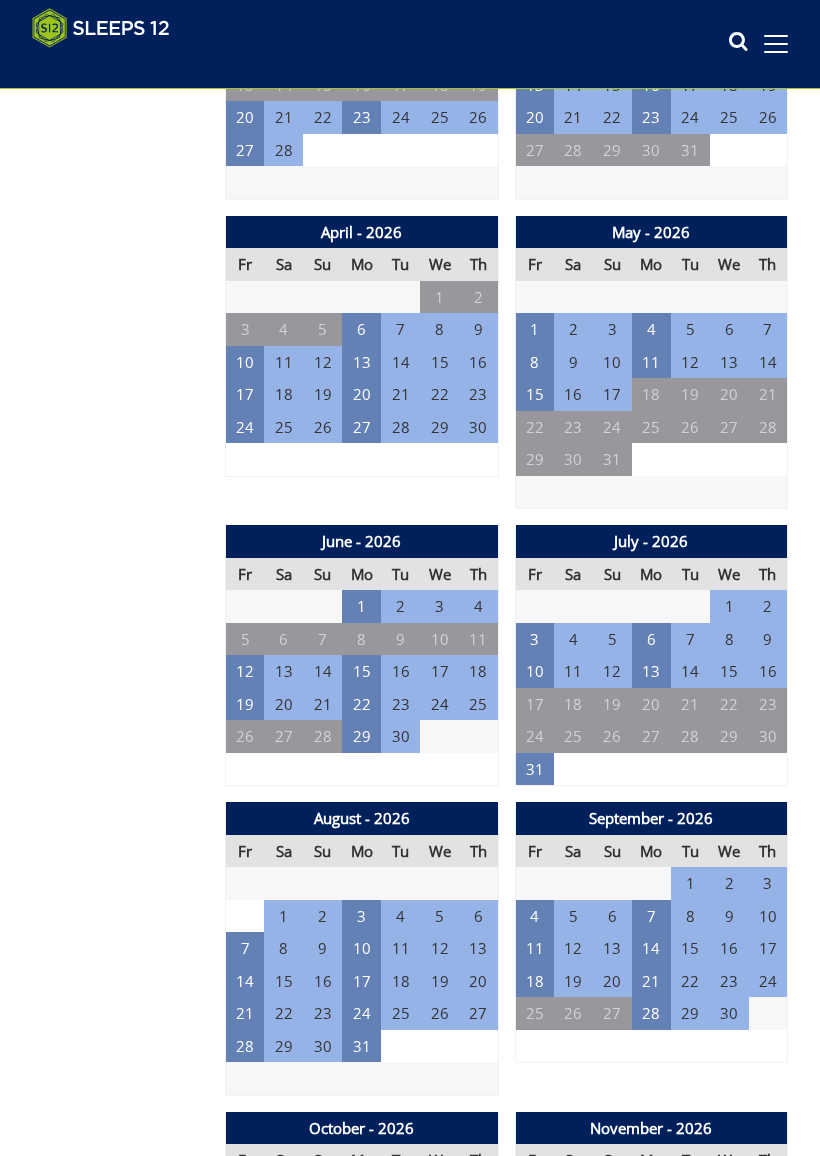 scroll, scrollTop: 1749, scrollLeft: 0, axis: vertical 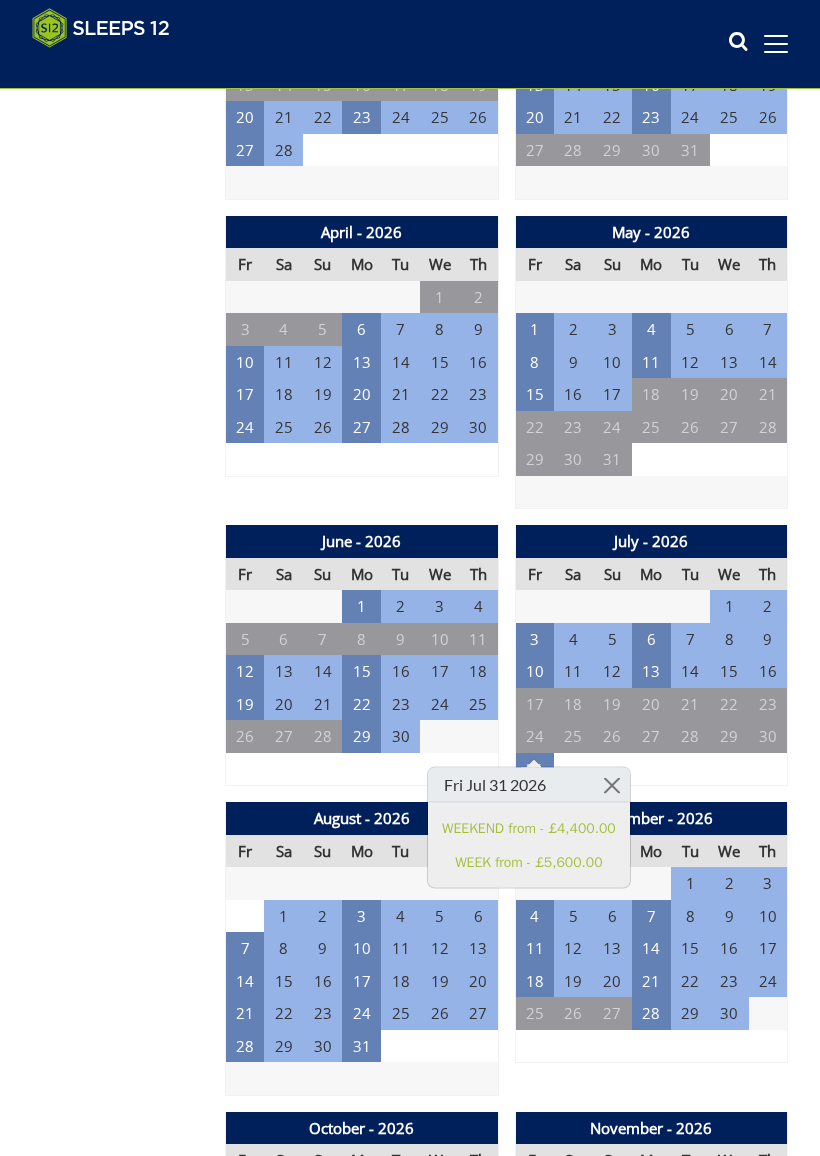 click on "WEEK from  - £5,600.00" at bounding box center [529, 861] 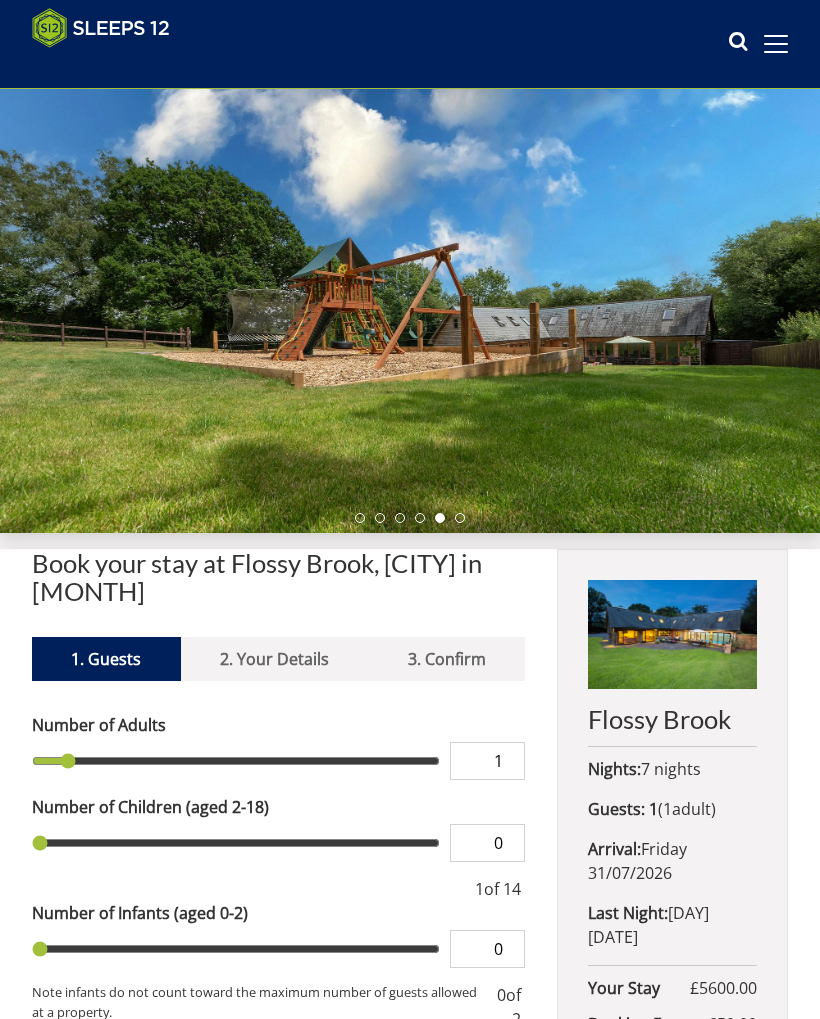 scroll, scrollTop: 0, scrollLeft: 0, axis: both 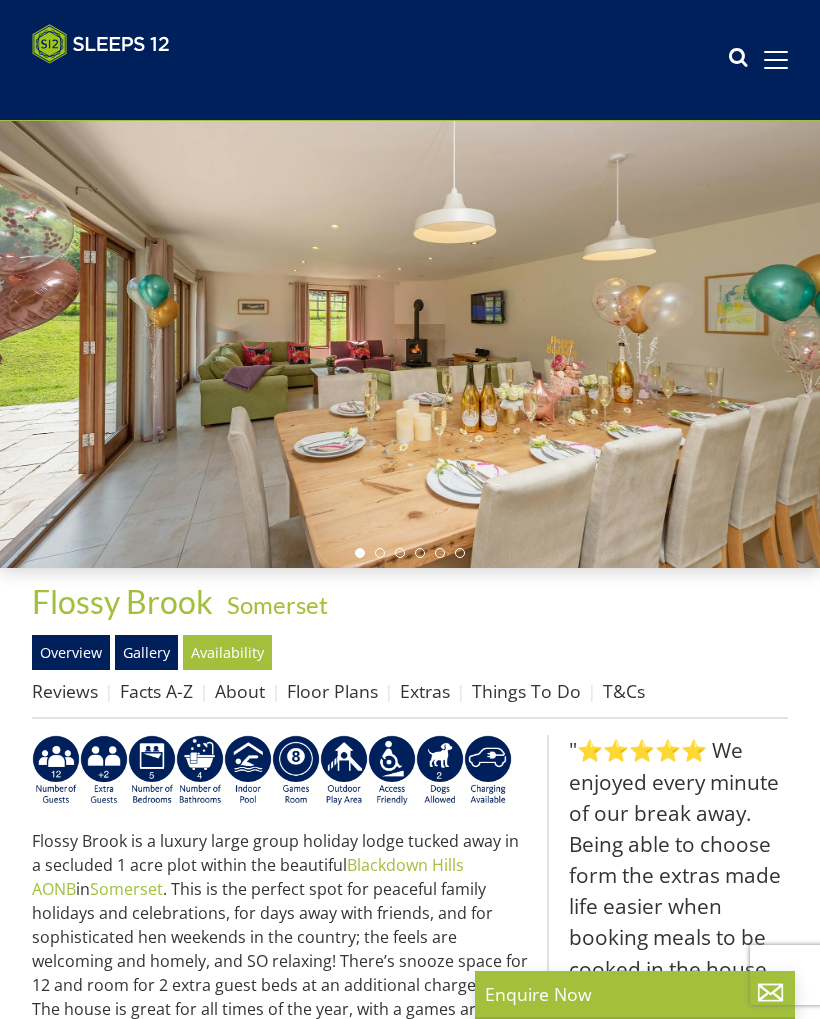 select on "10" 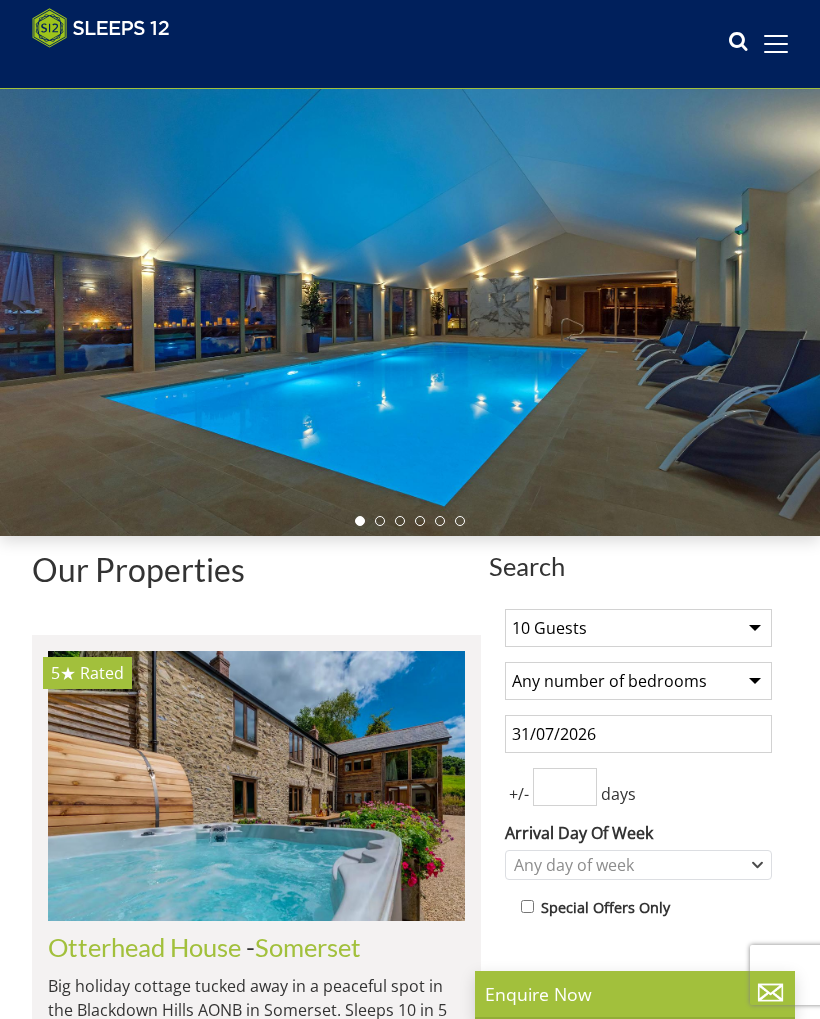 scroll, scrollTop: 5392, scrollLeft: 0, axis: vertical 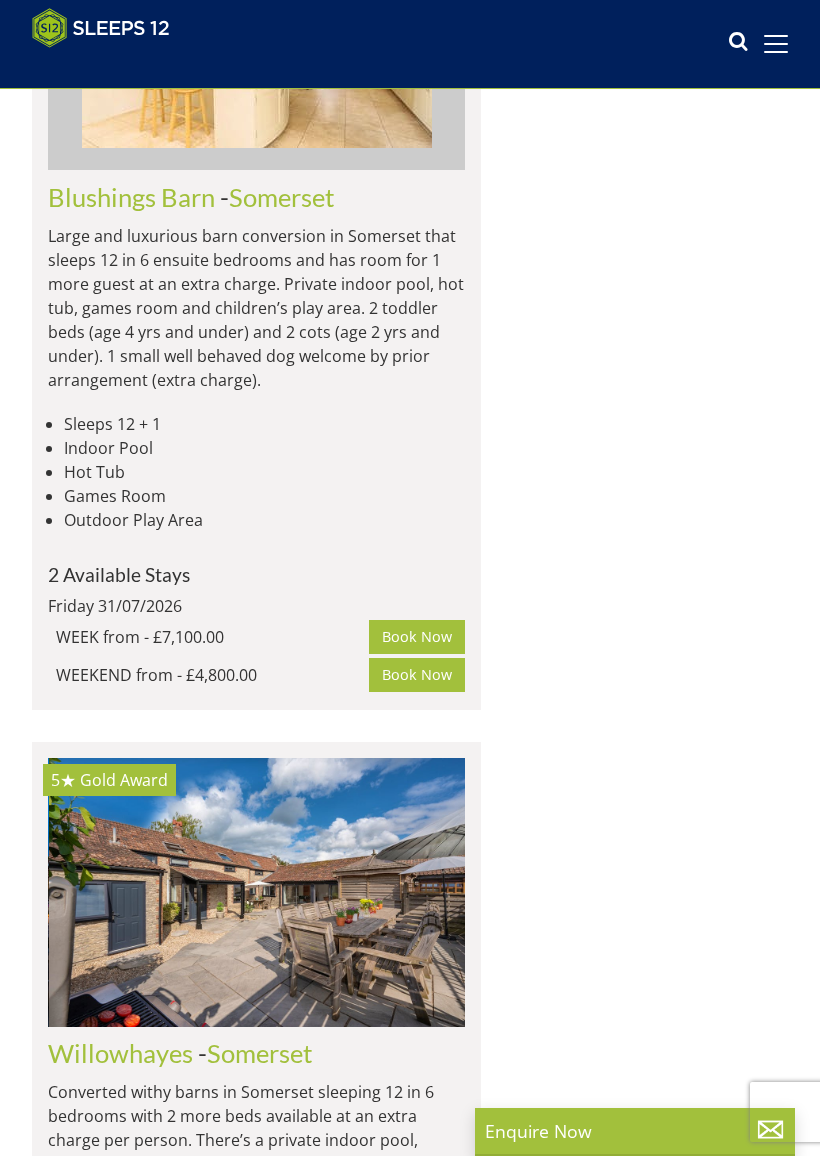 click on "Withymans" at bounding box center [112, 1886] 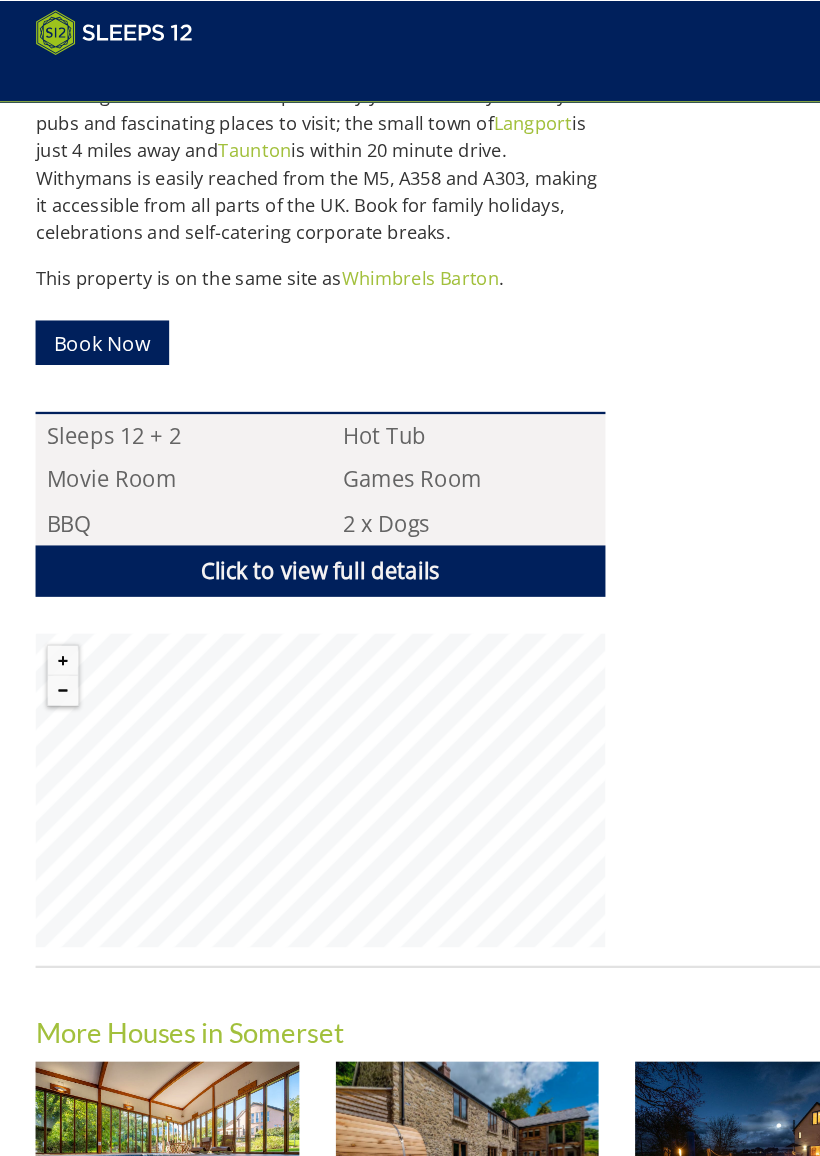 scroll, scrollTop: 1099, scrollLeft: 0, axis: vertical 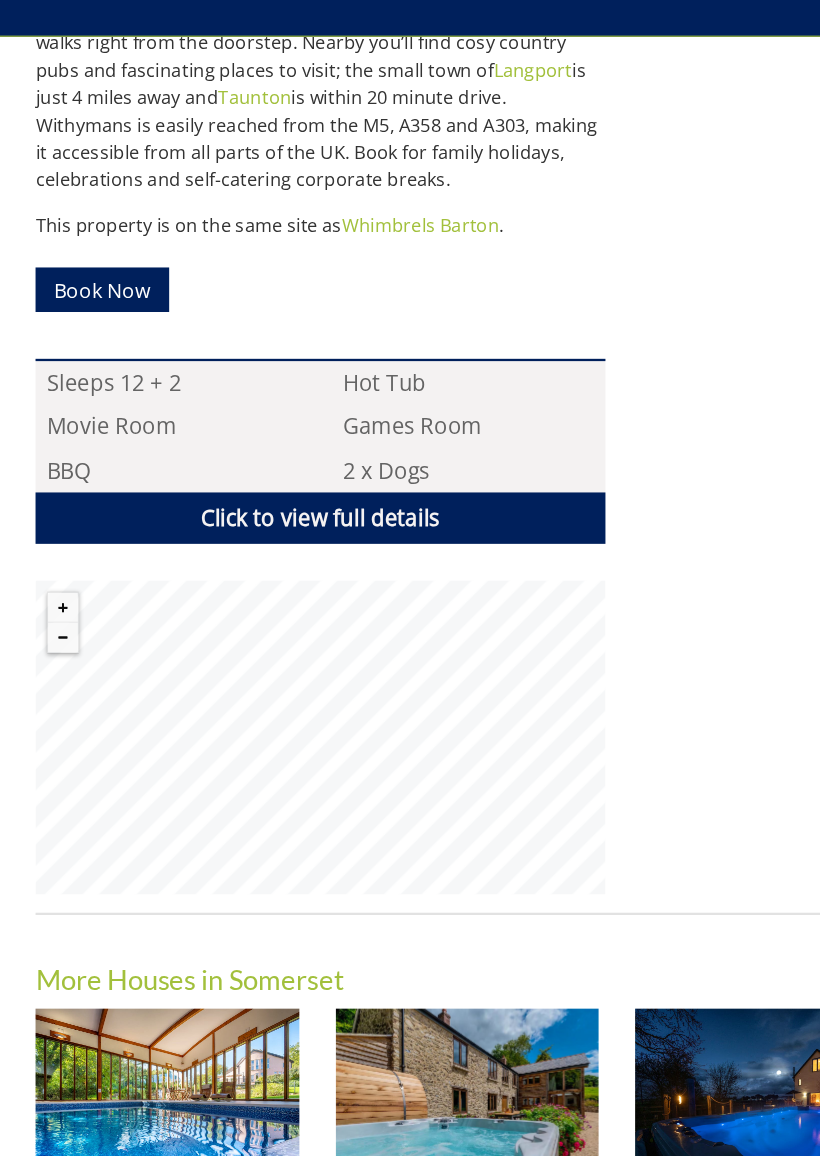 click on "Click to view full details" at bounding box center [281, 510] 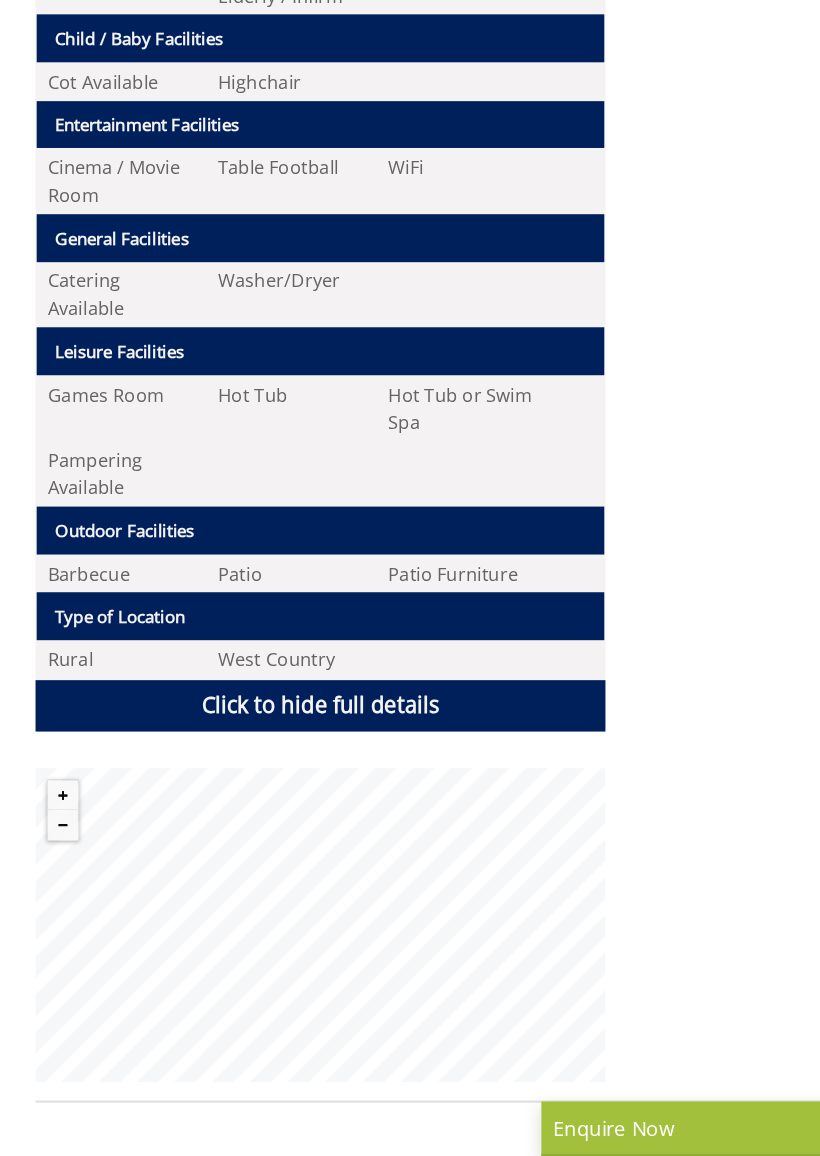 scroll, scrollTop: 1743, scrollLeft: 0, axis: vertical 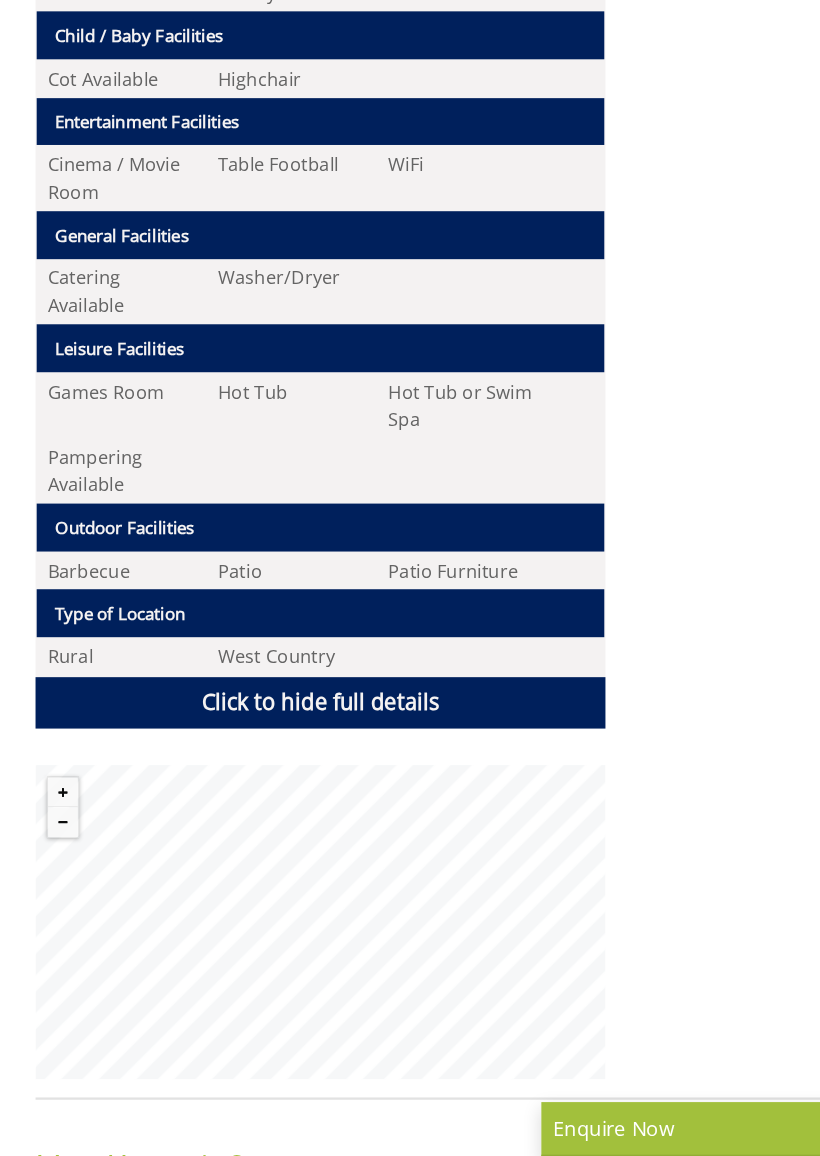 click on "Click to hide full details" at bounding box center [281, 758] 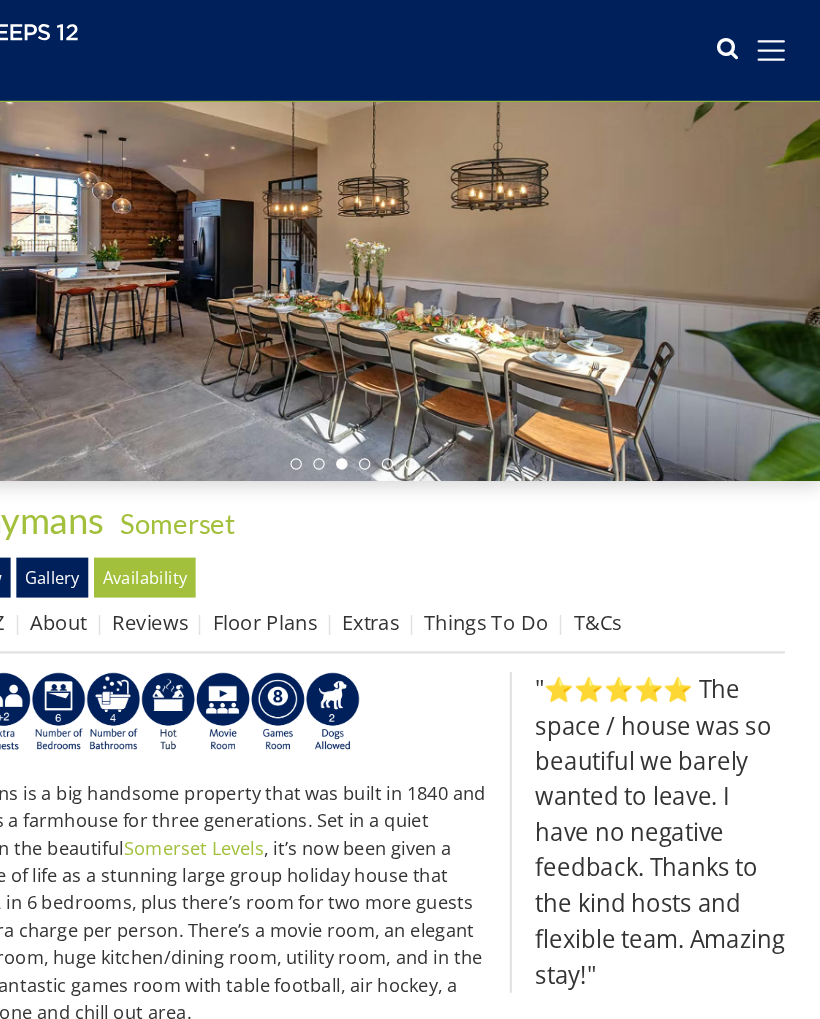 scroll, scrollTop: 154, scrollLeft: 0, axis: vertical 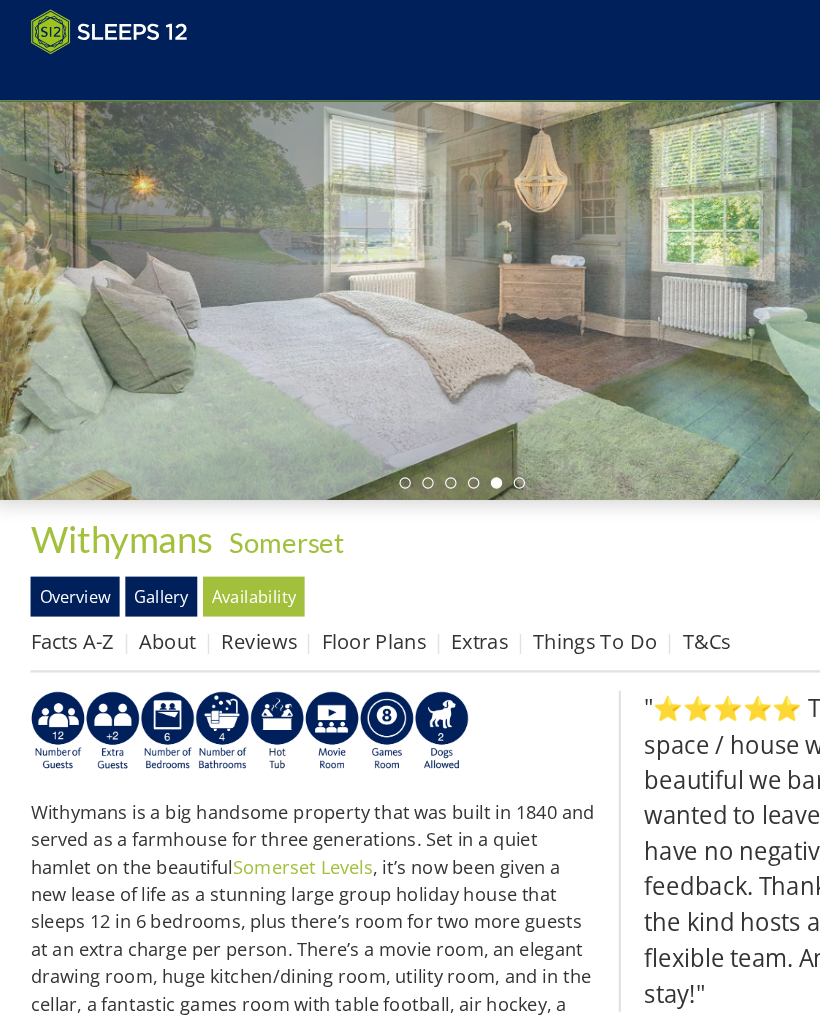 click on "Overview" at bounding box center (71, 522) 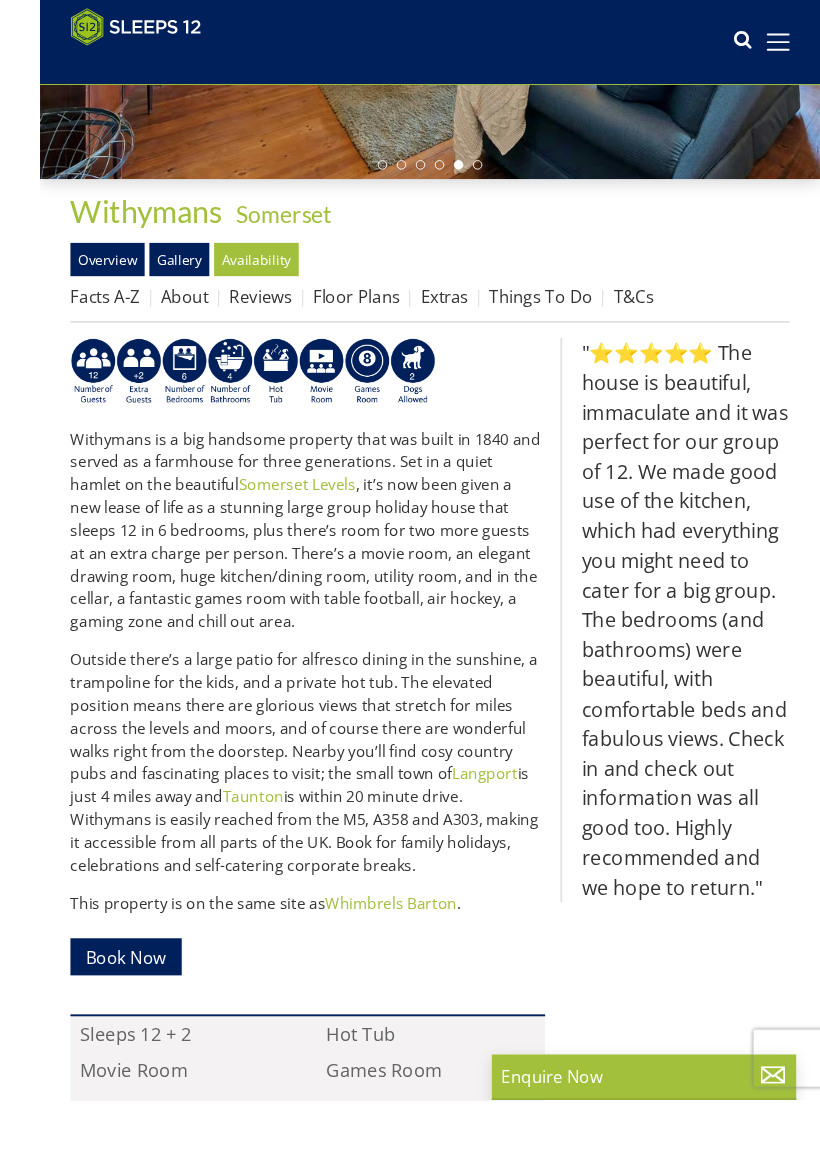 scroll, scrollTop: 448, scrollLeft: 0, axis: vertical 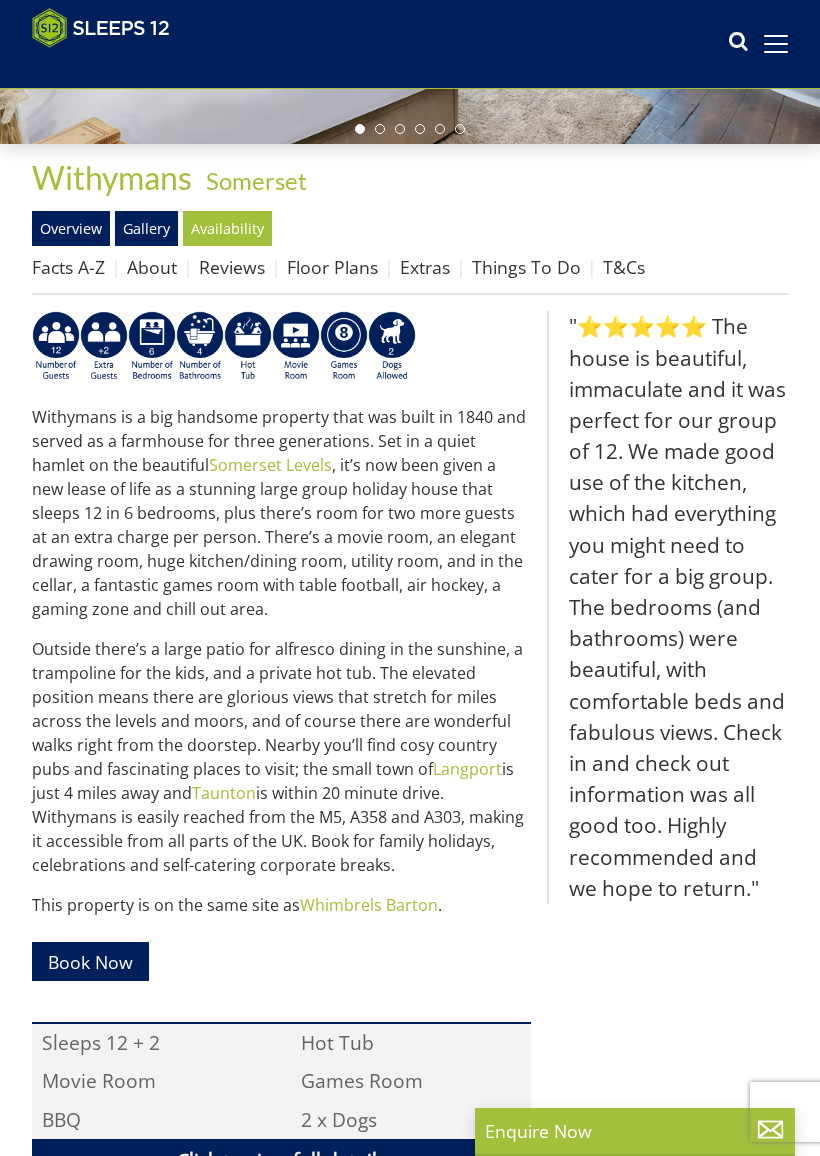 click on "Facts A-Z" at bounding box center (68, 267) 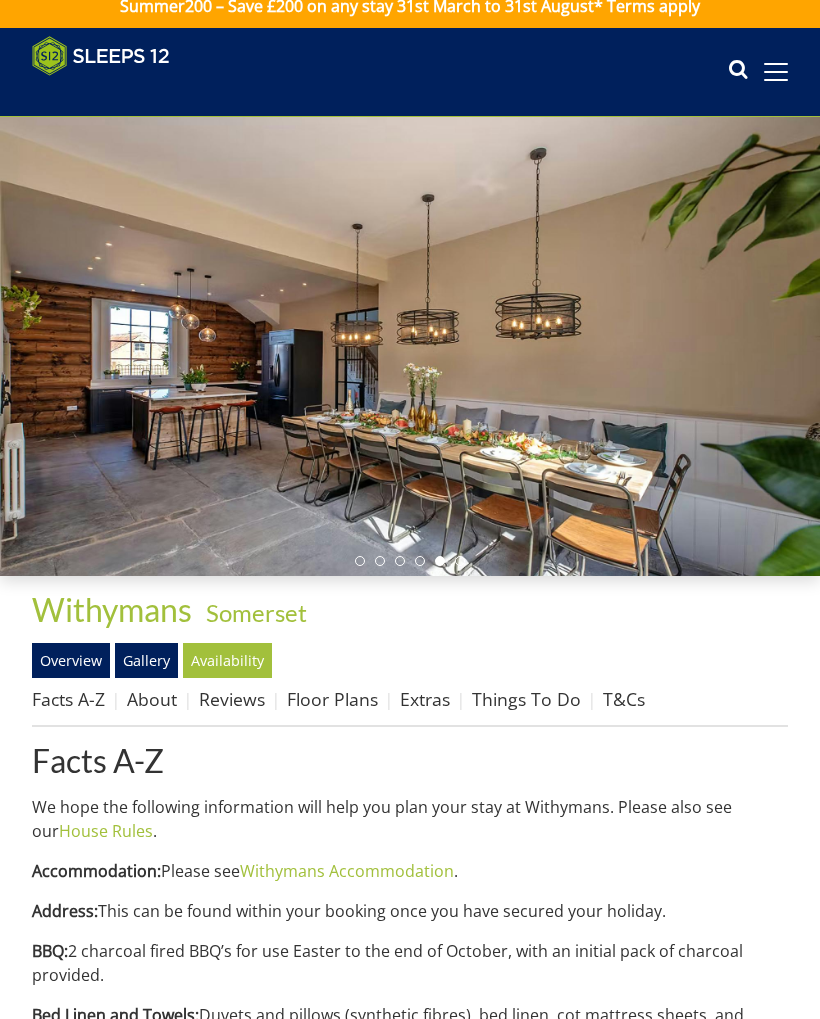 scroll, scrollTop: 0, scrollLeft: 0, axis: both 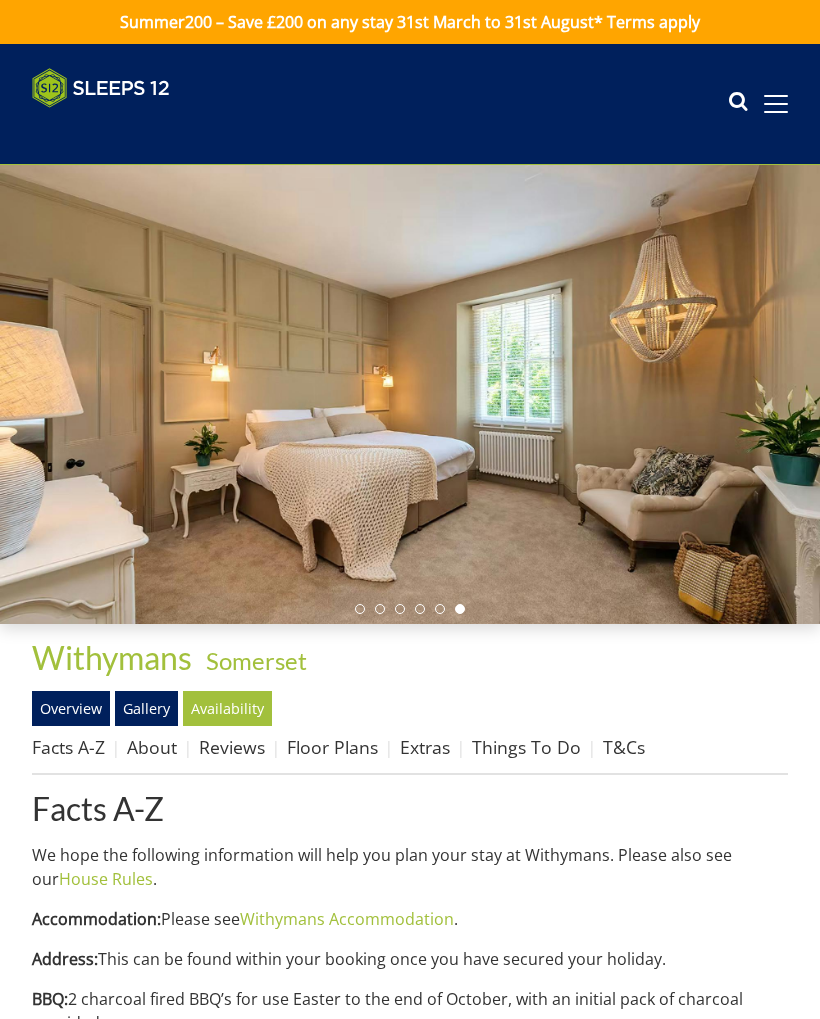 click on "Reviews" at bounding box center (232, 747) 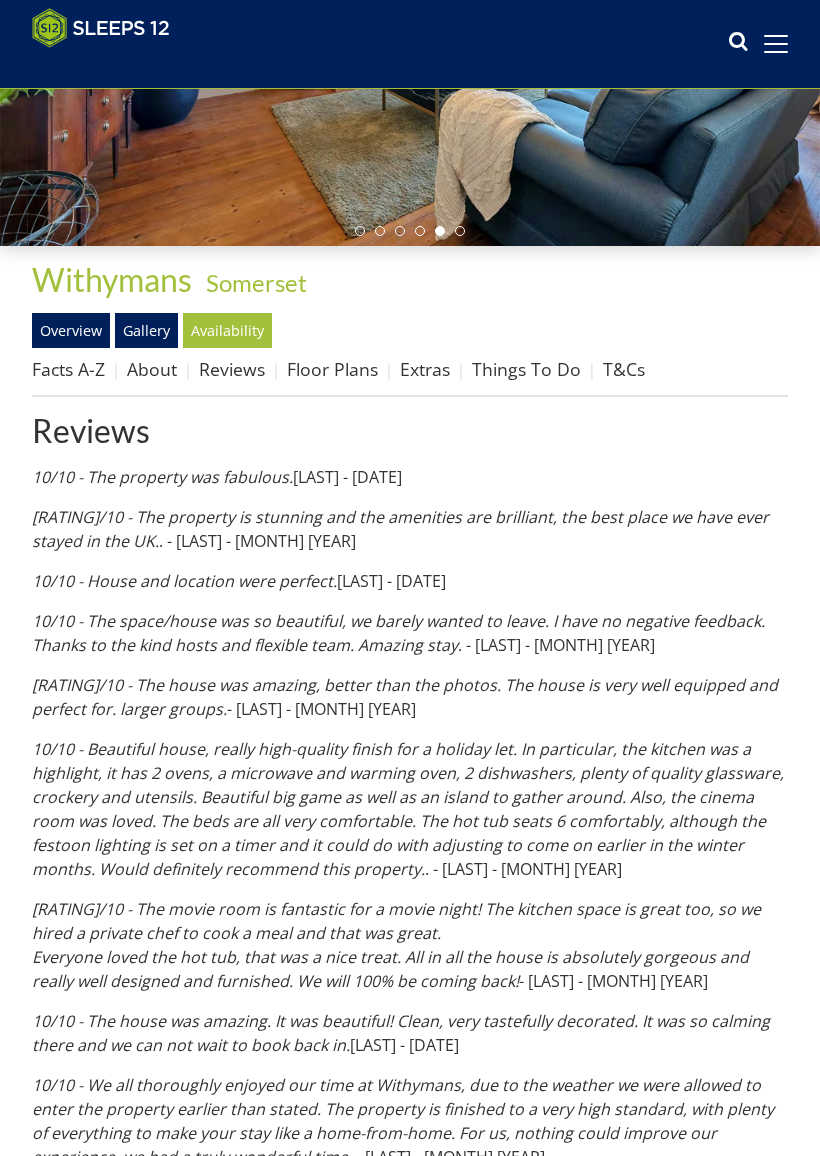 scroll, scrollTop: 346, scrollLeft: 0, axis: vertical 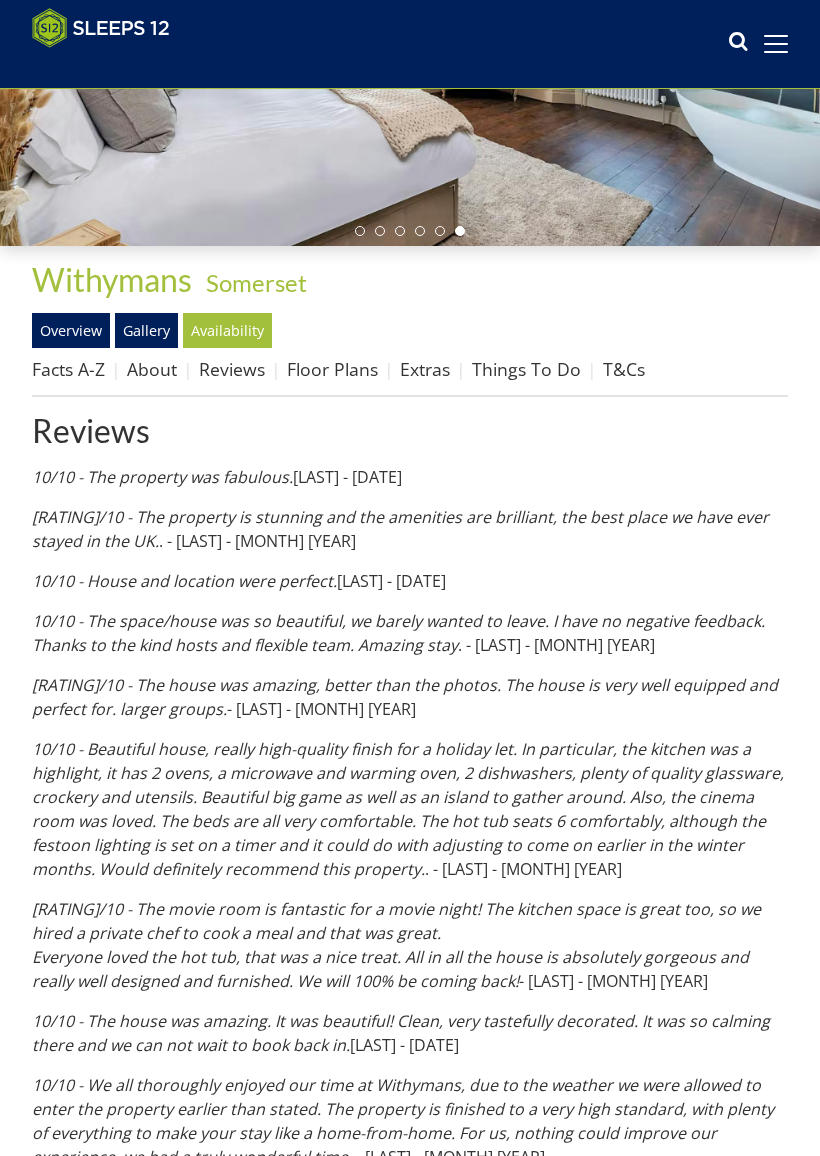 click on "Facts A-Z" at bounding box center [68, 369] 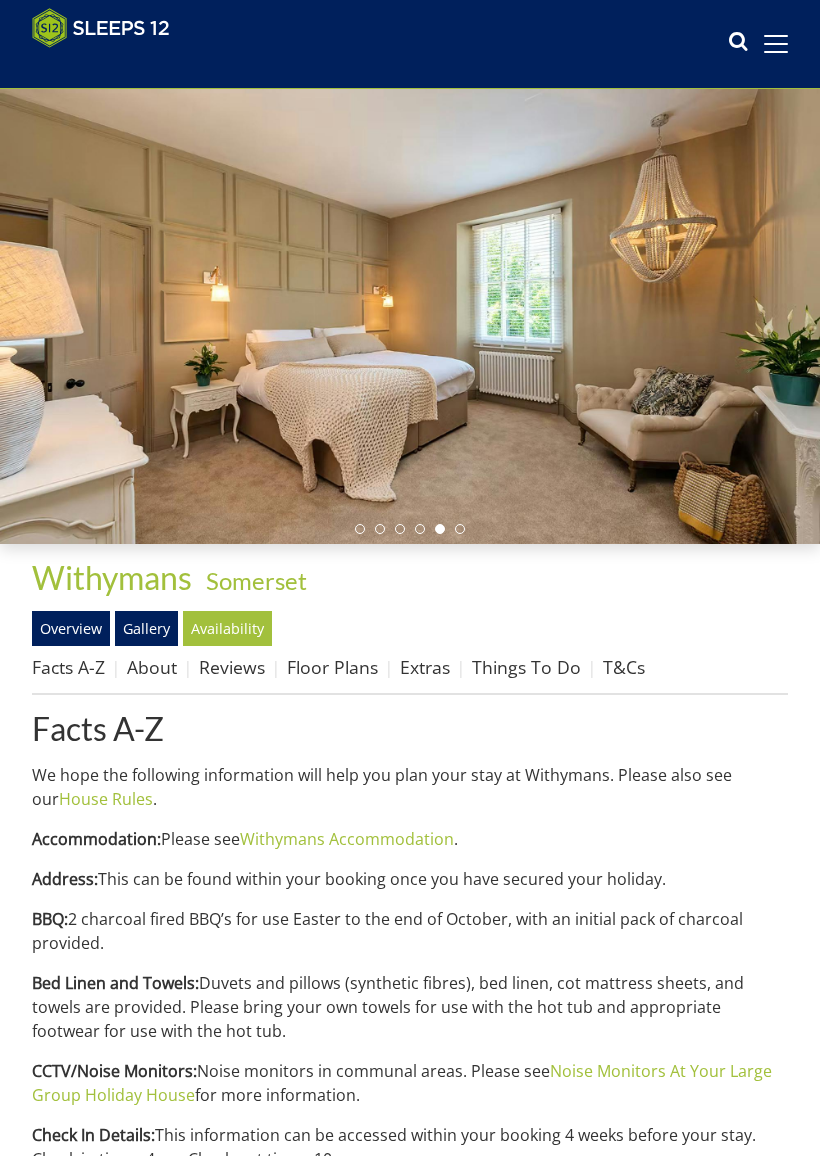 scroll, scrollTop: 48, scrollLeft: 0, axis: vertical 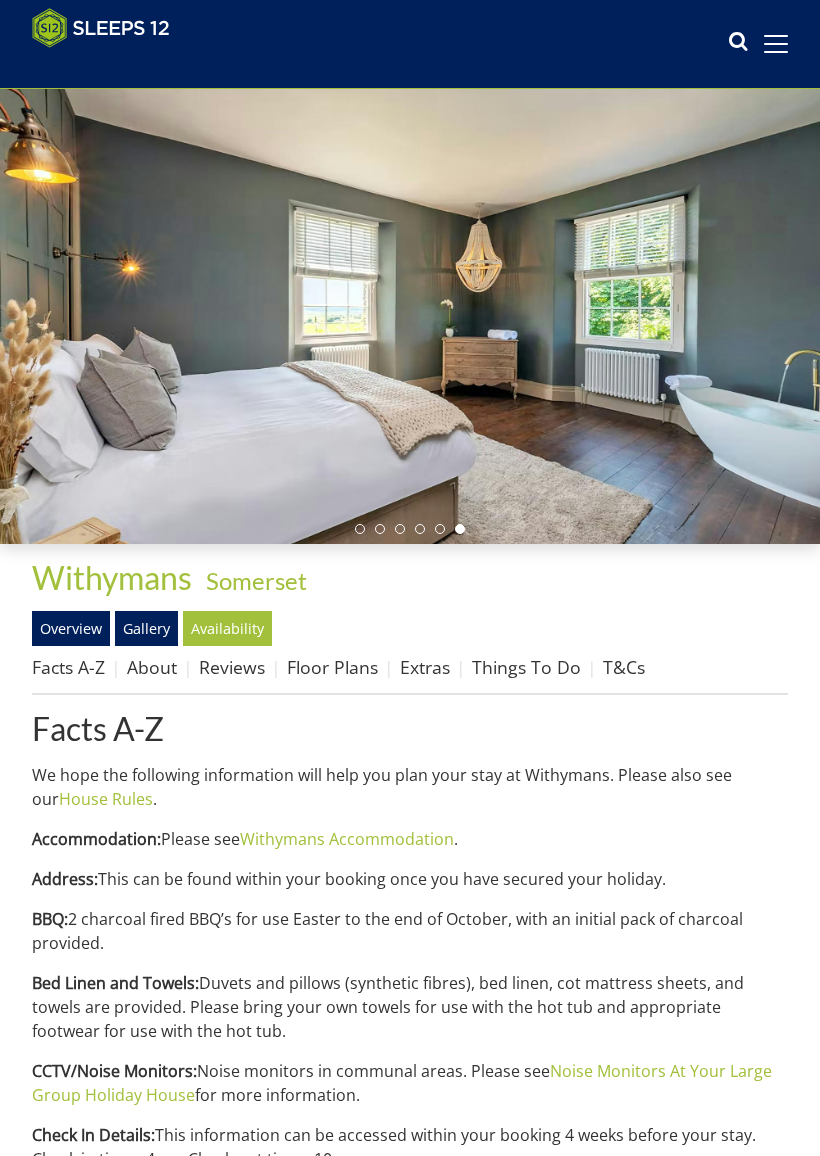 click on "About" at bounding box center (152, 667) 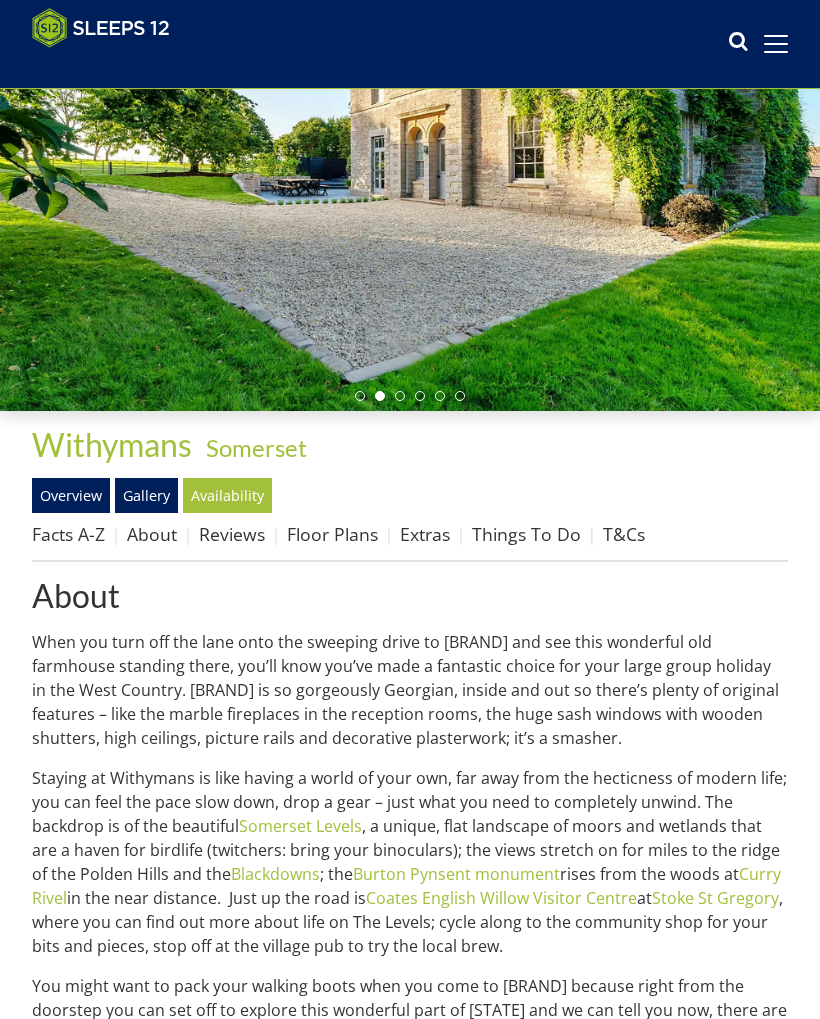 scroll, scrollTop: 179, scrollLeft: 0, axis: vertical 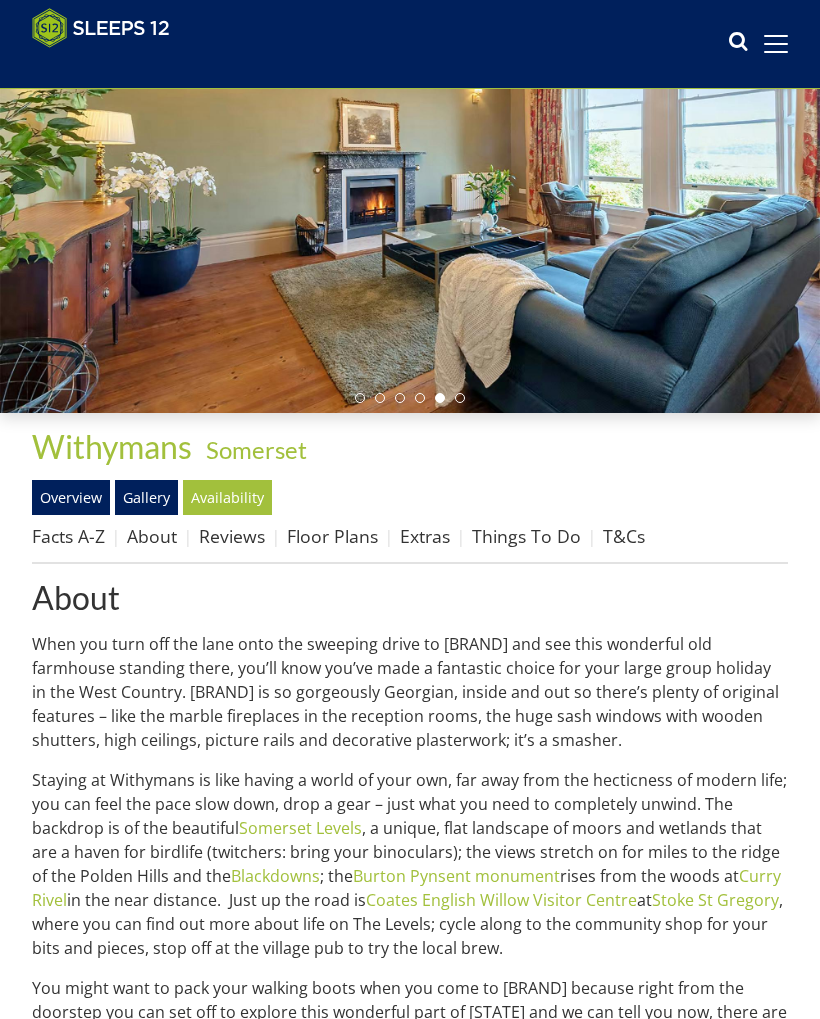 click on "Overview" at bounding box center [71, 497] 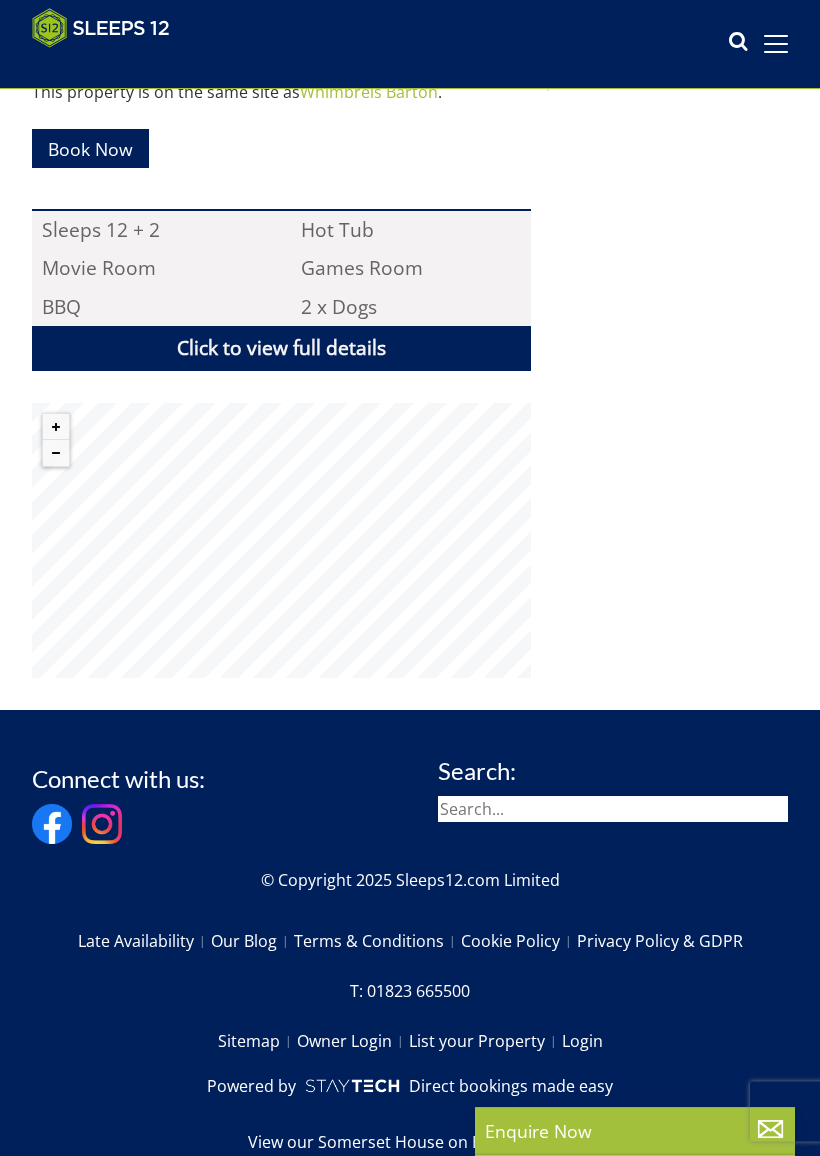 scroll, scrollTop: 1261, scrollLeft: 0, axis: vertical 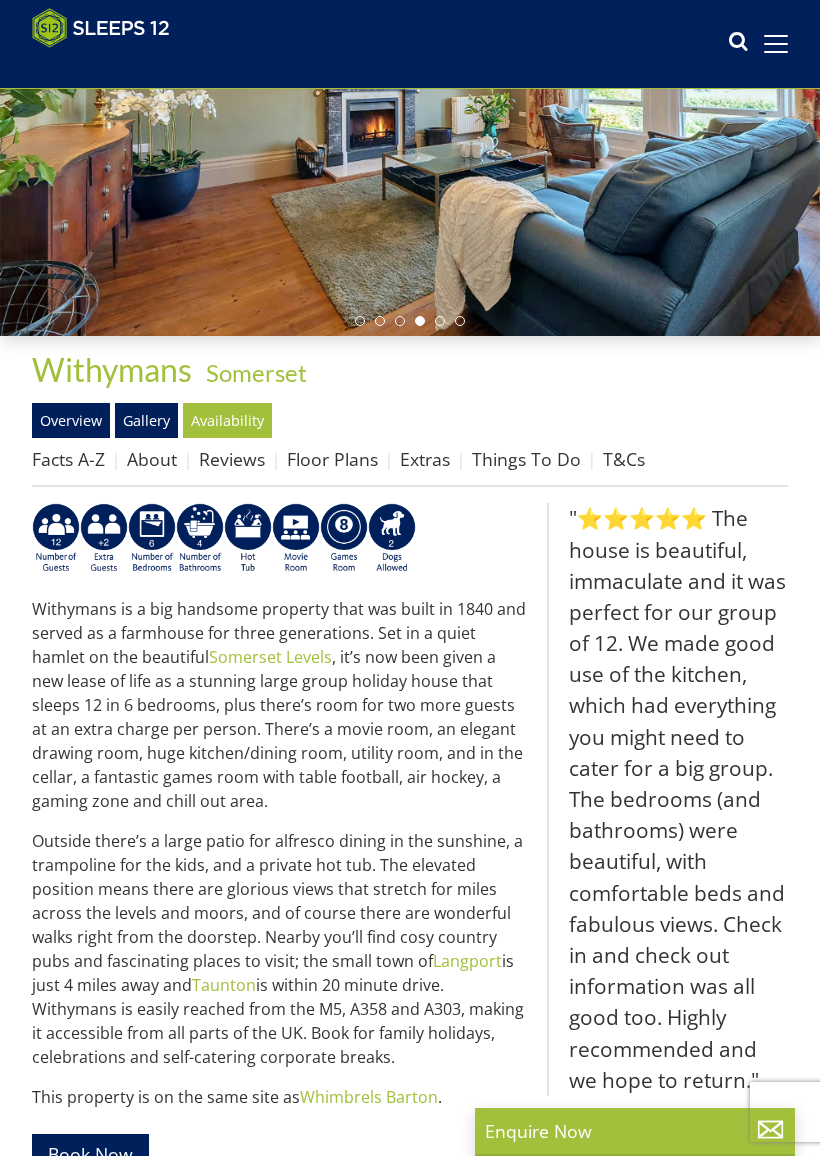 click on "About" at bounding box center (152, 459) 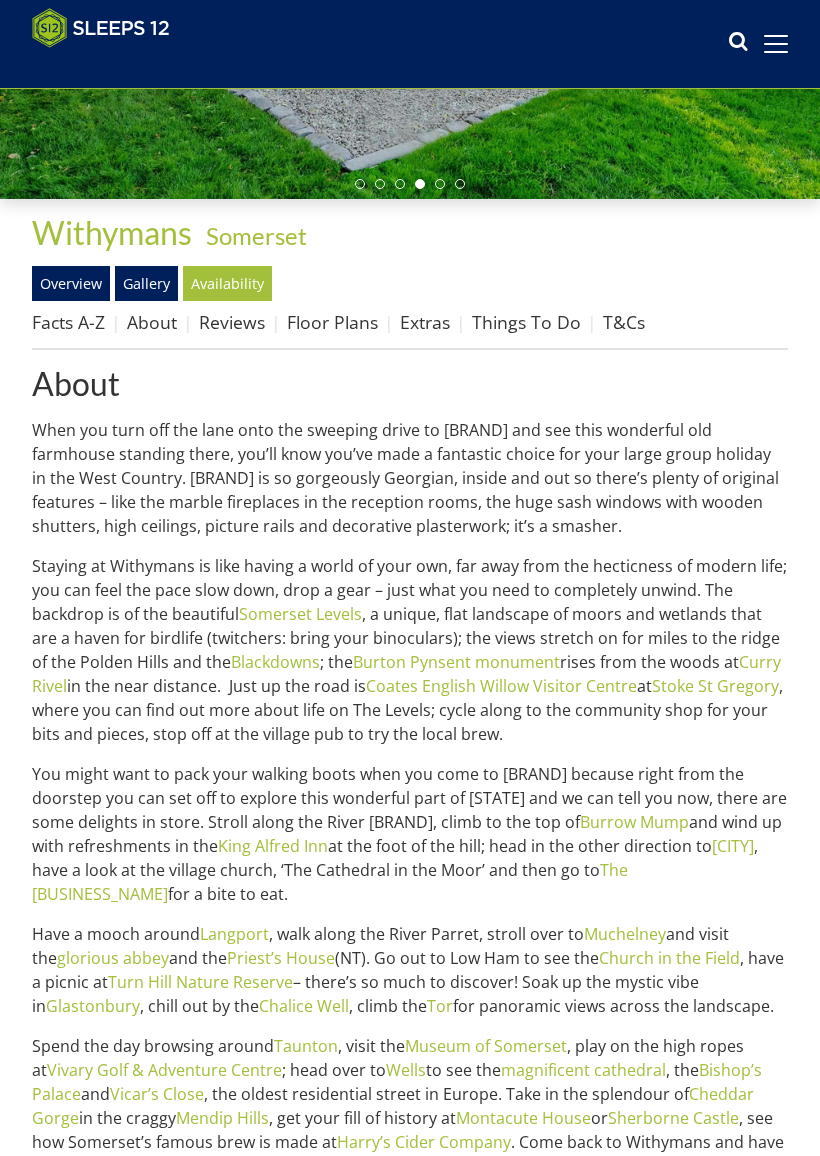 scroll, scrollTop: 308, scrollLeft: 0, axis: vertical 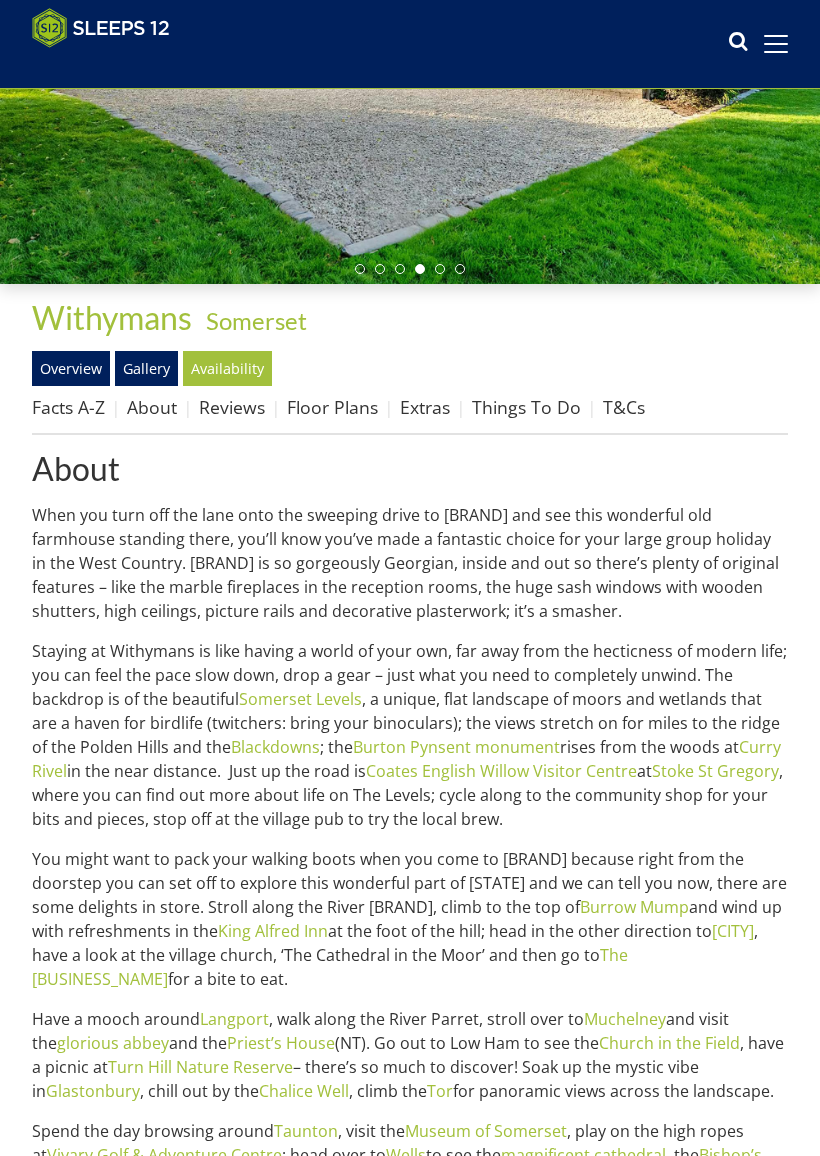 click on "Overview" at bounding box center (71, 368) 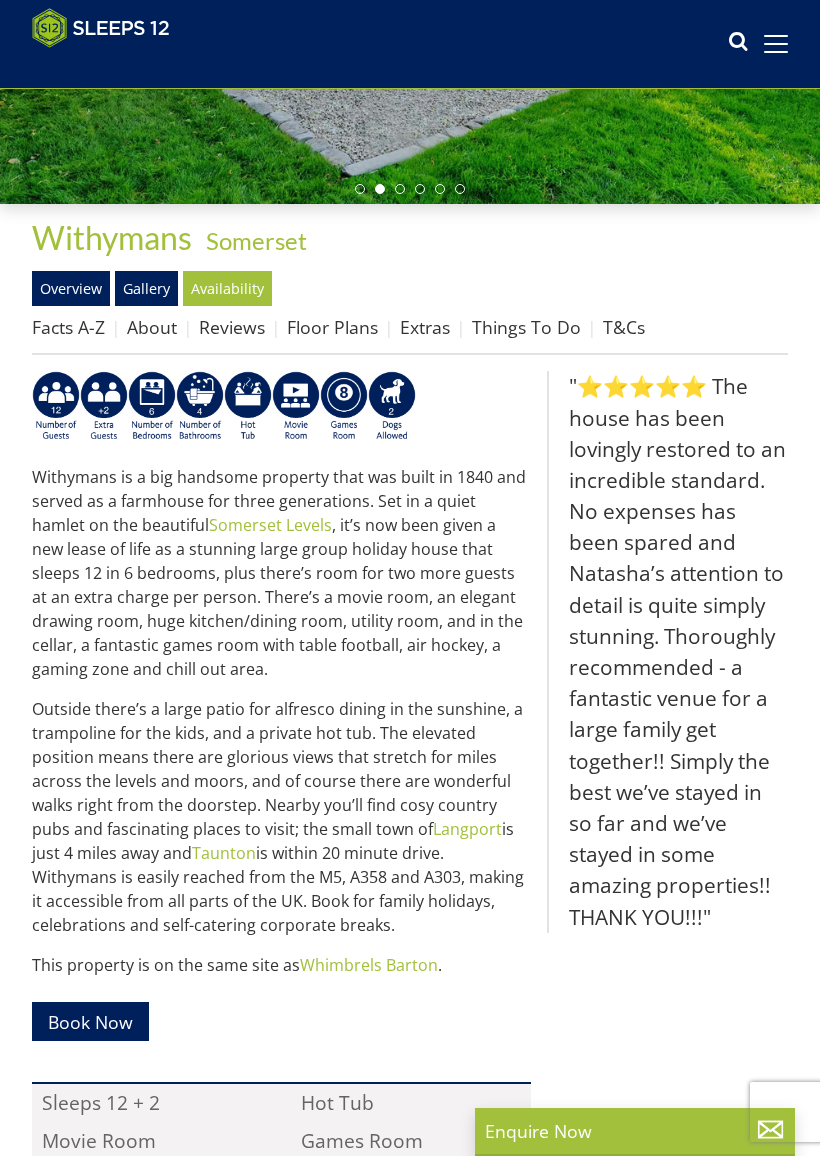 scroll, scrollTop: 386, scrollLeft: 0, axis: vertical 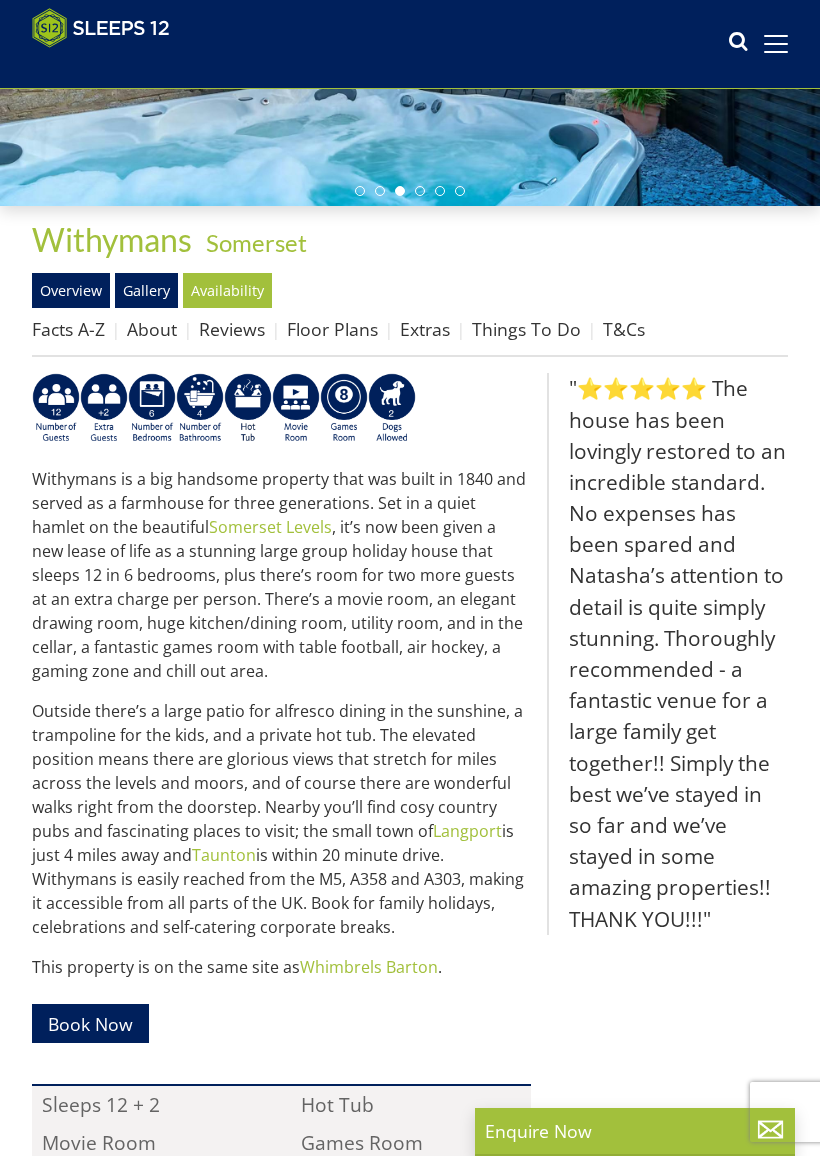 click on "Facts A-Z" at bounding box center [68, 329] 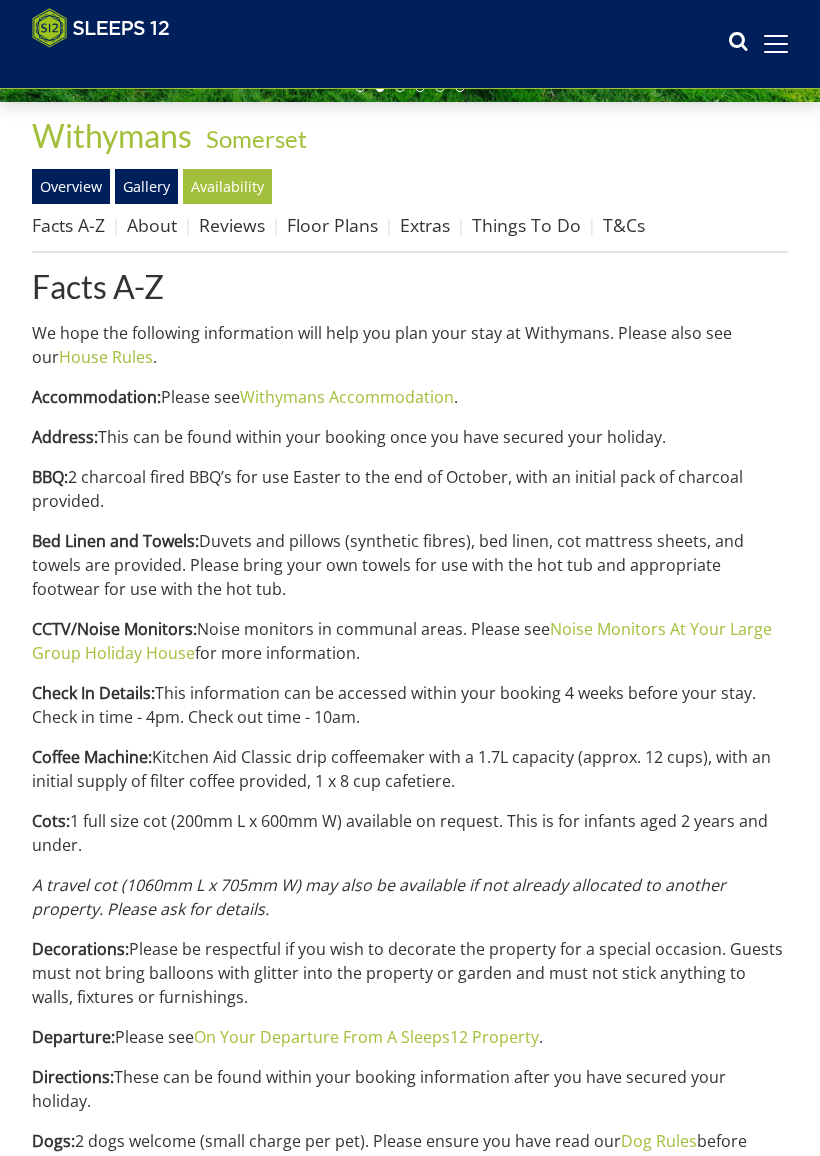 scroll, scrollTop: 490, scrollLeft: 0, axis: vertical 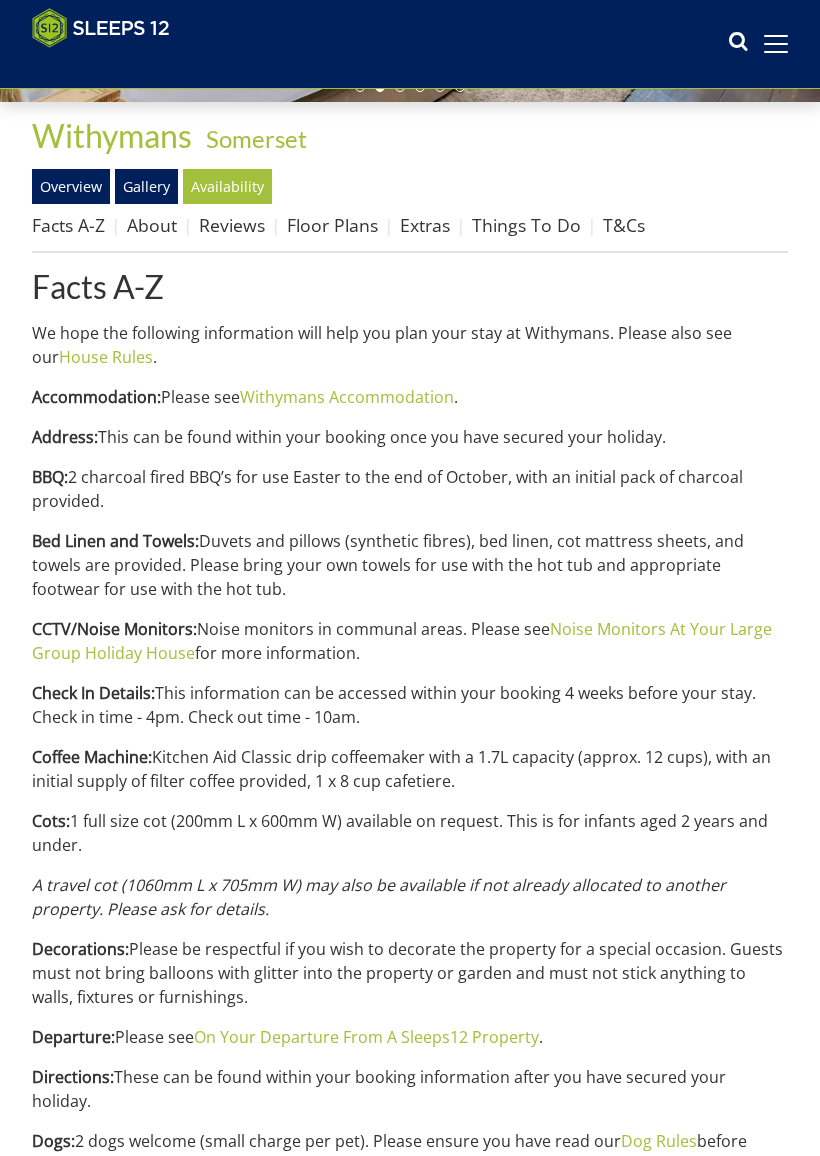 click on "Withymans Accommodation" at bounding box center [347, 397] 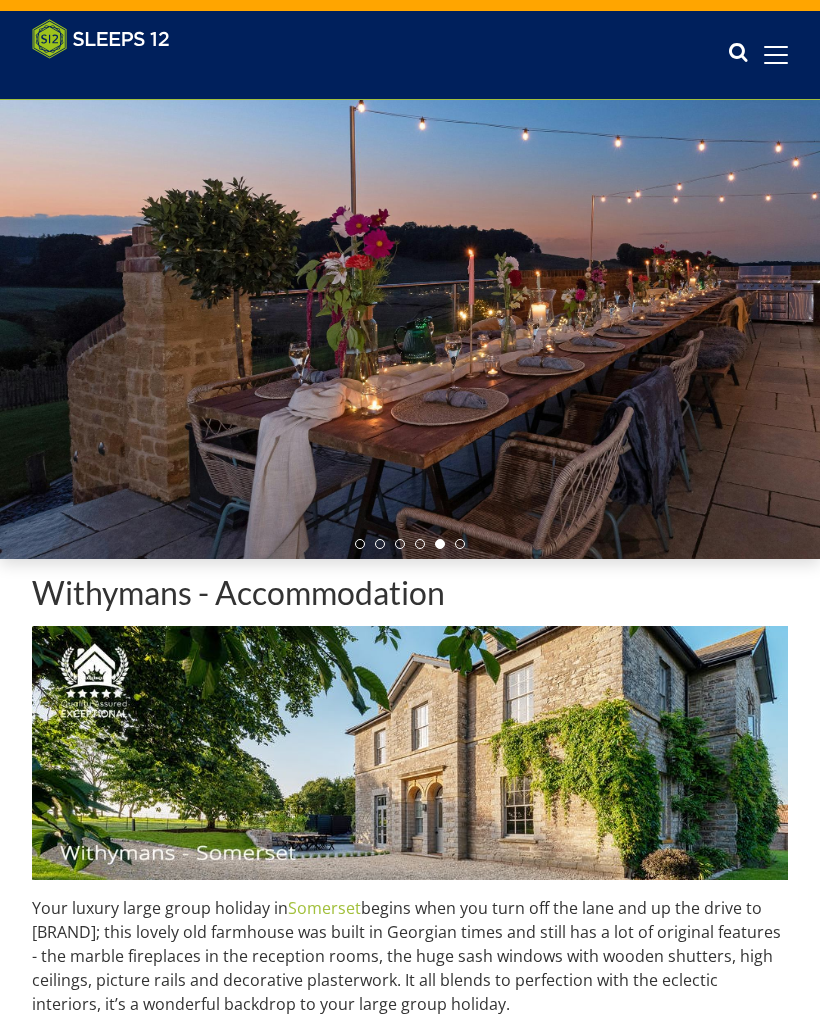 scroll, scrollTop: 0, scrollLeft: 0, axis: both 